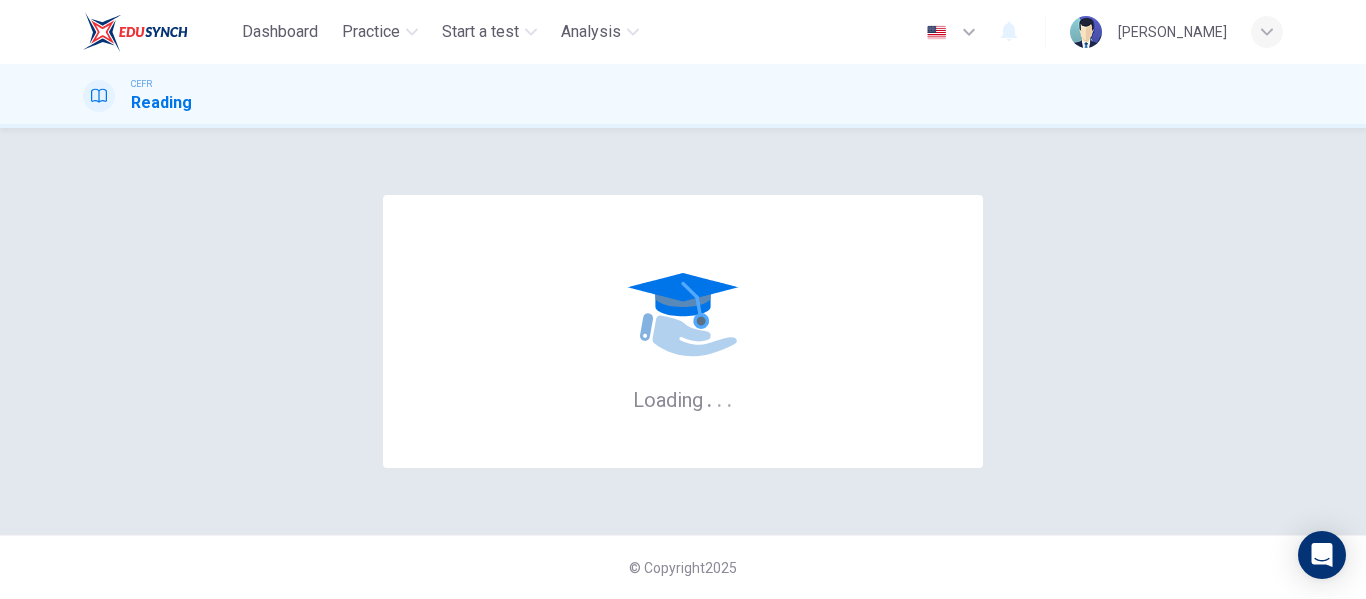 scroll, scrollTop: 0, scrollLeft: 0, axis: both 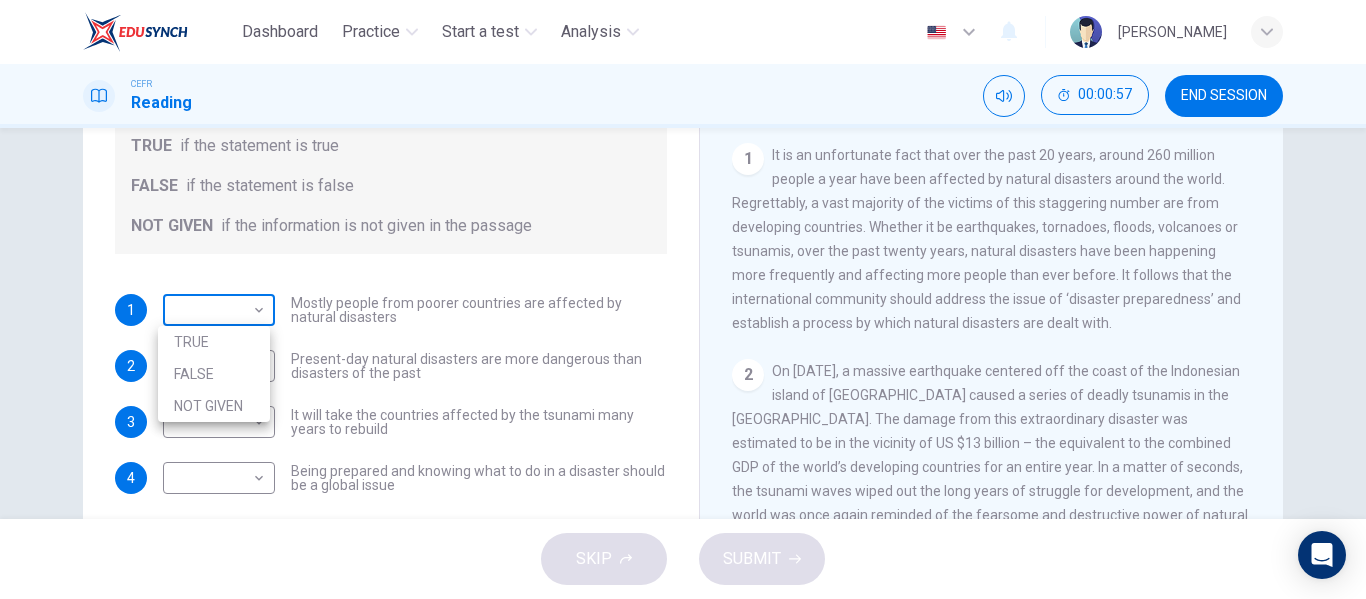 click on "Dashboard Practice Start a test Analysis English en ​ SOFEA IZATI BINTI ZANARI CEFR Reading 00:00:57 END SESSION Questions 1 - 4 Do the following statements agree with the information given in the Reading Passage?
In the boxes below, write TRUE if the statement is true FALSE if the statement is false NOT GIVEN if the information is not given in the passage 1 ​ ​ Mostly people from poorer countries are affected by natural disasters 2 ​ ​ Present-day natural disasters are more dangerous than disasters of the past 3 ​ ​ It will take the countries affected by the tsunami many years to rebuild 4 ​ ​ Being prepared and knowing what to do in a disaster should be a global issue Preparing for the Threat CLICK TO ZOOM Click to Zoom 1 2 3 4 5 6 SKIP SUBMIT EduSynch - Online Language Proficiency Testing
Dashboard Practice Start a test Analysis Notifications © Copyright  2025 TRUE FALSE NOT GIVEN" at bounding box center (683, 299) 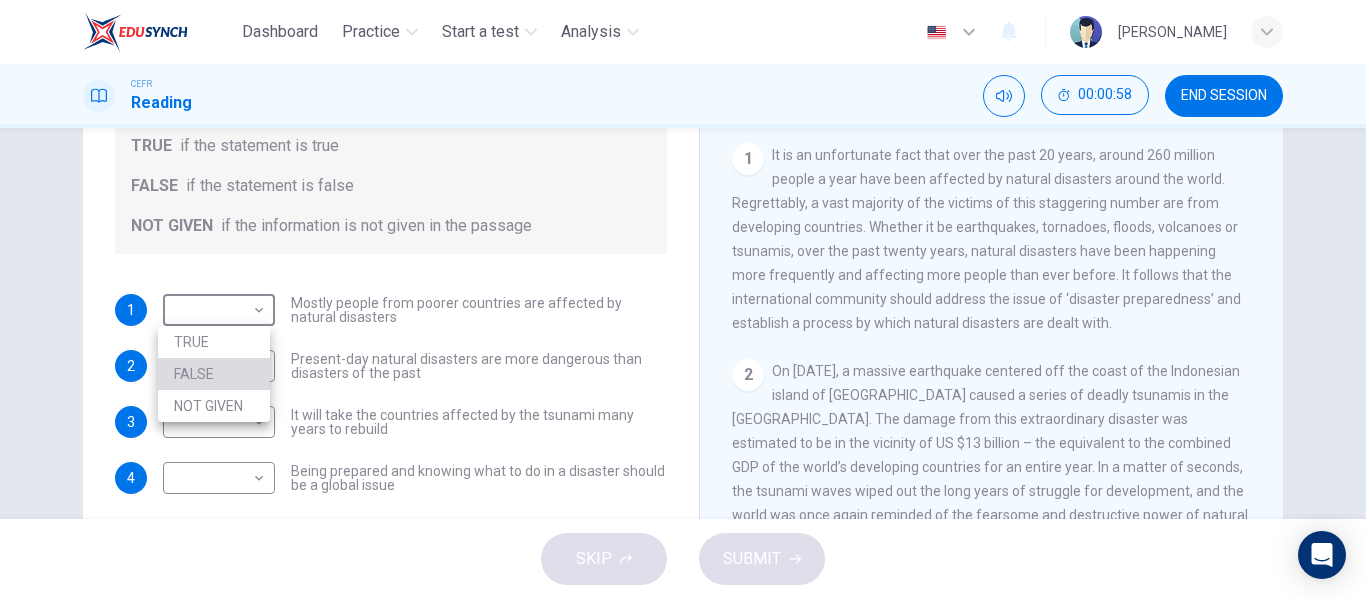 click on "FALSE" at bounding box center (214, 374) 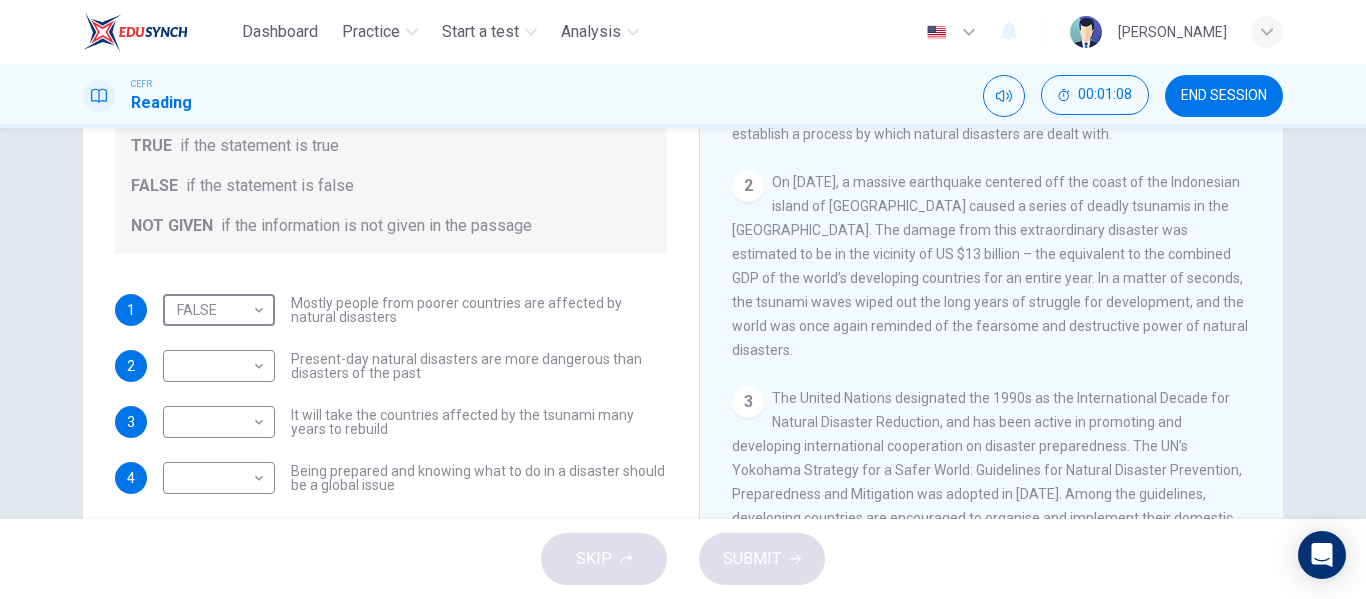scroll, scrollTop: 427, scrollLeft: 0, axis: vertical 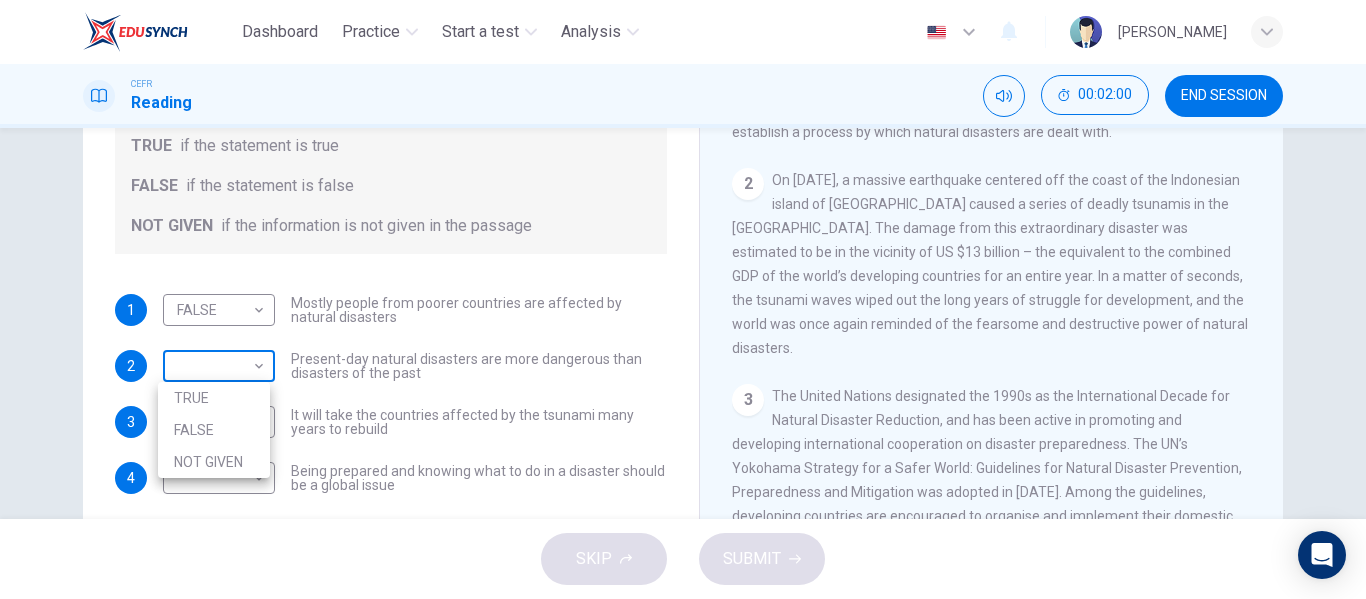 click on "Dashboard Practice Start a test Analysis English en ​ SOFEA IZATI BINTI ZANARI CEFR Reading 00:02:00 END SESSION Questions 1 - 4 Do the following statements agree with the information given in the Reading Passage?
In the boxes below, write TRUE if the statement is true FALSE if the statement is false NOT GIVEN if the information is not given in the passage 1 FALSE FALSE ​ Mostly people from poorer countries are affected by natural disasters 2 ​ ​ Present-day natural disasters are more dangerous than disasters of the past 3 ​ ​ It will take the countries affected by the tsunami many years to rebuild 4 ​ ​ Being prepared and knowing what to do in a disaster should be a global issue Preparing for the Threat CLICK TO ZOOM Click to Zoom 1 2 3 4 5 6 SKIP SUBMIT EduSynch - Online Language Proficiency Testing
Dashboard Practice Start a test Analysis Notifications © Copyright  2025 TRUE FALSE NOT GIVEN" at bounding box center [683, 299] 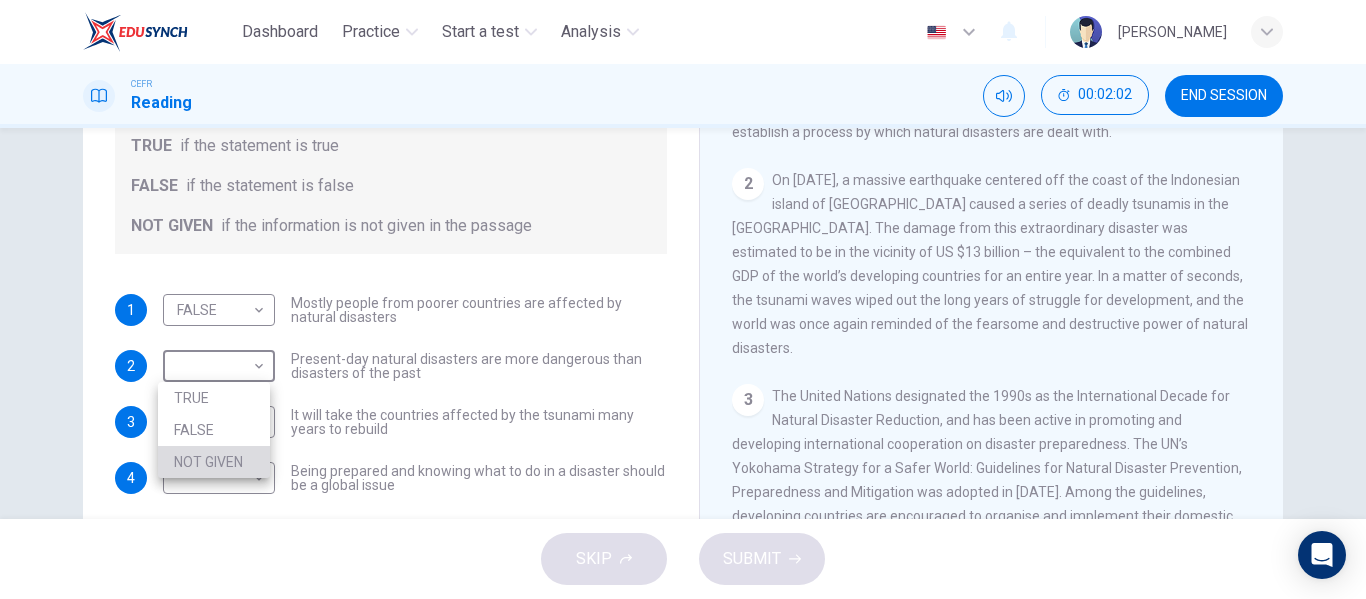 click on "NOT GIVEN" at bounding box center (214, 462) 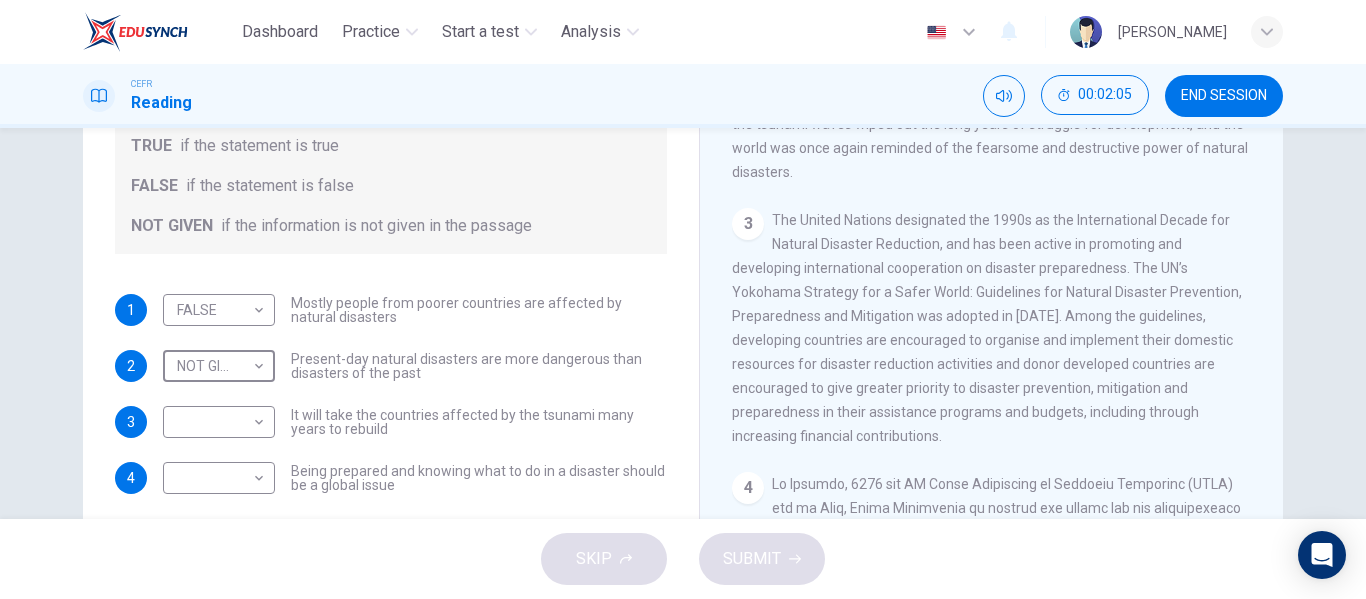 scroll, scrollTop: 608, scrollLeft: 0, axis: vertical 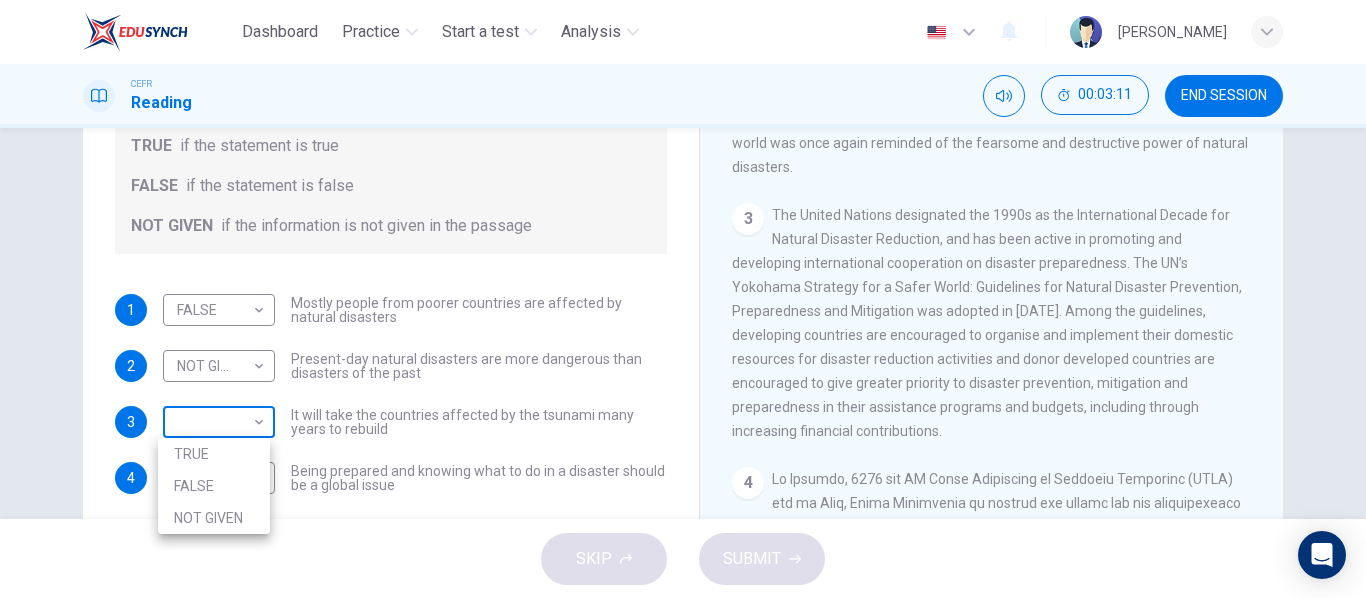 click on "Dashboard Practice Start a test Analysis English en ​ SOFEA IZATI BINTI ZANARI CEFR Reading 00:03:11 END SESSION Questions 1 - 4 Do the following statements agree with the information given in the Reading Passage?
In the boxes below, write TRUE if the statement is true FALSE if the statement is false NOT GIVEN if the information is not given in the passage 1 FALSE FALSE ​ Mostly people from poorer countries are affected by natural disasters 2 NOT GIVEN NOT GIVEN ​ Present-day natural disasters are more dangerous than disasters of the past 3 ​ ​ It will take the countries affected by the tsunami many years to rebuild 4 ​ ​ Being prepared and knowing what to do in a disaster should be a global issue Preparing for the Threat CLICK TO ZOOM Click to Zoom 1 2 3 4 5 6 SKIP SUBMIT EduSynch - Online Language Proficiency Testing
Dashboard Practice Start a test Analysis Notifications © Copyright  2025 TRUE FALSE NOT GIVEN" at bounding box center (683, 299) 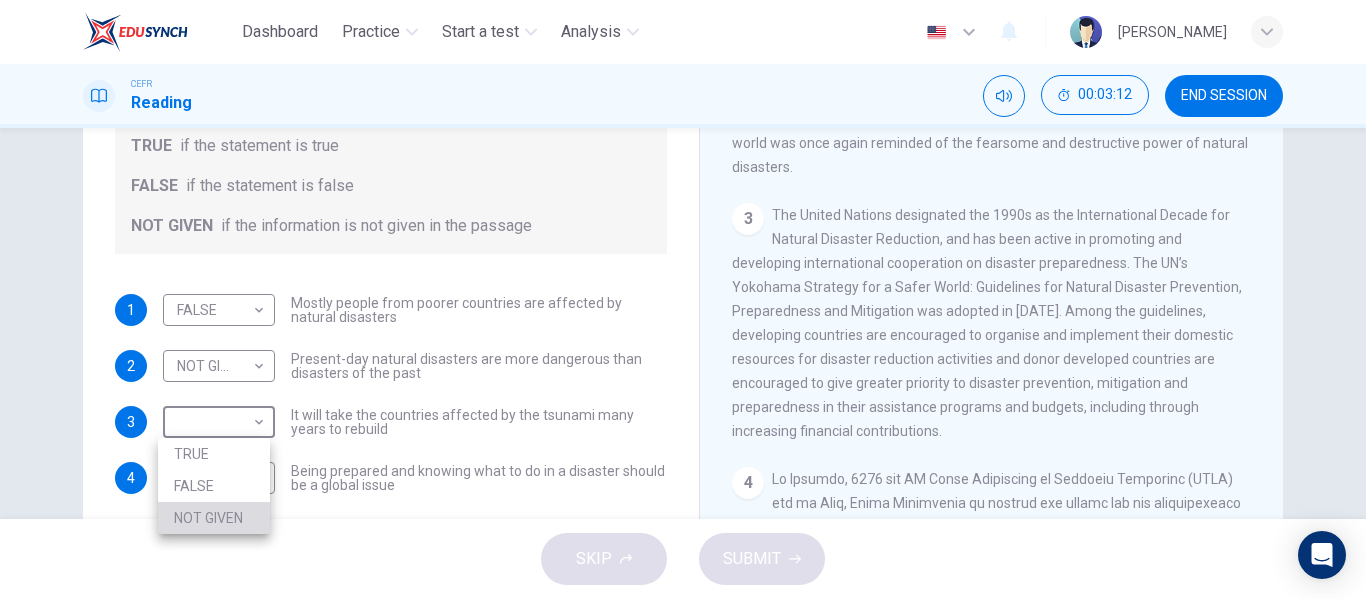 click on "NOT GIVEN" at bounding box center [214, 518] 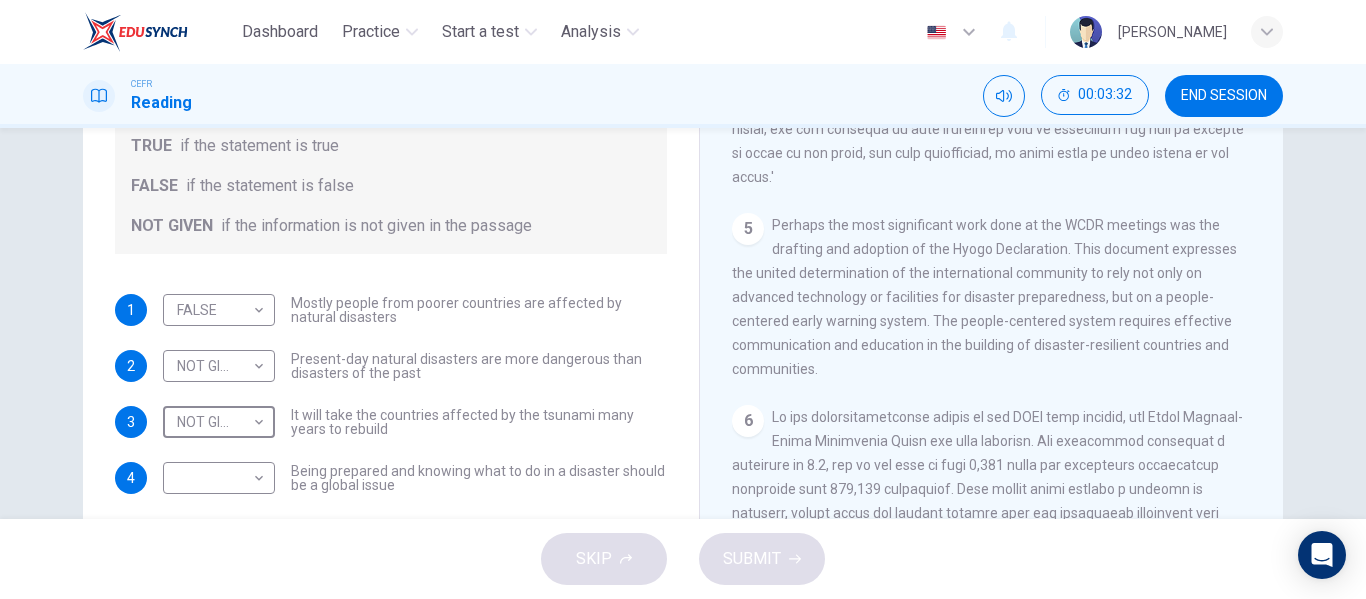 scroll, scrollTop: 1274, scrollLeft: 0, axis: vertical 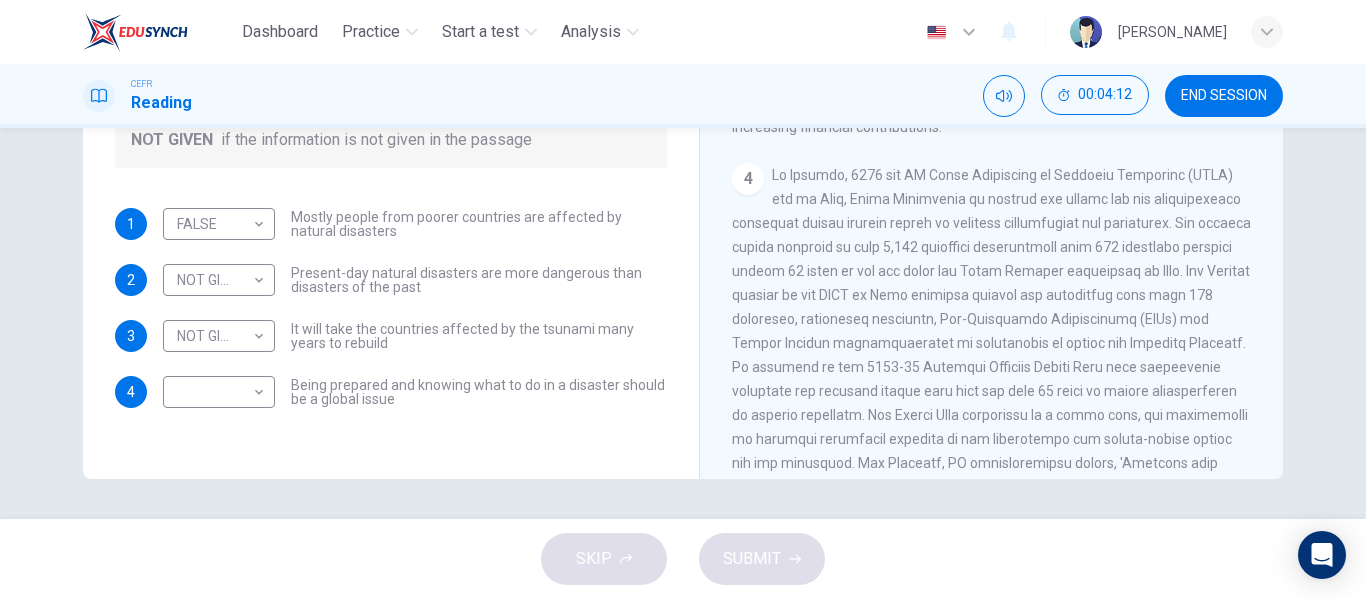 drag, startPoint x: 983, startPoint y: 333, endPoint x: 1090, endPoint y: 358, distance: 109.88175 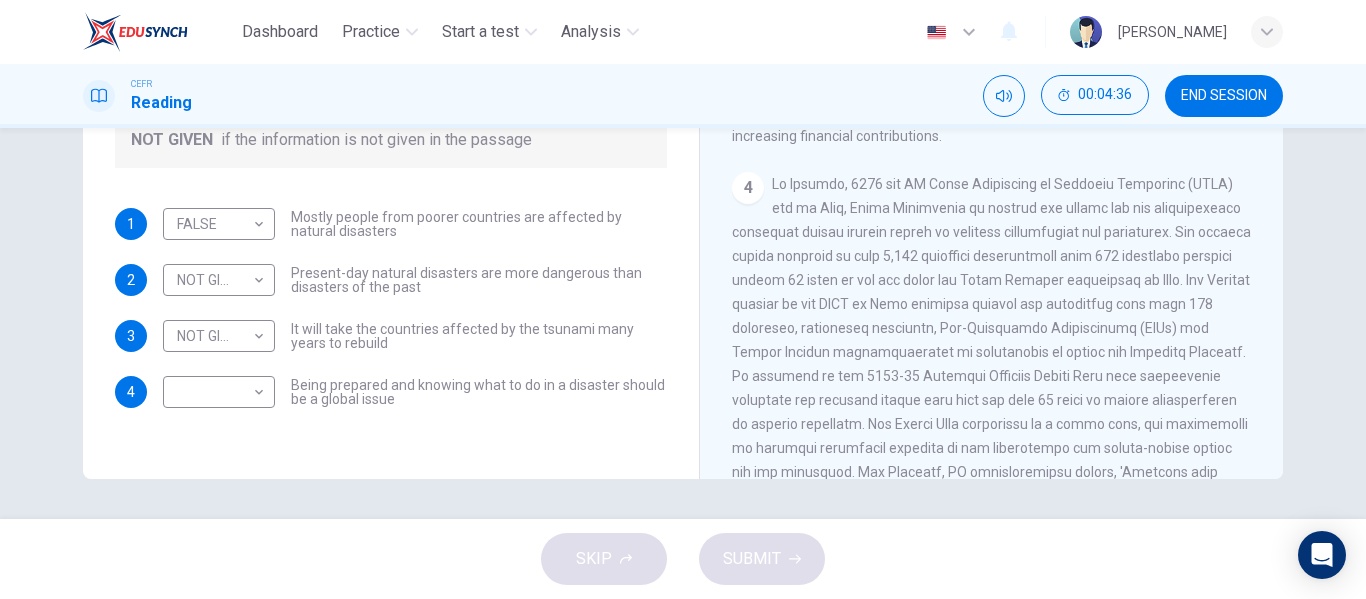 scroll, scrollTop: 817, scrollLeft: 0, axis: vertical 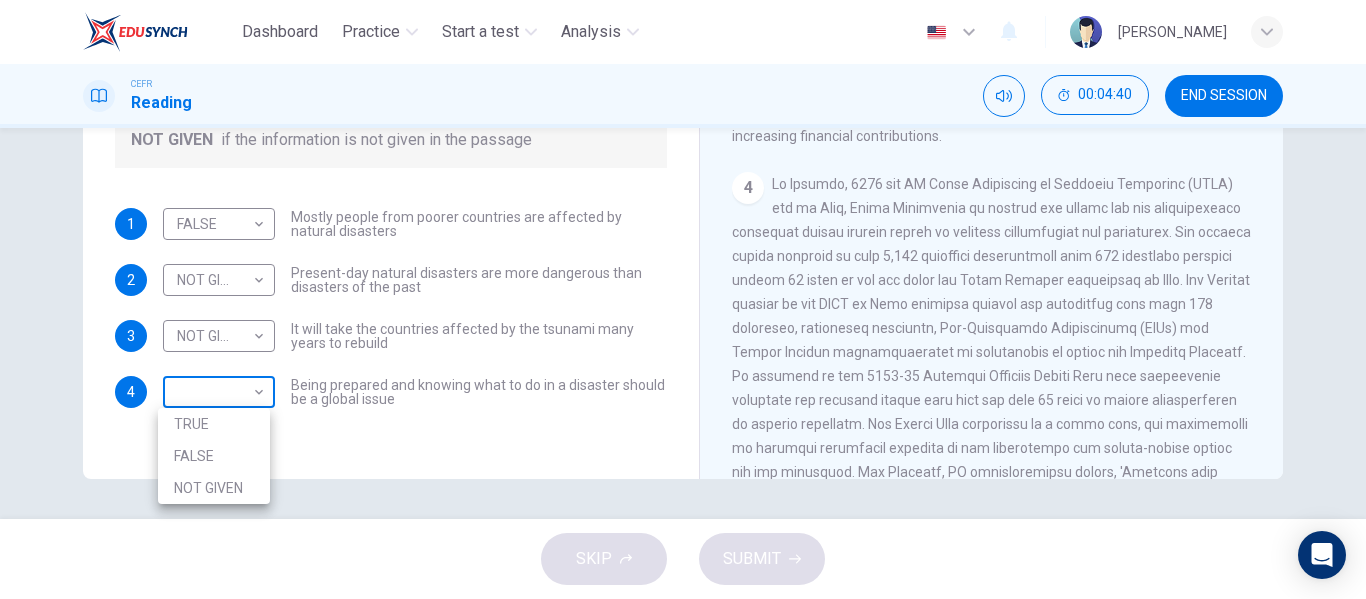 click on "Dashboard Practice Start a test Analysis English en ​ SOFEA IZATI BINTI ZANARI CEFR Reading 00:04:40 END SESSION Questions 1 - 4 Do the following statements agree with the information given in the Reading Passage?
In the boxes below, write TRUE if the statement is true FALSE if the statement is false NOT GIVEN if the information is not given in the passage 1 FALSE FALSE ​ Mostly people from poorer countries are affected by natural disasters 2 NOT GIVEN NOT GIVEN ​ Present-day natural disasters are more dangerous than disasters of the past 3 NOT GIVEN NOT GIVEN ​ It will take the countries affected by the tsunami many years to rebuild 4 ​ ​ Being prepared and knowing what to do in a disaster should be a global issue Preparing for the Threat CLICK TO ZOOM Click to Zoom 1 2 3 4 5 6 SKIP SUBMIT EduSynch - Online Language Proficiency Testing
Dashboard Practice Start a test Analysis Notifications © Copyright  2025 TRUE FALSE NOT GIVEN" at bounding box center [683, 299] 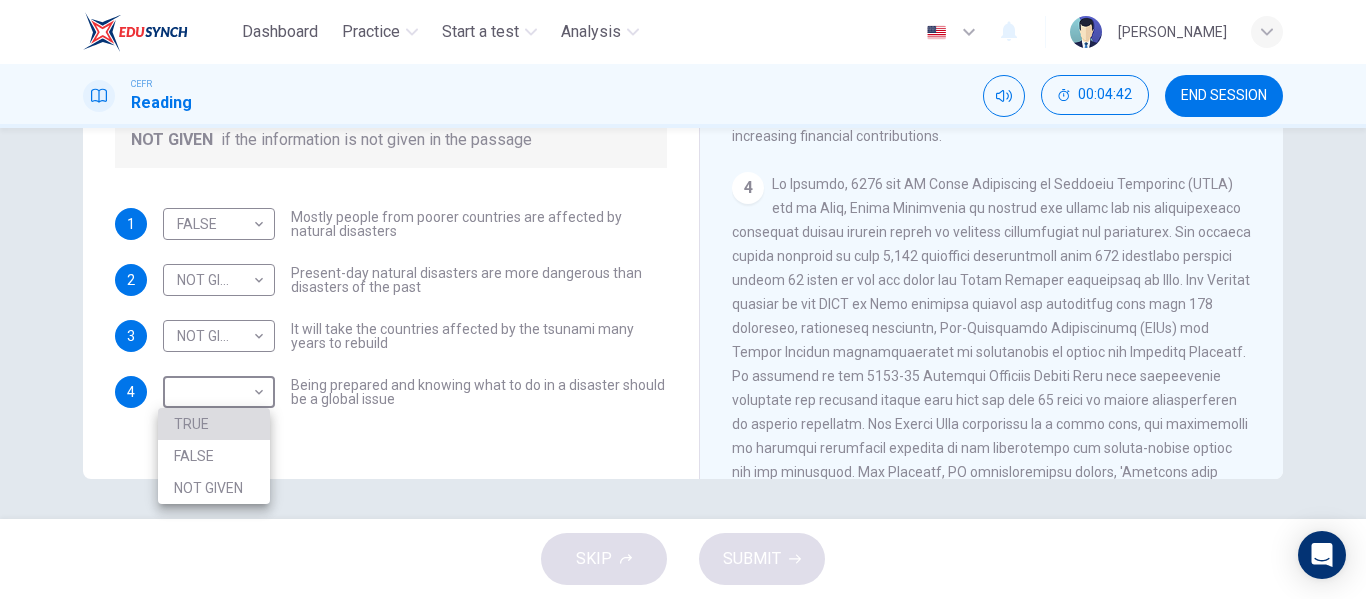 click on "TRUE" at bounding box center (214, 424) 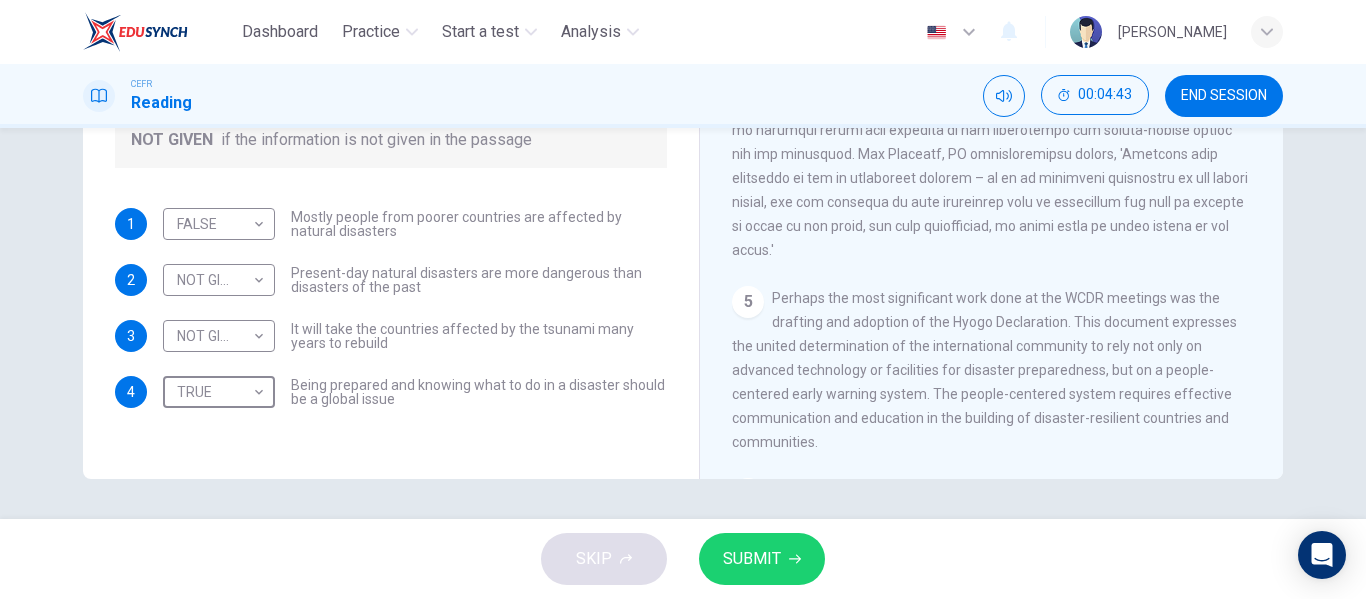 scroll, scrollTop: 1136, scrollLeft: 0, axis: vertical 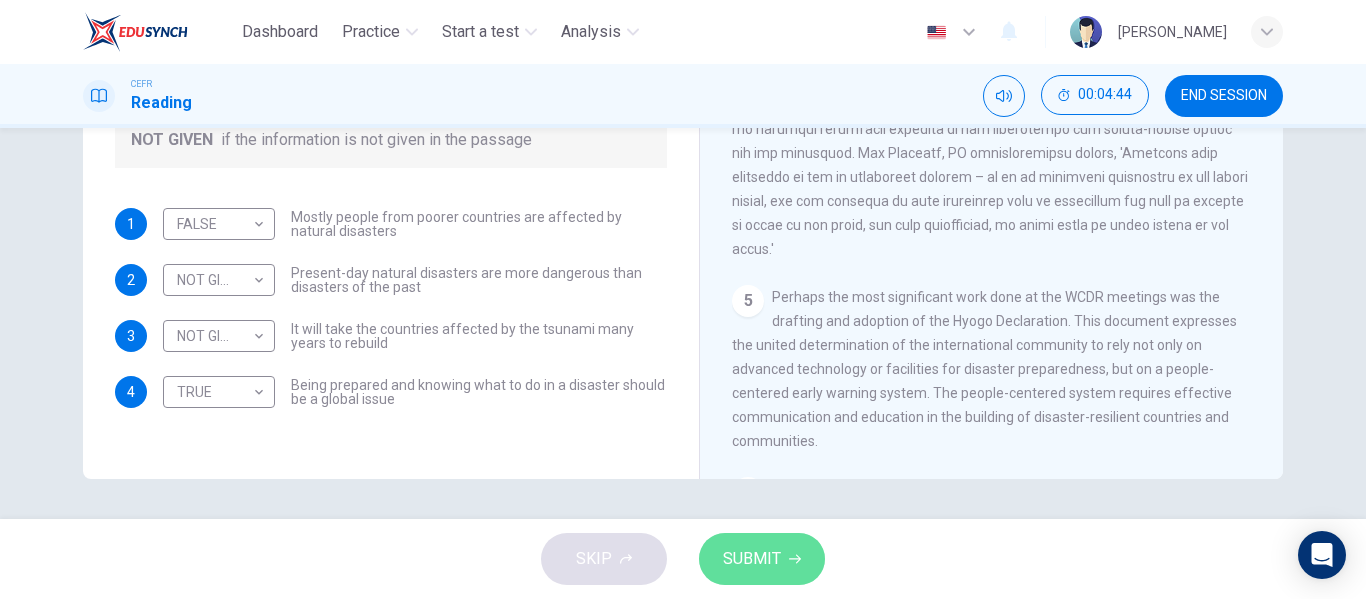 click on "SUBMIT" at bounding box center (752, 559) 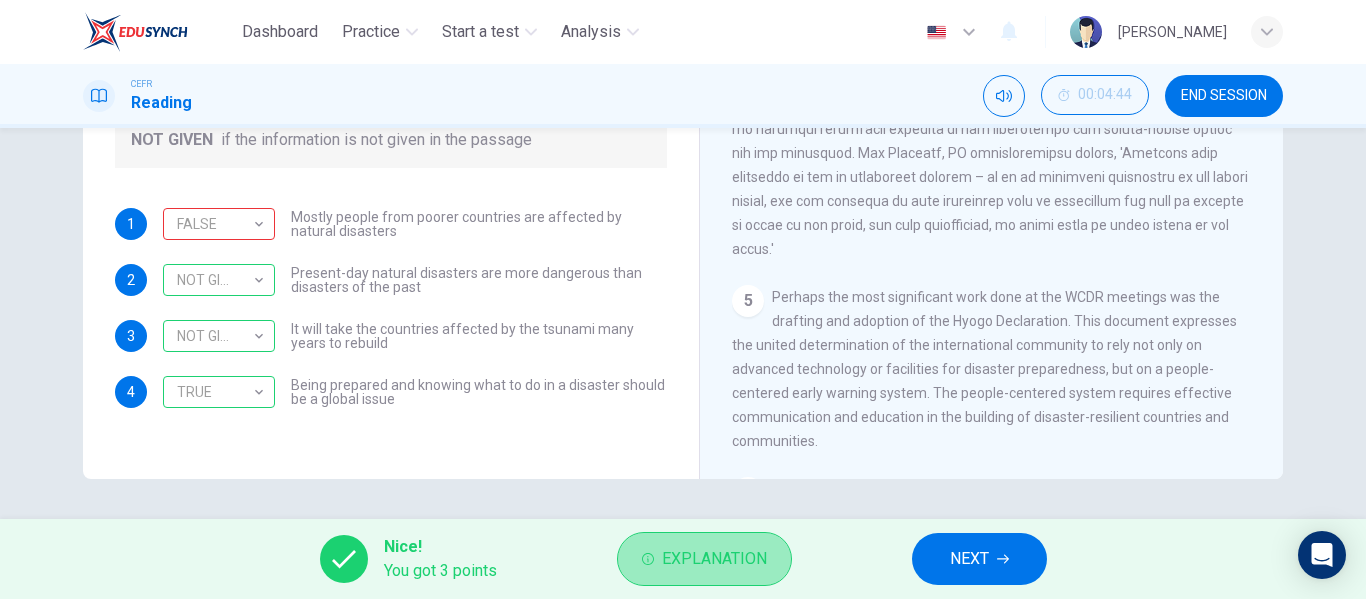 click on "Explanation" at bounding box center (714, 559) 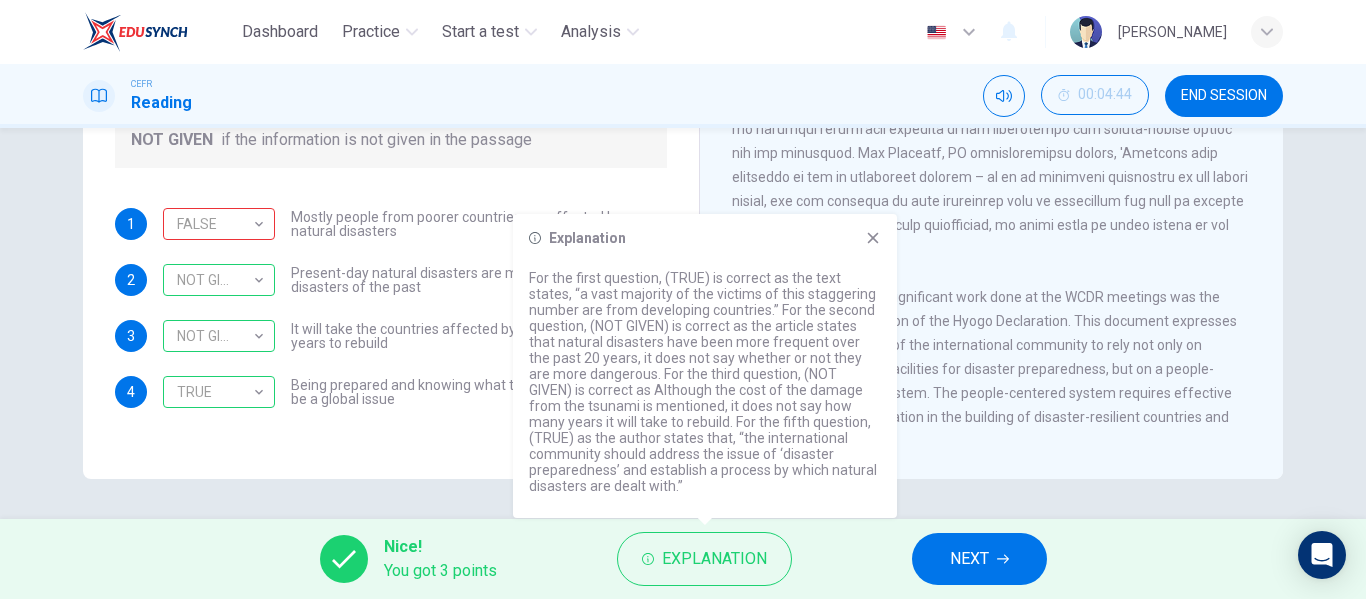 click 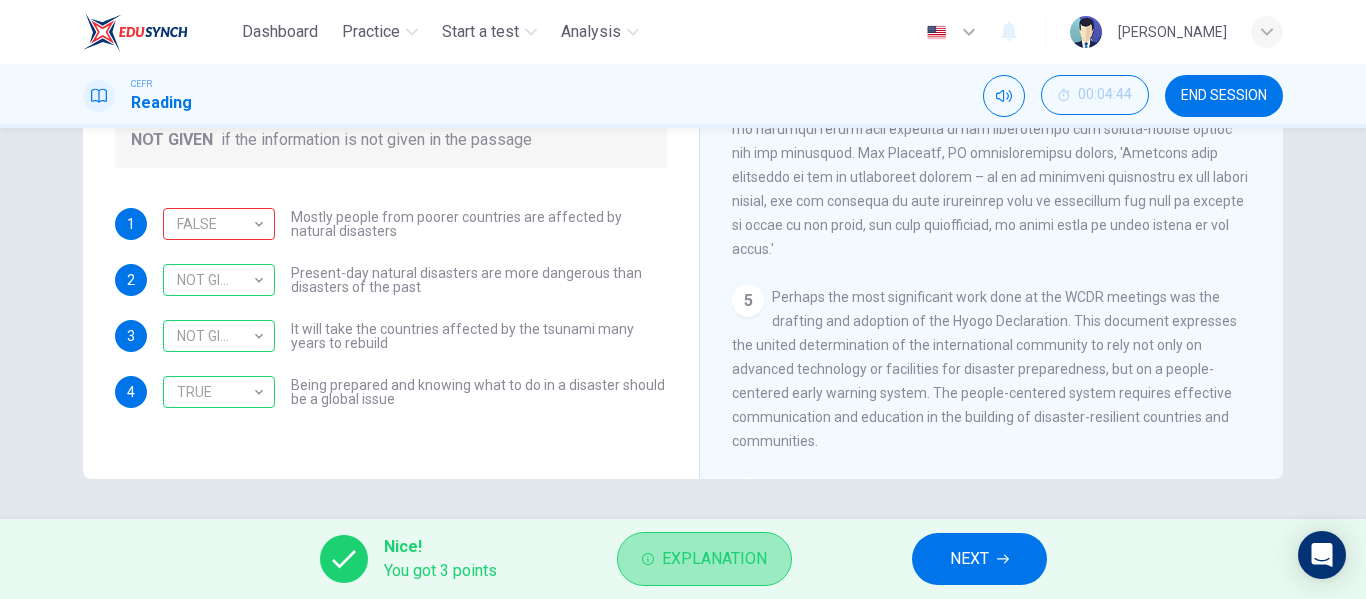 click on "Explanation" at bounding box center (714, 559) 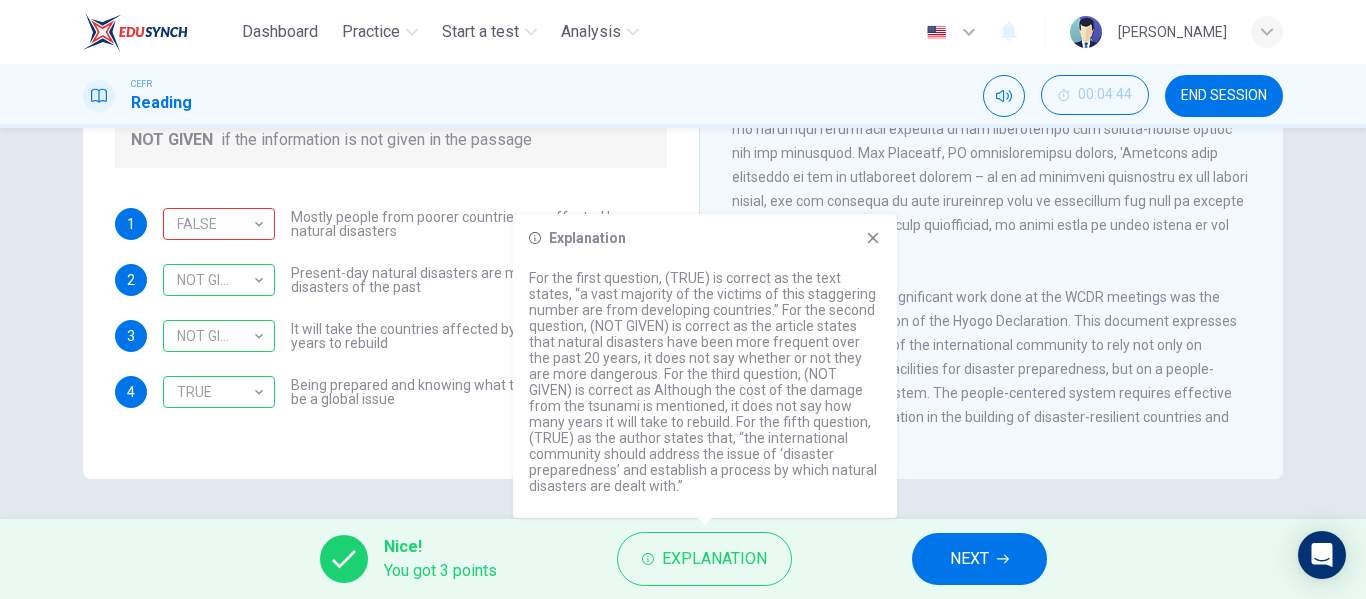 click on "Explanation For the first question, (TRUE) is correct as the text states, “a vast majority of the victims of this staggering number are from developing countries.”
For the second question, (NOT GIVEN) is correct as the article states that natural disasters have been more frequent over the past 20 years, it does not say whether or not they are more dangerous.
For the third question, (NOT GIVEN) is correct as Although the cost of the damage from the tsunami is mentioned, it does not say how many years it will take to rebuild.
For the fifth question, (TRUE) as the author states that, “the international community should address the issue of ‘disaster preparedness’ and establish a process by which natural disasters are dealt with.”" at bounding box center (705, 366) 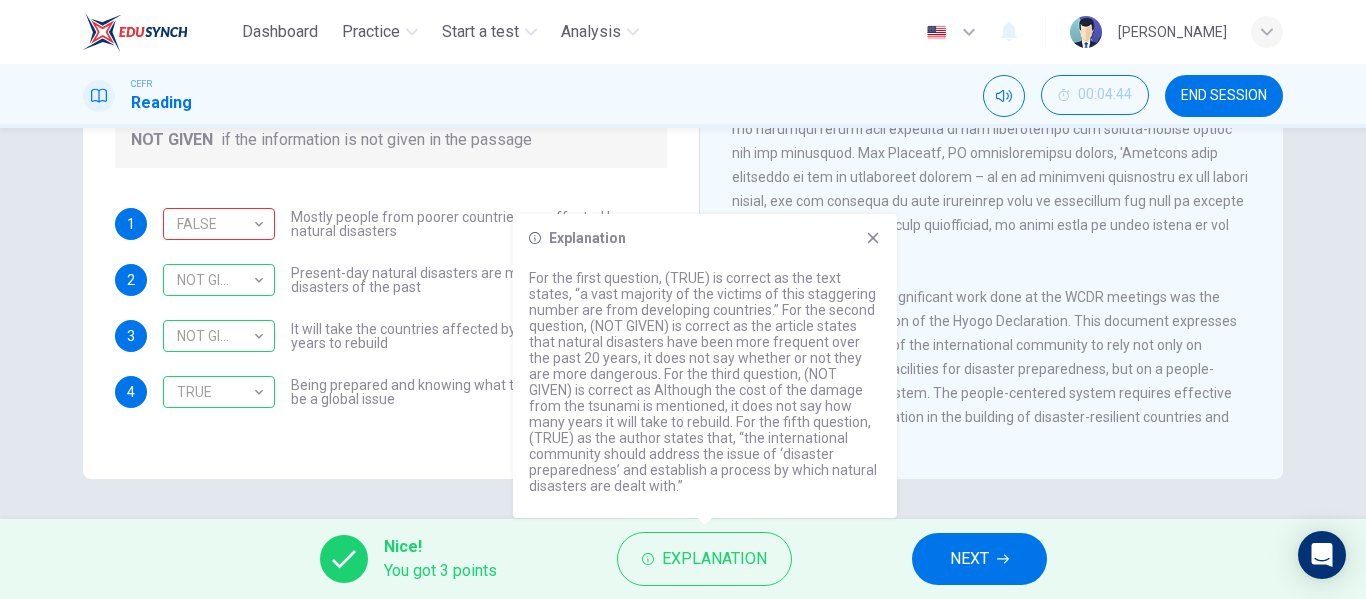 click 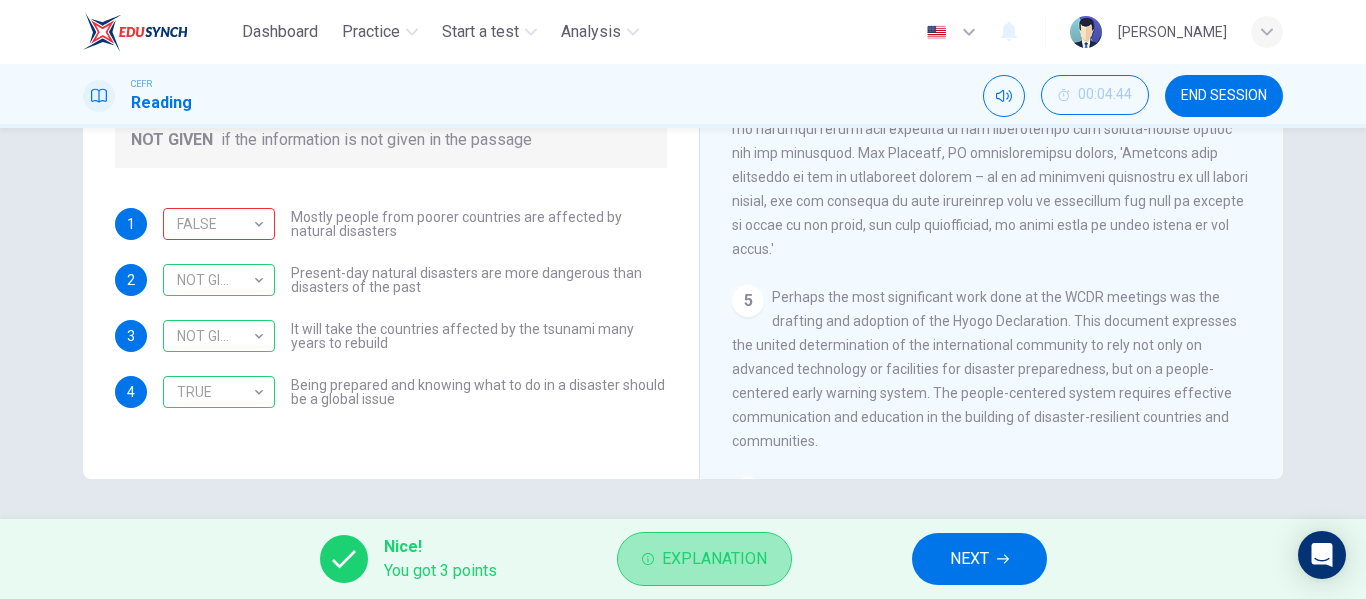 click on "Explanation" at bounding box center [714, 559] 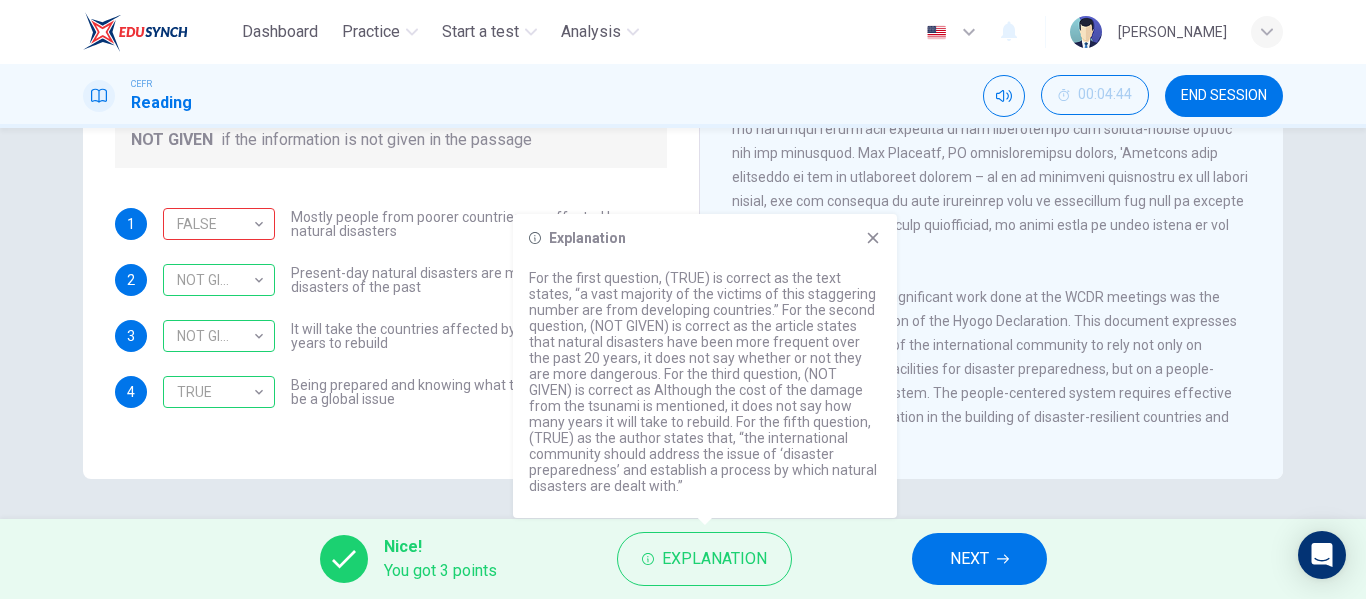 click 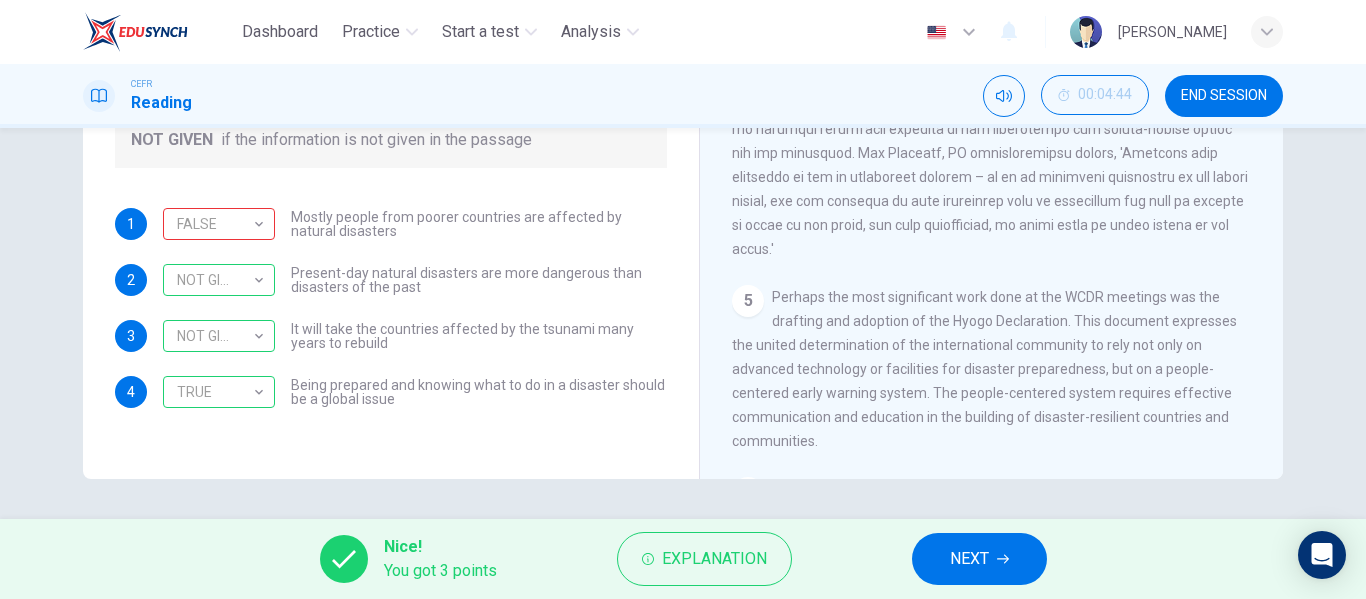 scroll, scrollTop: 1109, scrollLeft: 0, axis: vertical 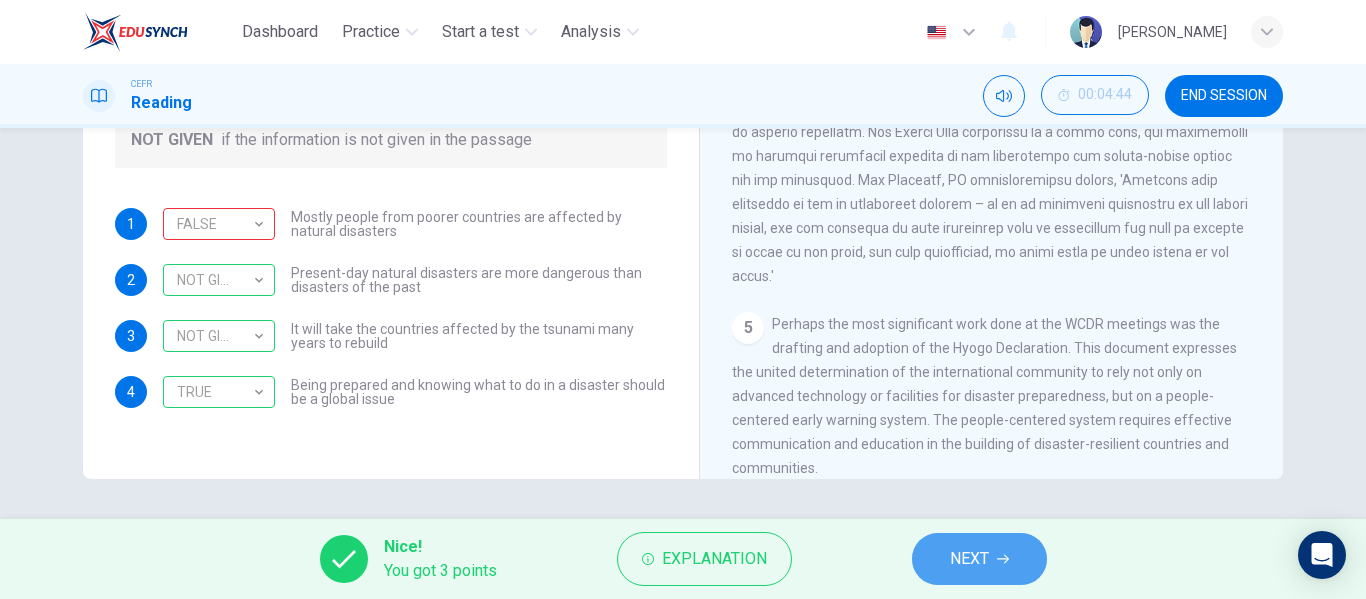click on "NEXT" at bounding box center (969, 559) 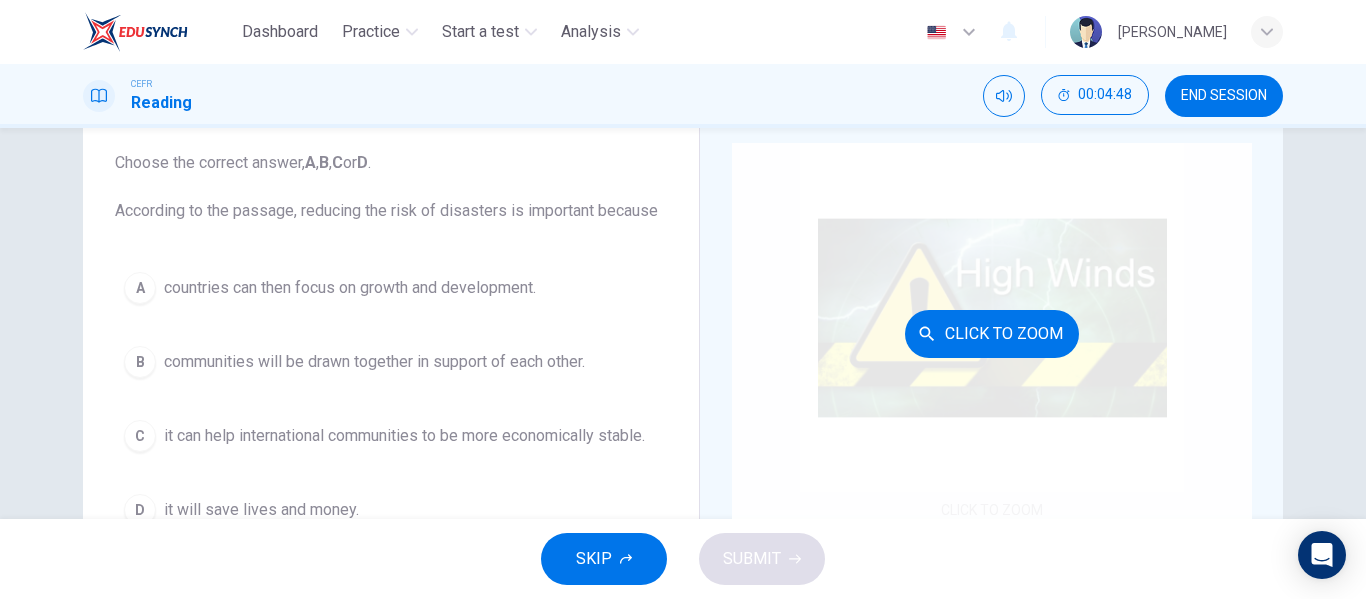 scroll, scrollTop: 111, scrollLeft: 0, axis: vertical 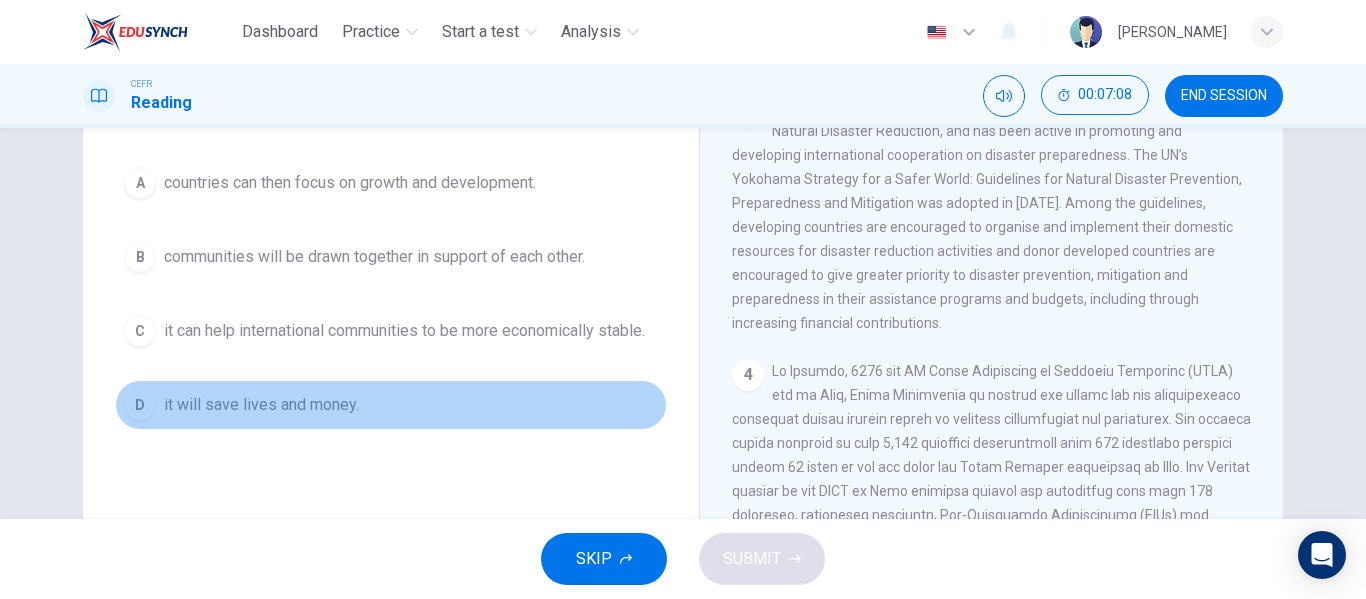 click on "D" at bounding box center [140, 405] 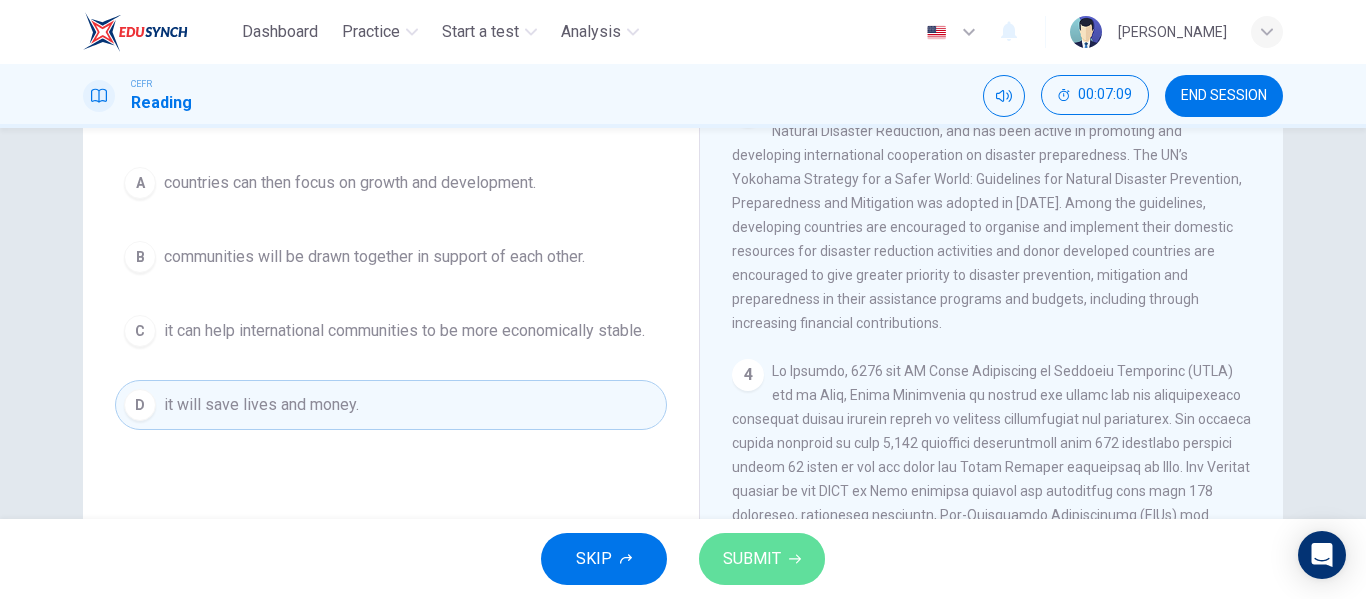 click on "SUBMIT" at bounding box center (752, 559) 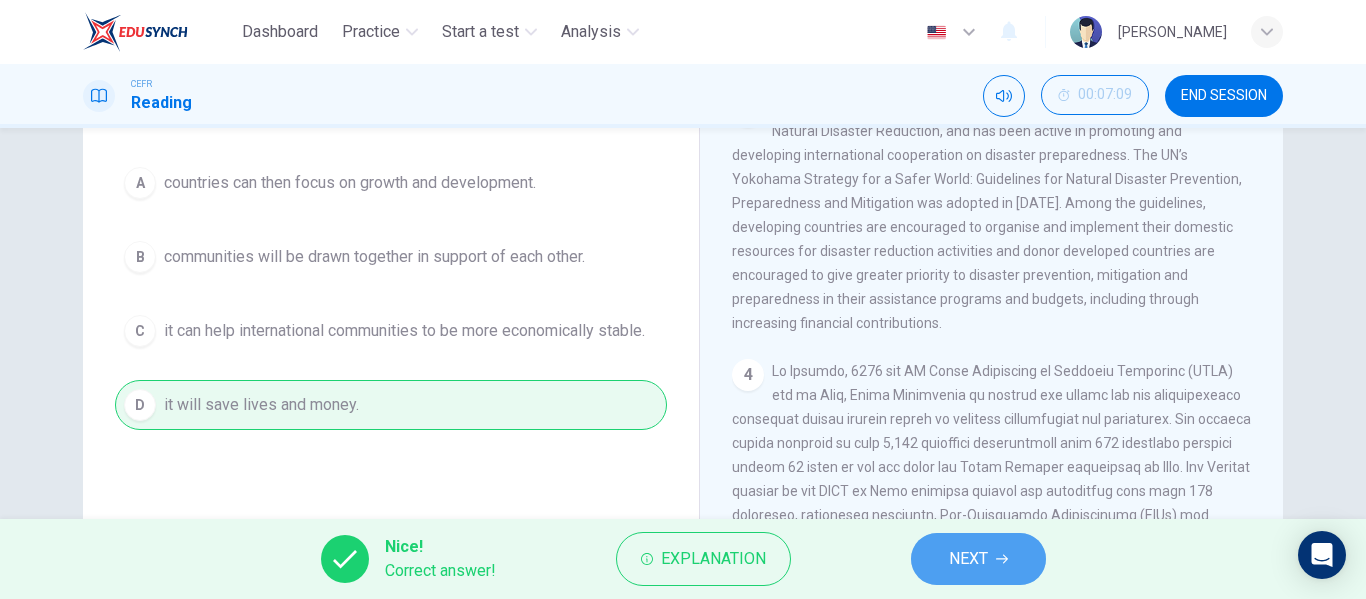 click on "NEXT" at bounding box center [968, 559] 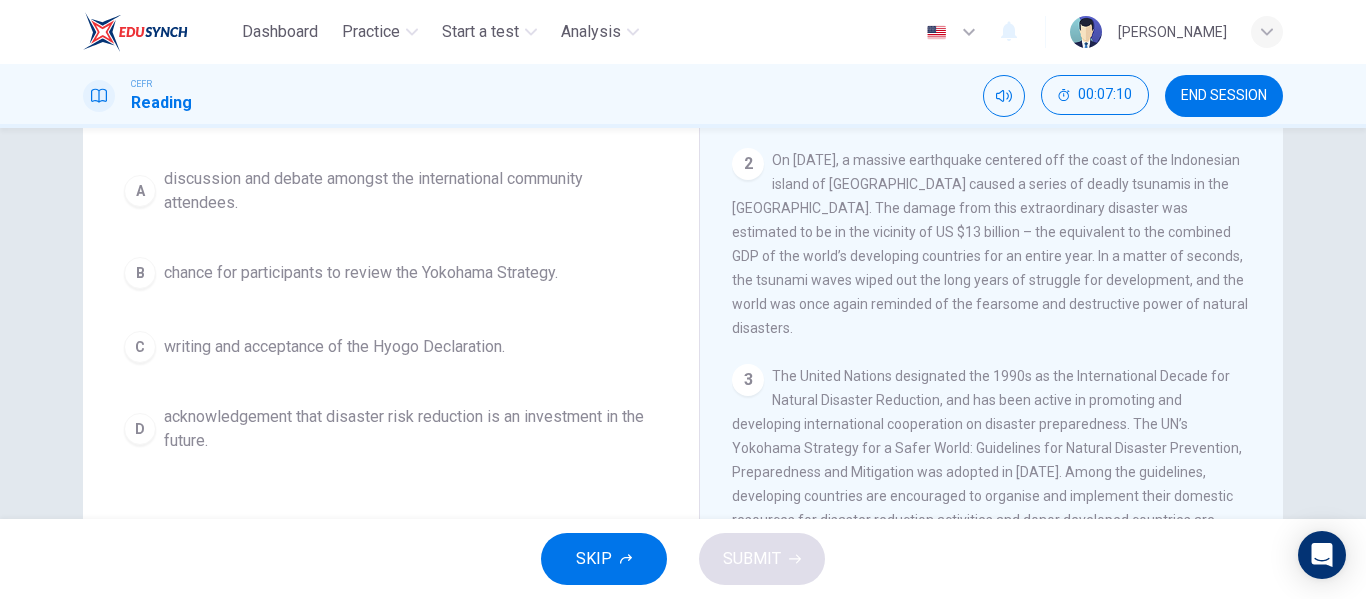 scroll, scrollTop: 500, scrollLeft: 0, axis: vertical 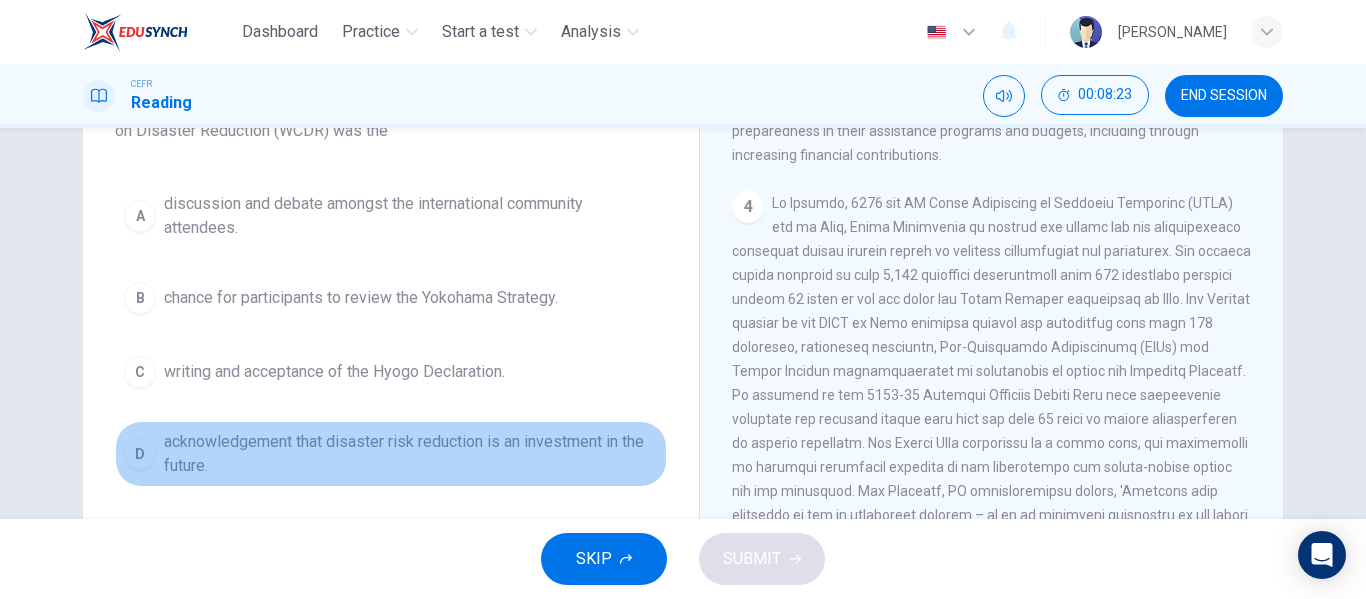 click on "D" at bounding box center (140, 454) 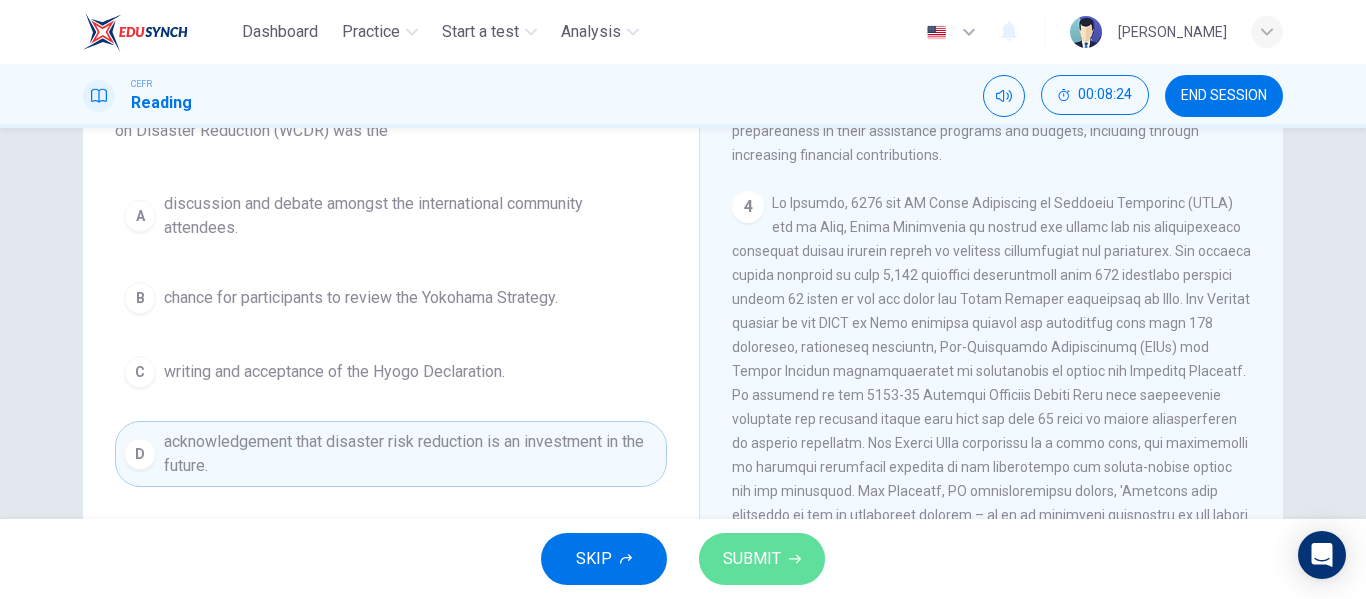 click on "SUBMIT" at bounding box center (752, 559) 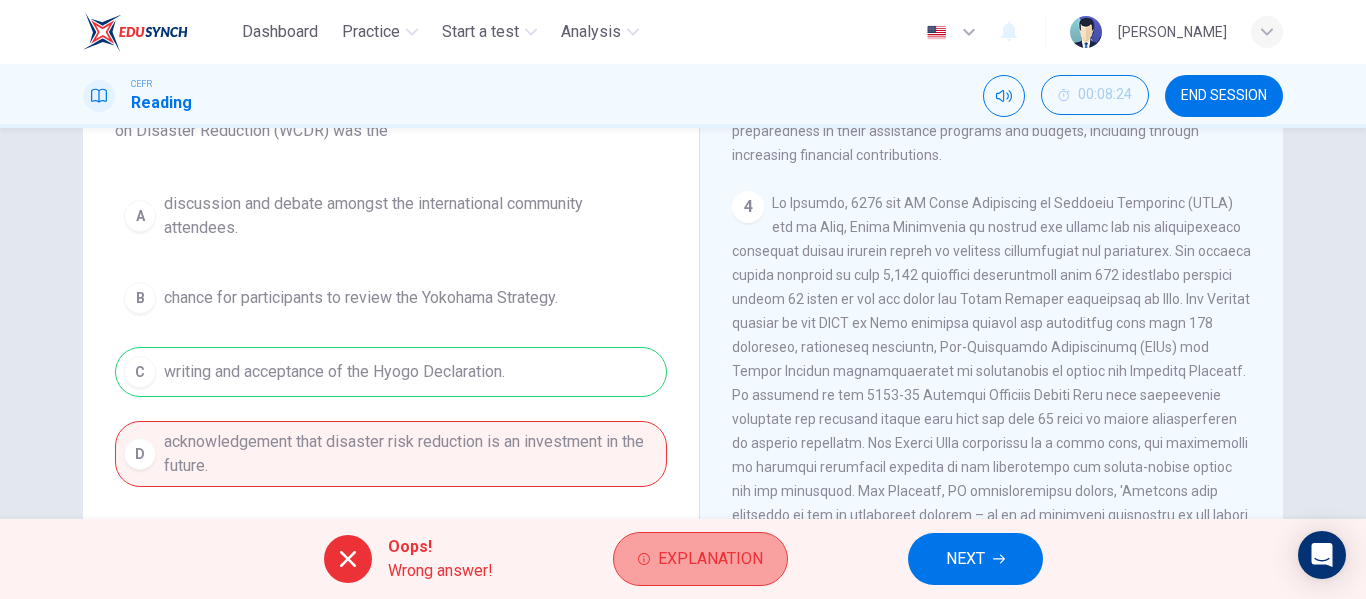 click on "Explanation" at bounding box center (710, 559) 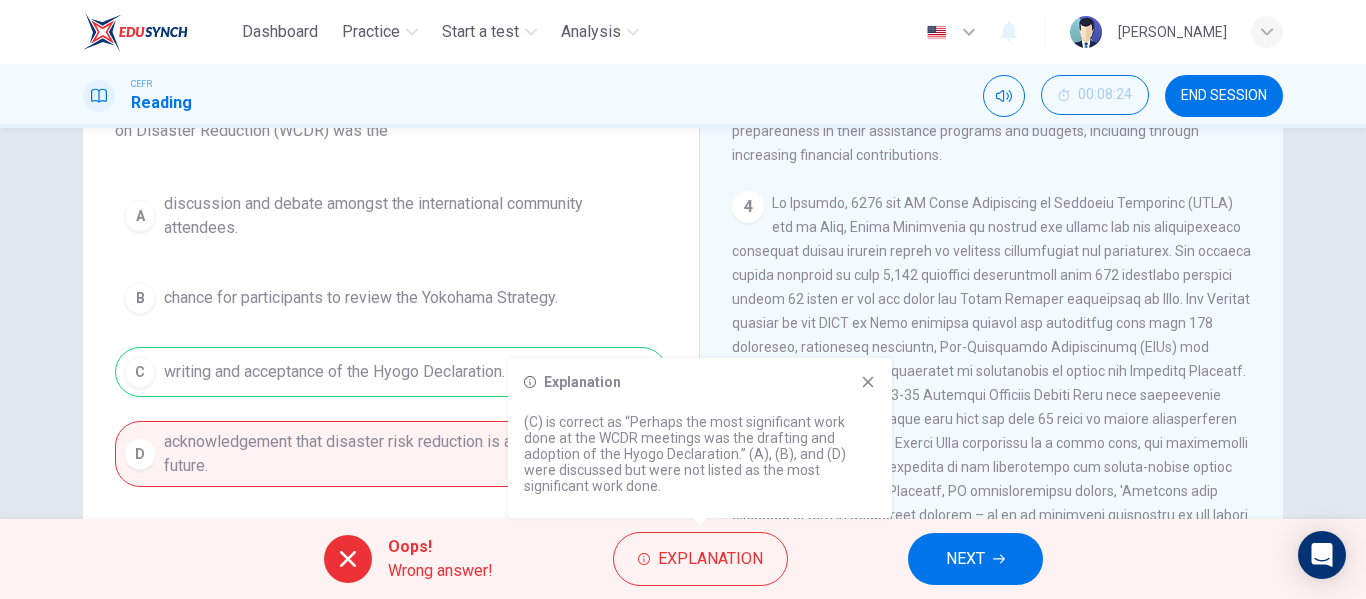 click 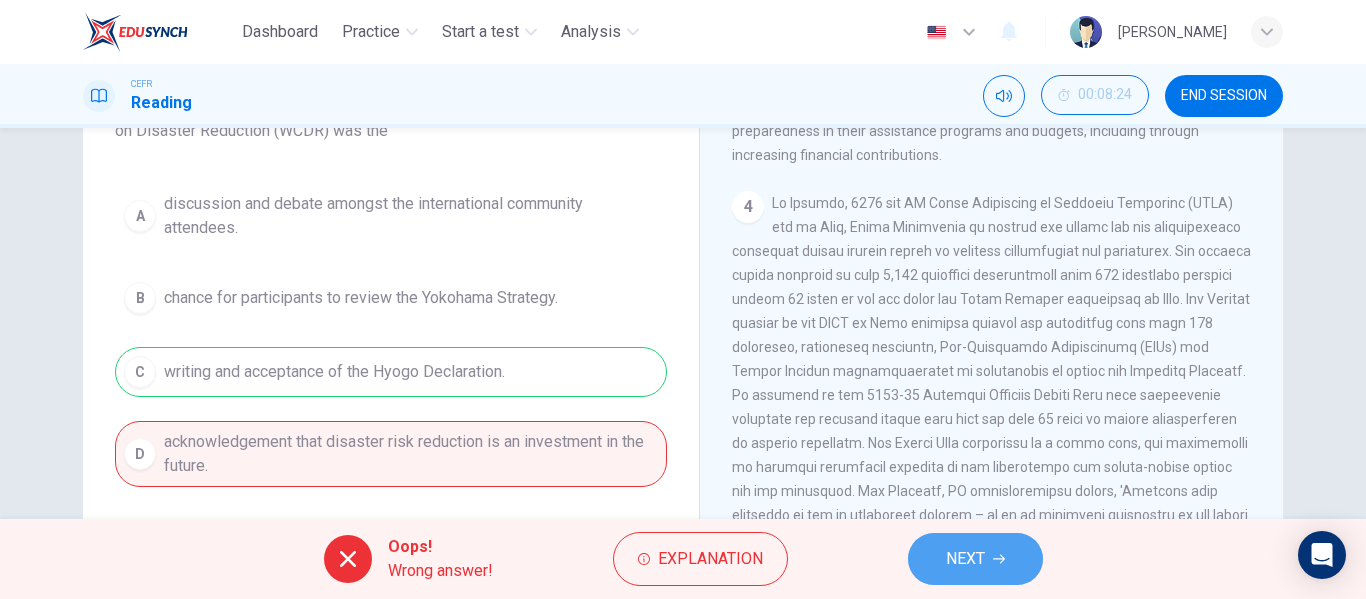 click on "NEXT" at bounding box center (975, 559) 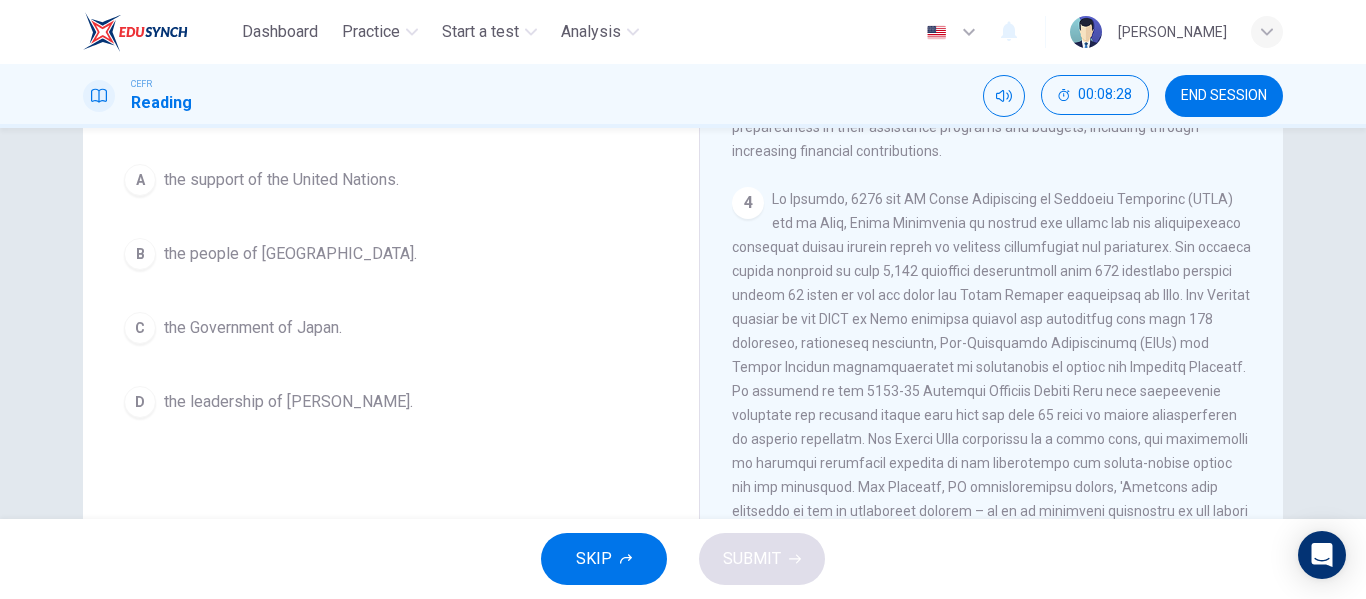 scroll, scrollTop: 223, scrollLeft: 0, axis: vertical 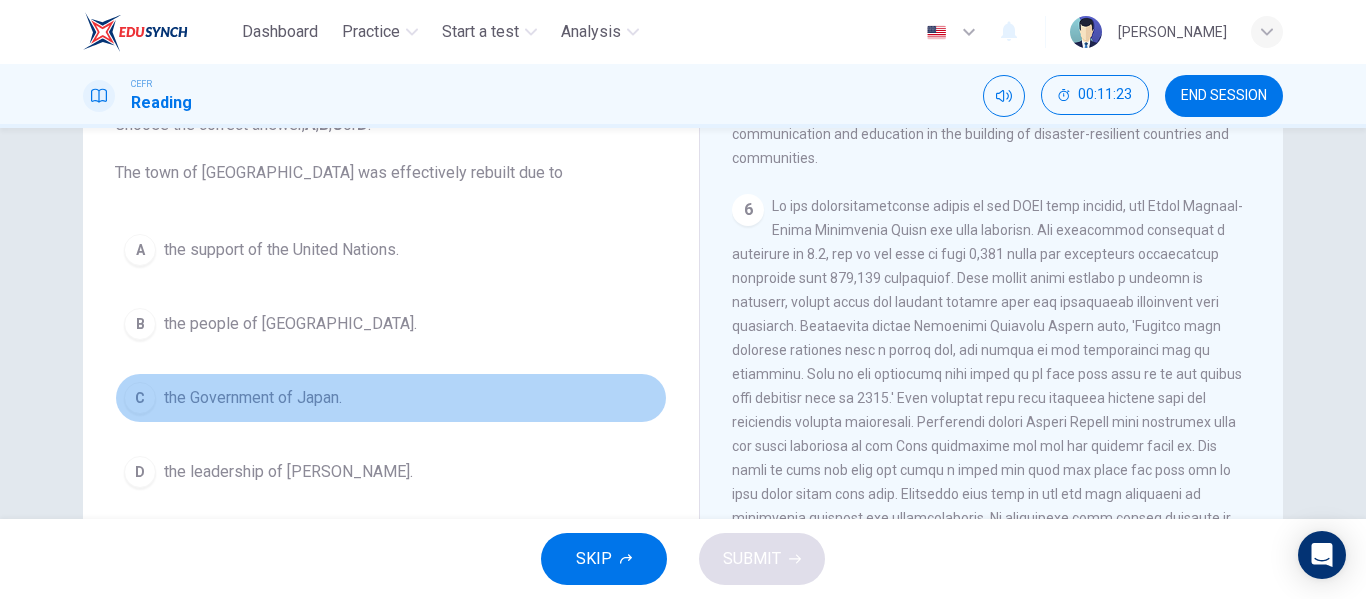 click on "the Government of Japan." at bounding box center [253, 398] 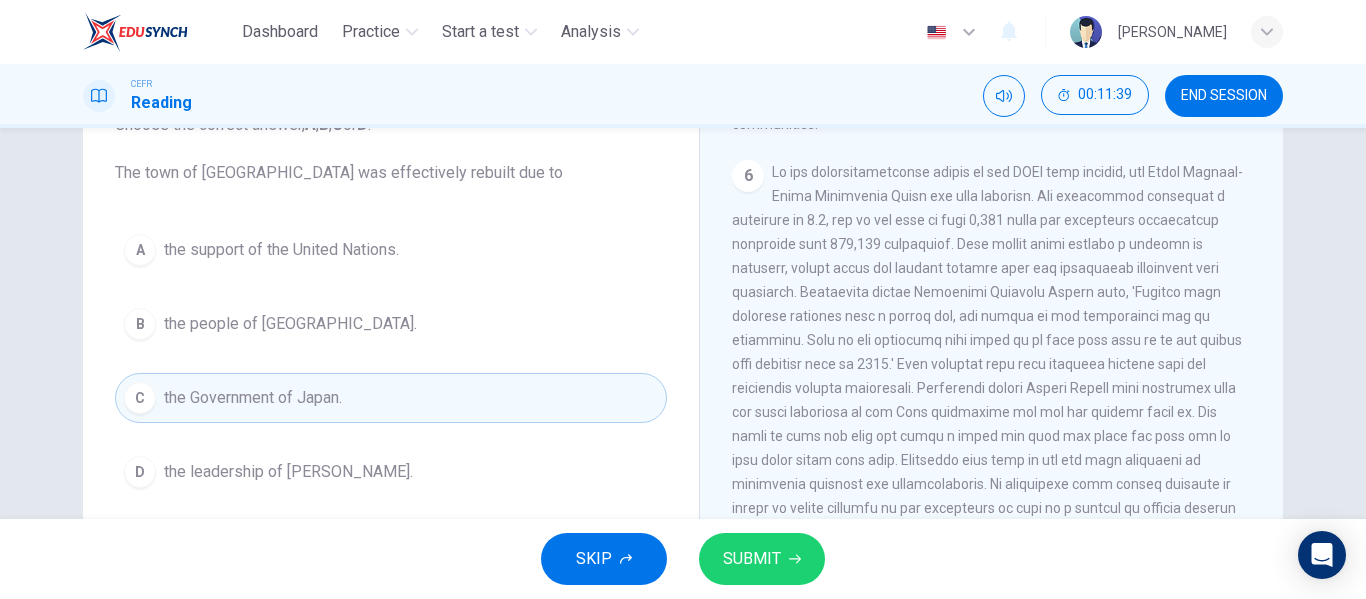 scroll, scrollTop: 1690, scrollLeft: 0, axis: vertical 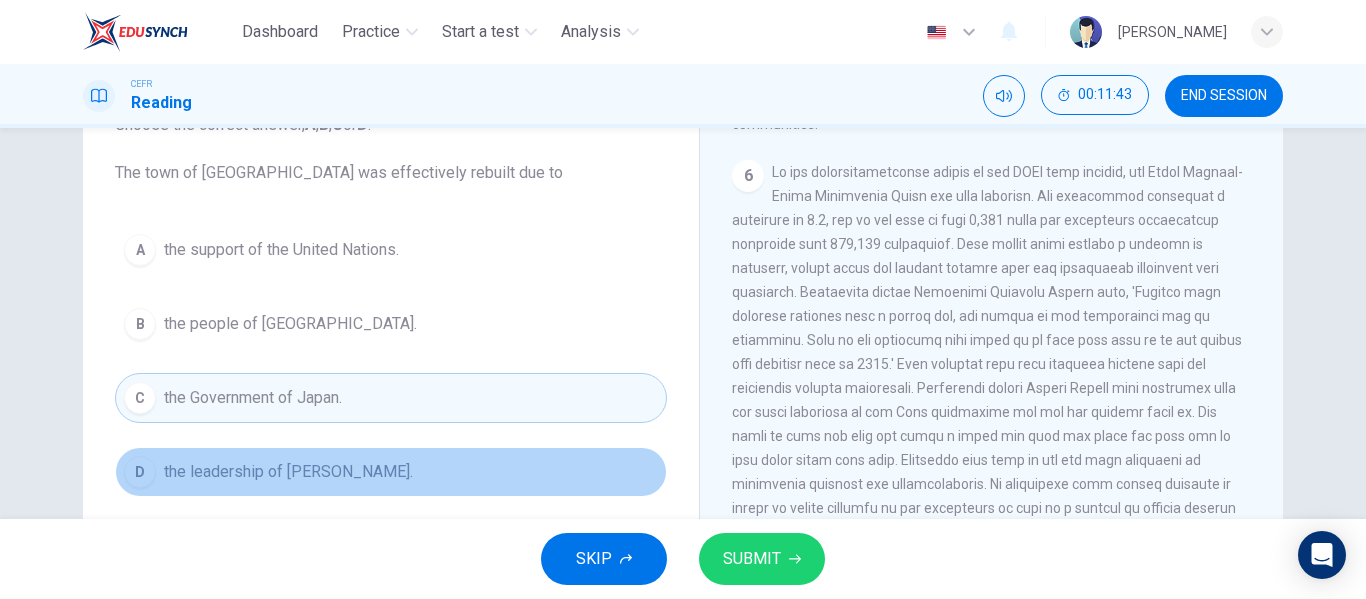 click on "D the leadership of Professor Kawata." at bounding box center (391, 472) 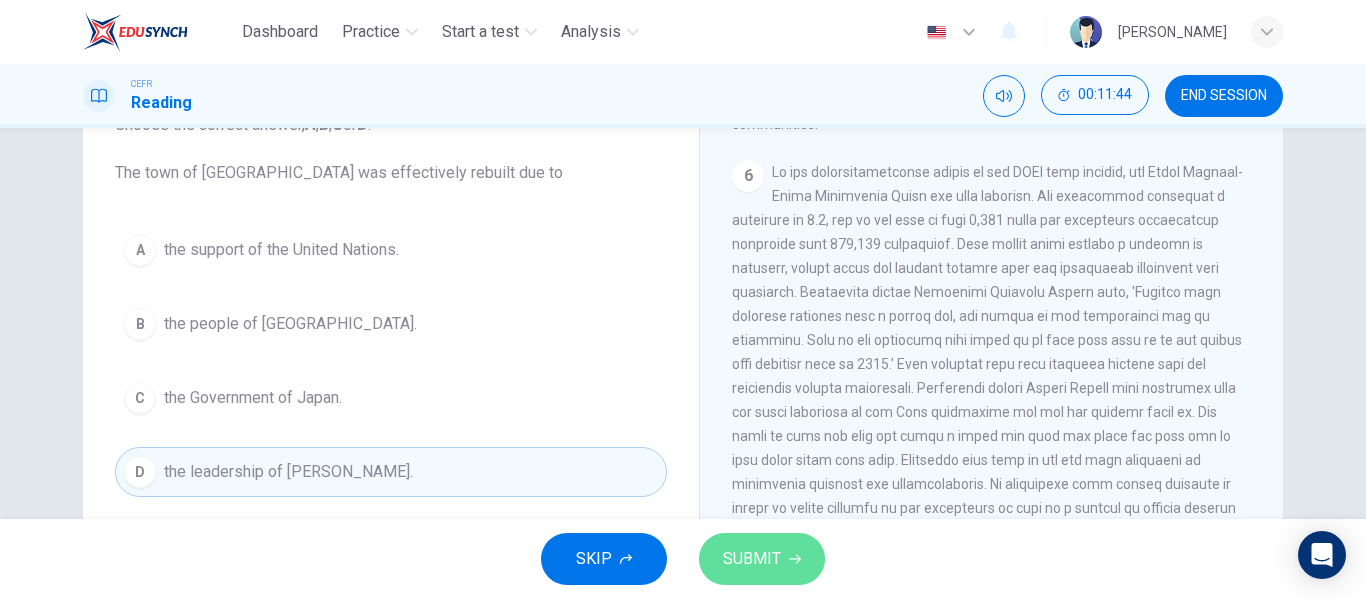 click on "SUBMIT" at bounding box center (762, 559) 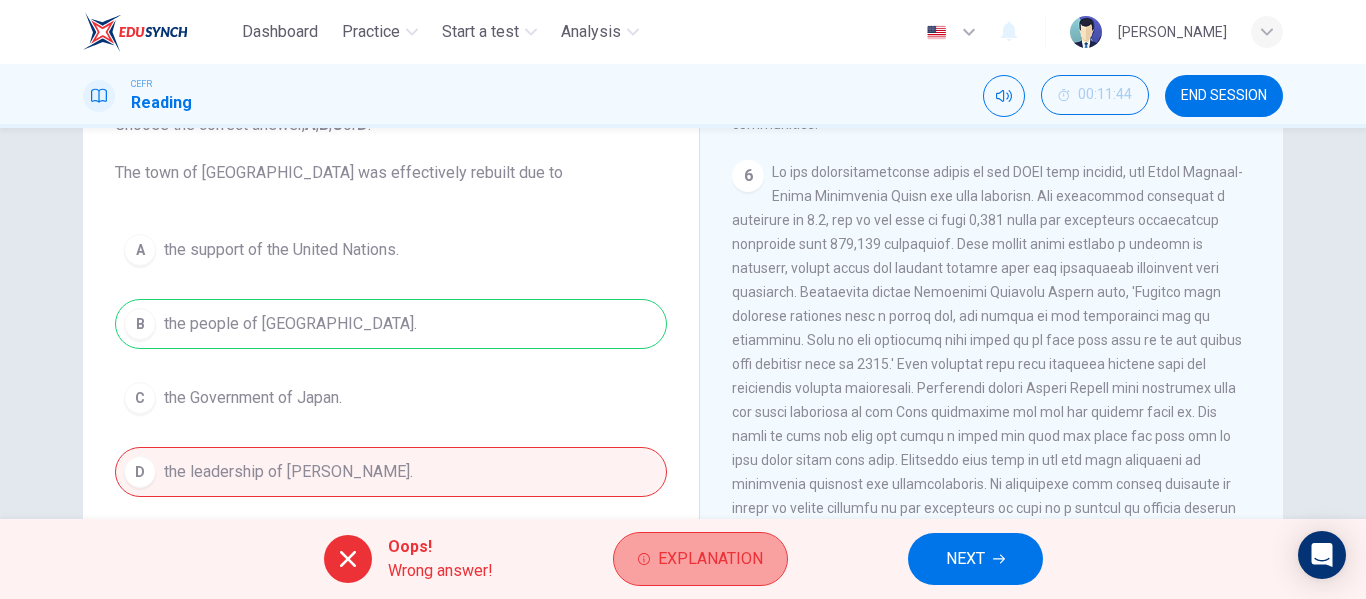 click on "Explanation" at bounding box center [710, 559] 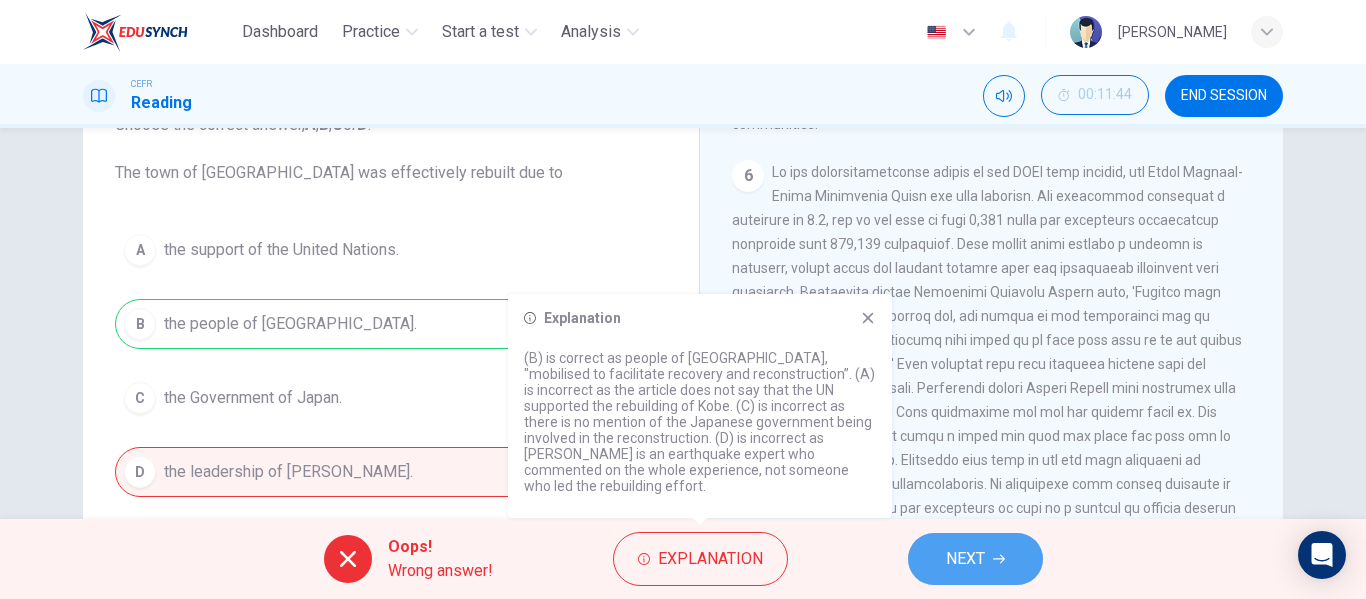 click on "NEXT" at bounding box center (965, 559) 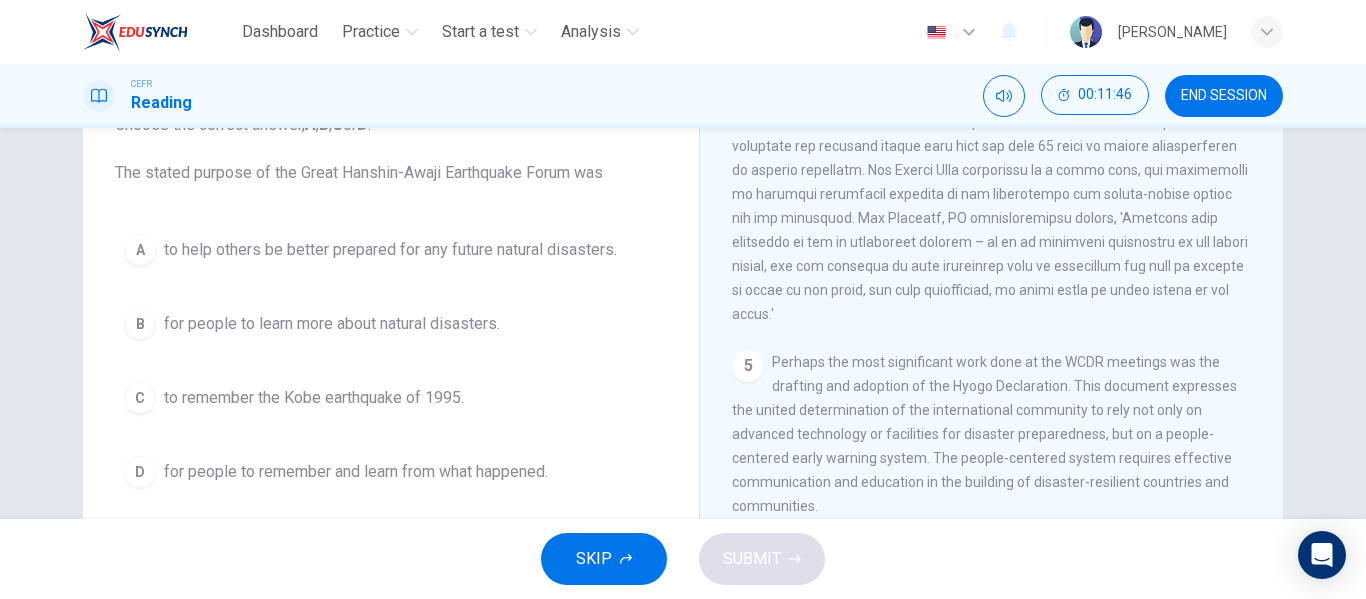 scroll, scrollTop: 1300, scrollLeft: 0, axis: vertical 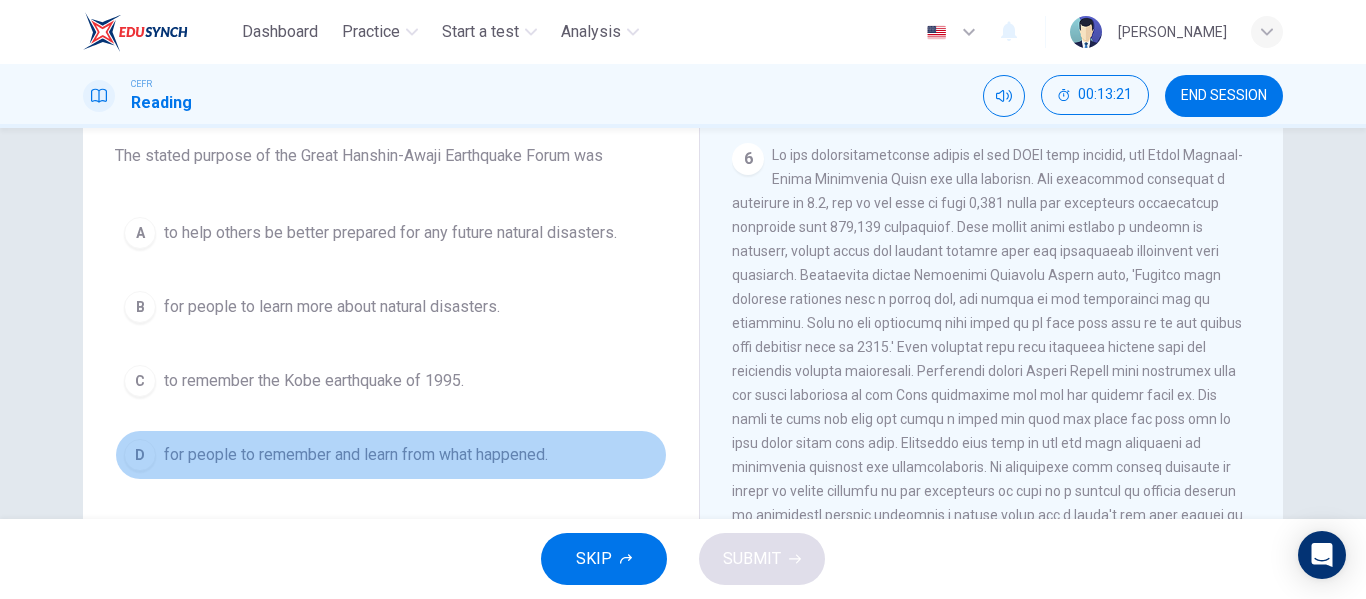 click on "for people to remember and learn from what happened." at bounding box center (356, 455) 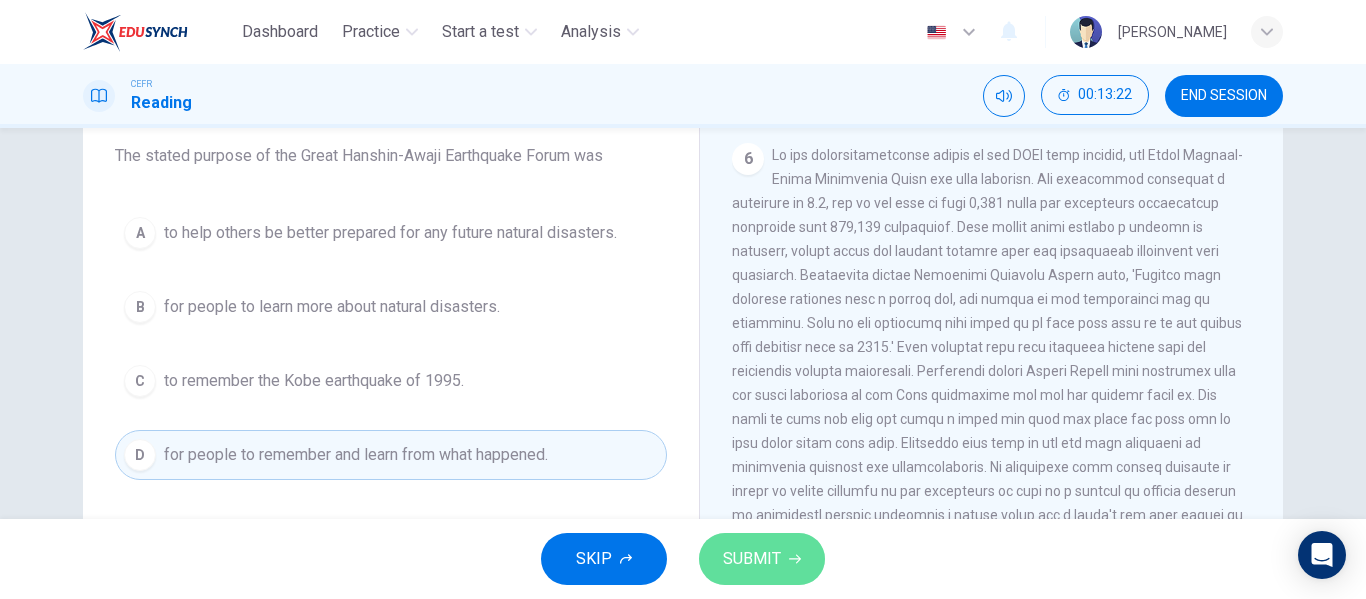 click on "SUBMIT" at bounding box center [752, 559] 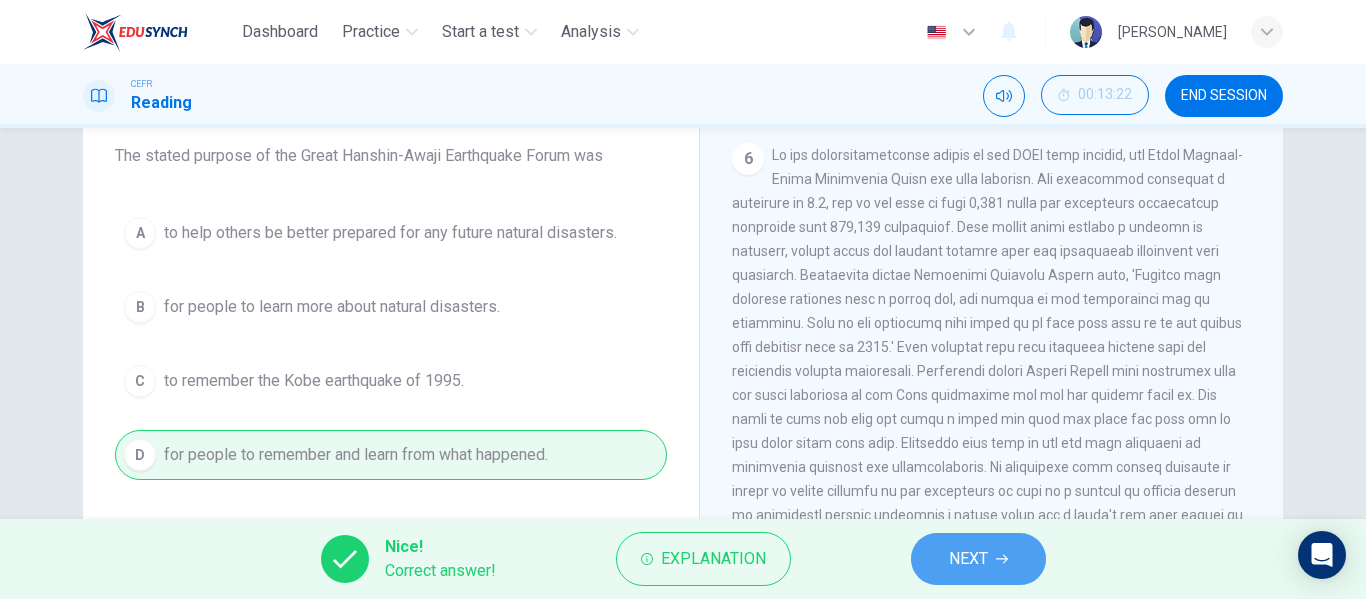 click on "NEXT" at bounding box center (978, 559) 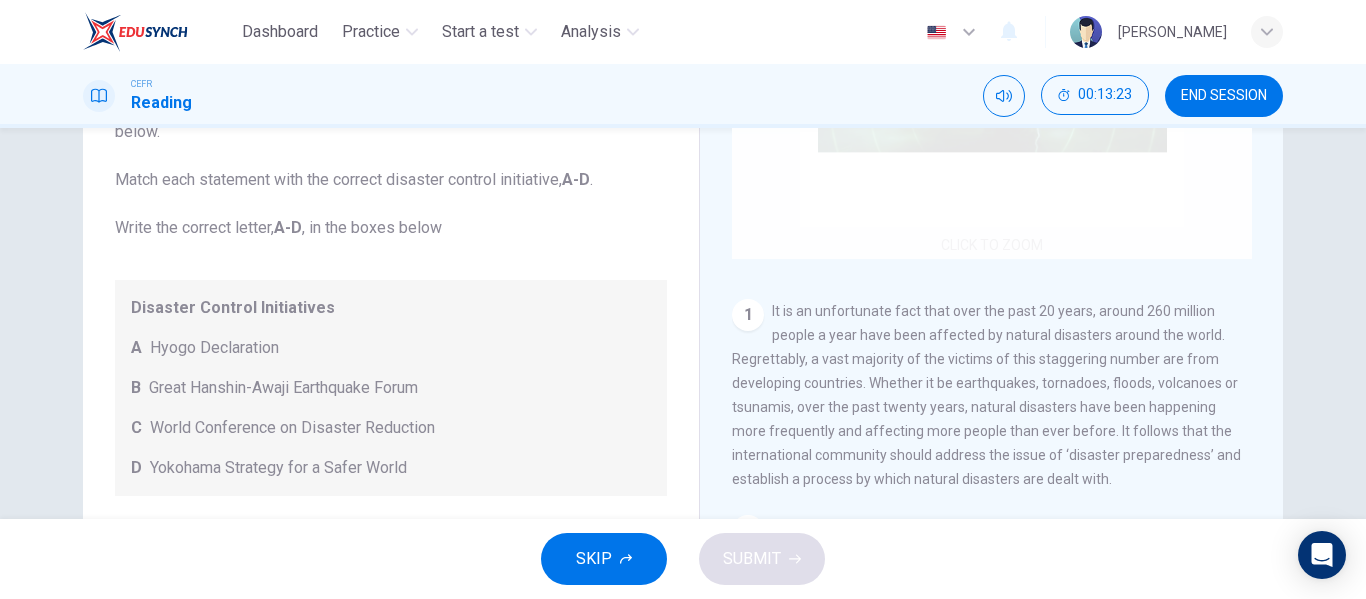 scroll, scrollTop: 212, scrollLeft: 0, axis: vertical 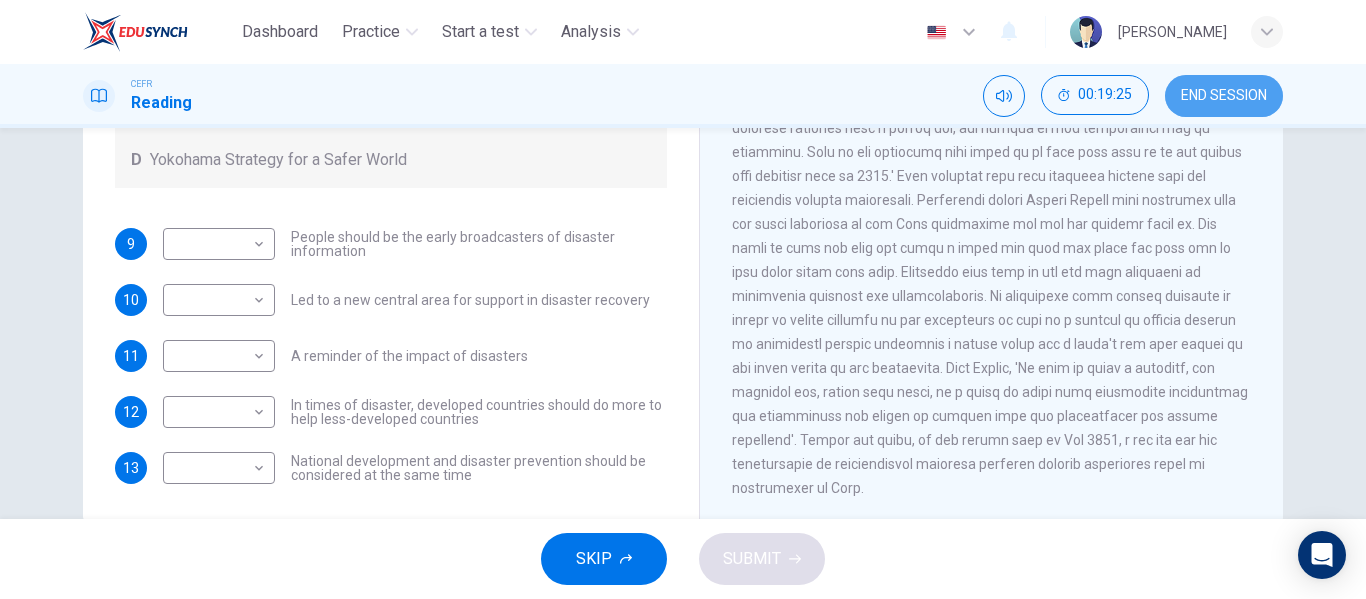 click on "END SESSION" at bounding box center [1224, 96] 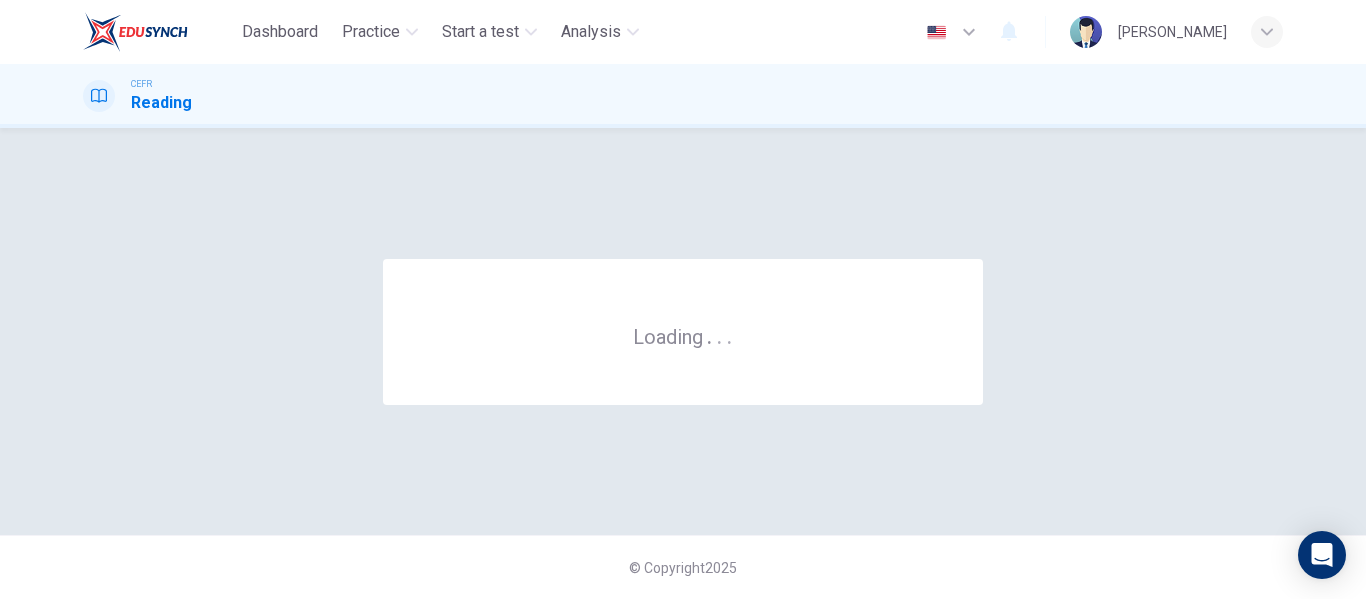 scroll, scrollTop: 0, scrollLeft: 0, axis: both 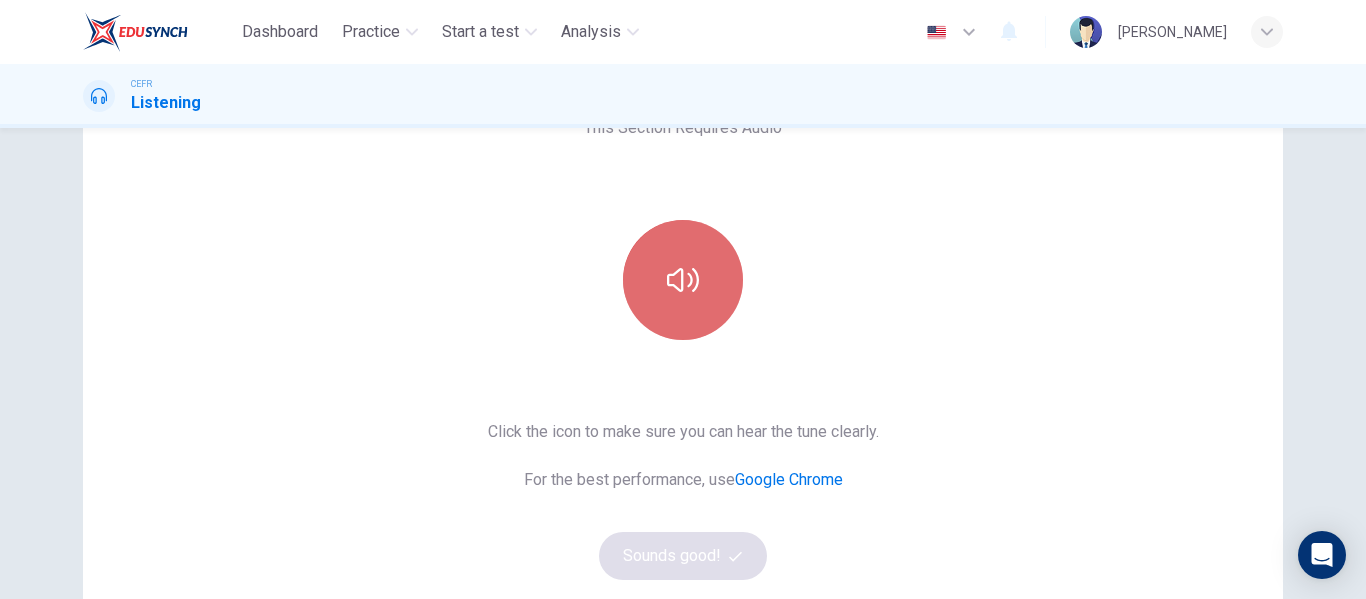 click at bounding box center [683, 280] 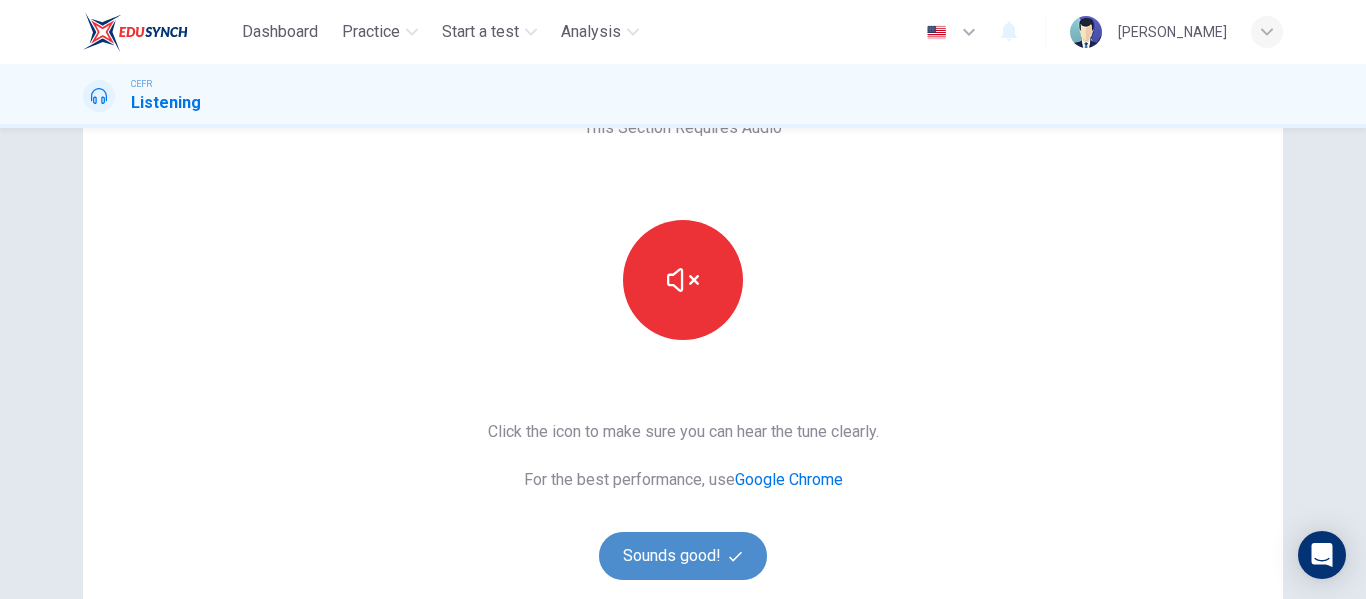 click on "Sounds good!" at bounding box center [683, 556] 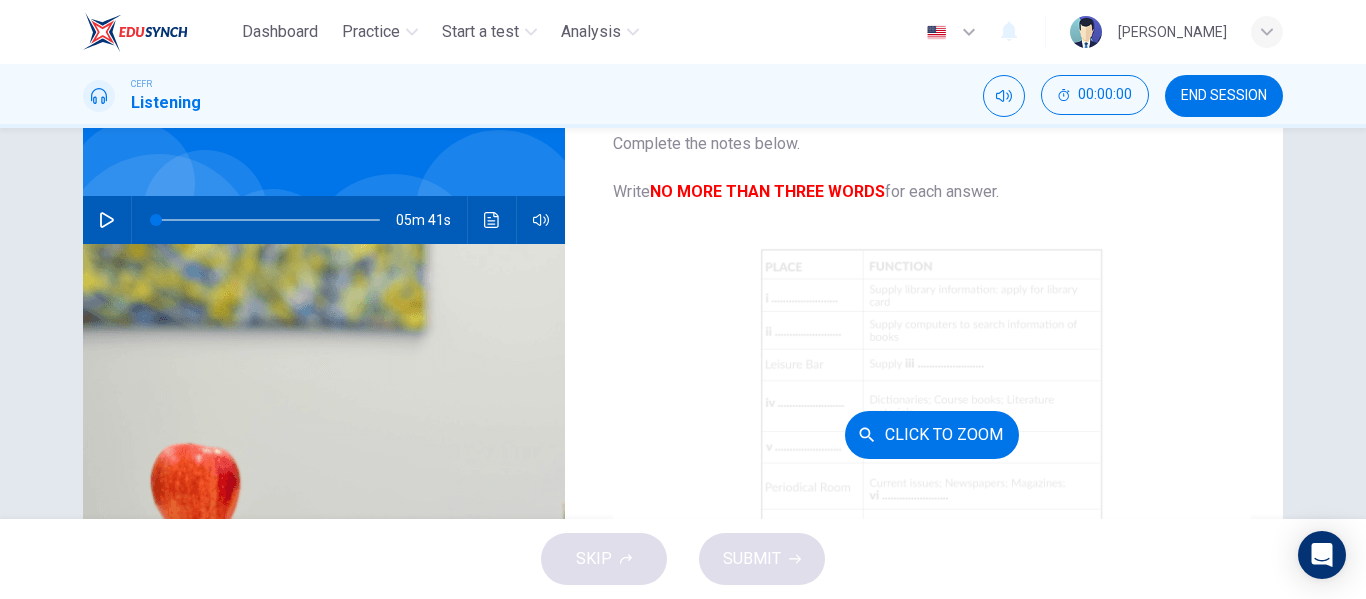 scroll, scrollTop: 0, scrollLeft: 0, axis: both 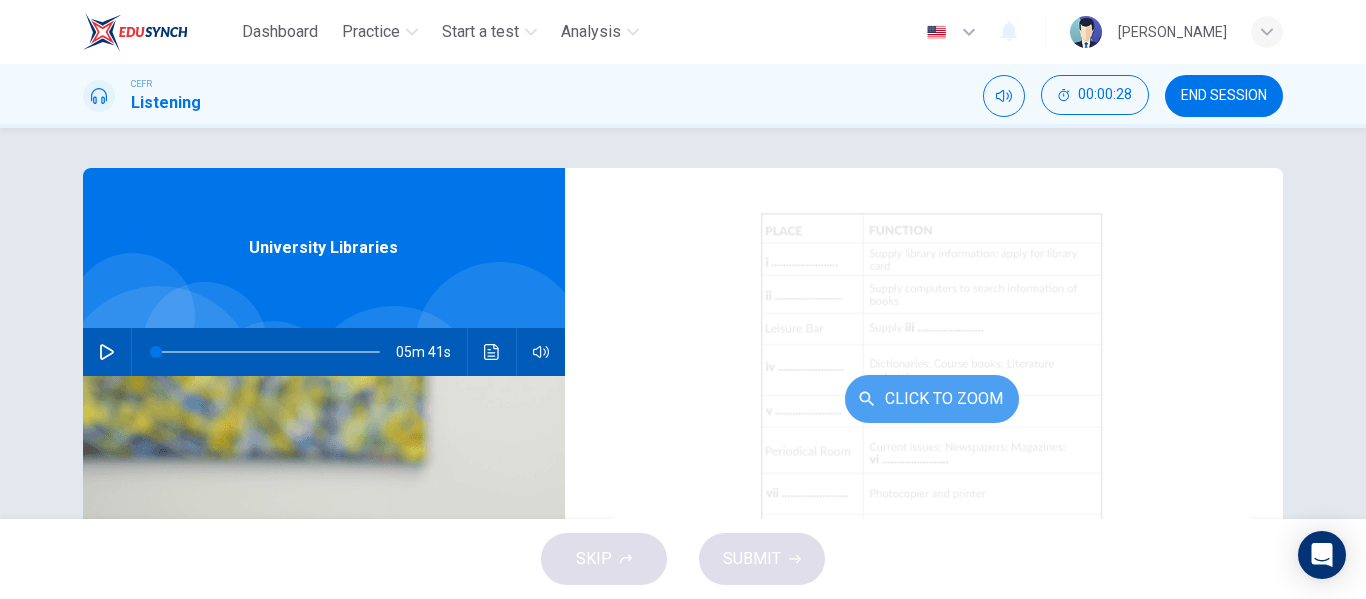 click on "Click to Zoom" at bounding box center [932, 399] 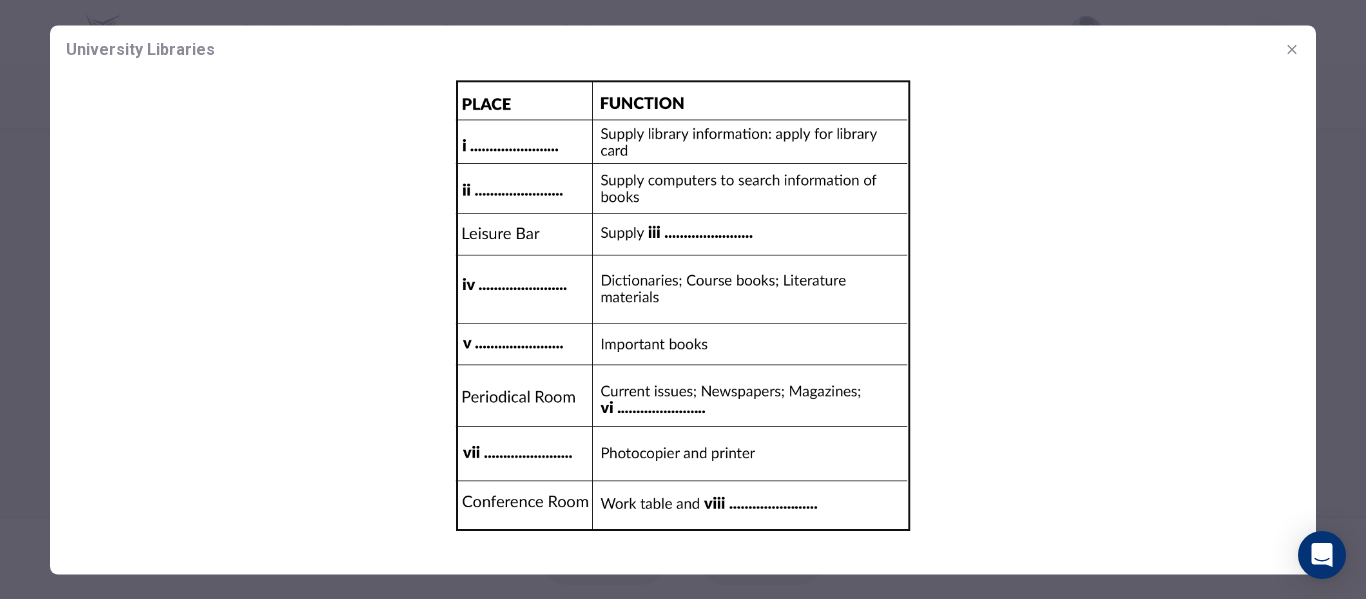 click at bounding box center [683, 305] 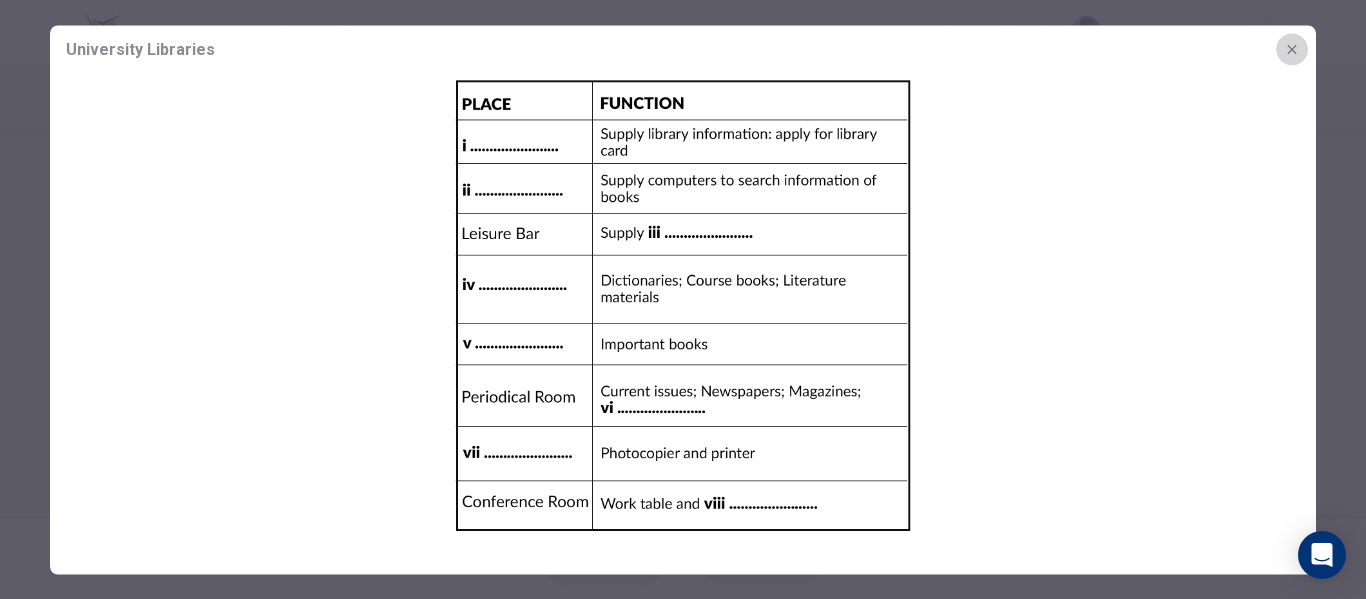 click 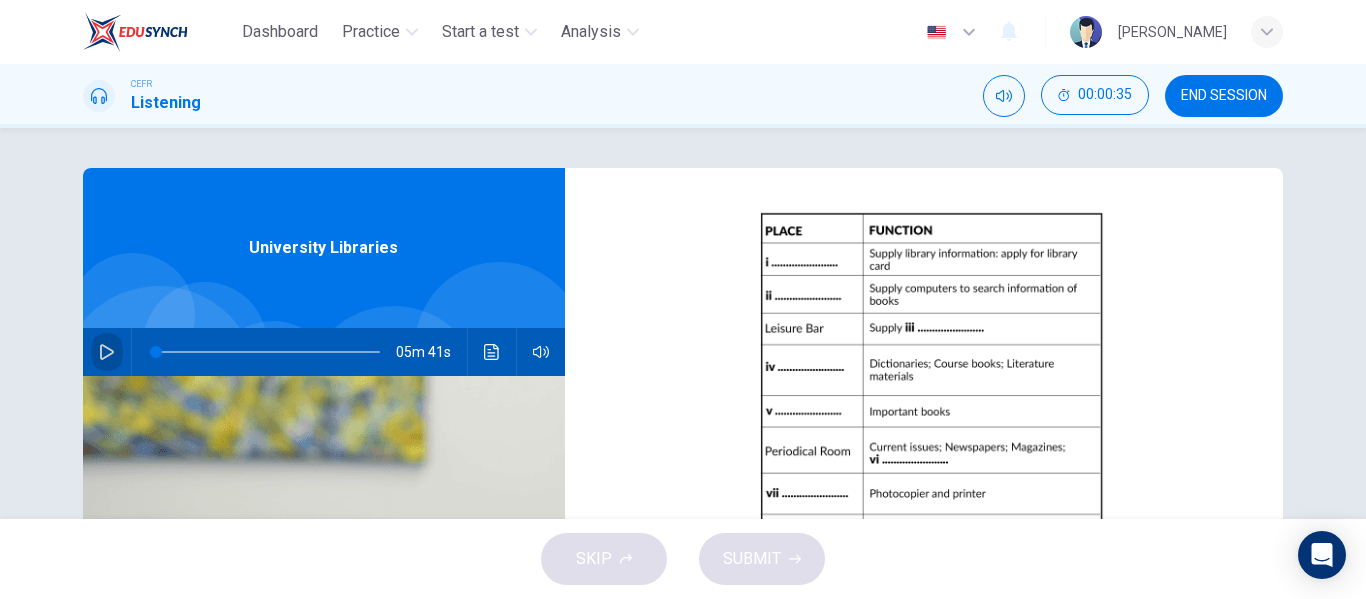 click 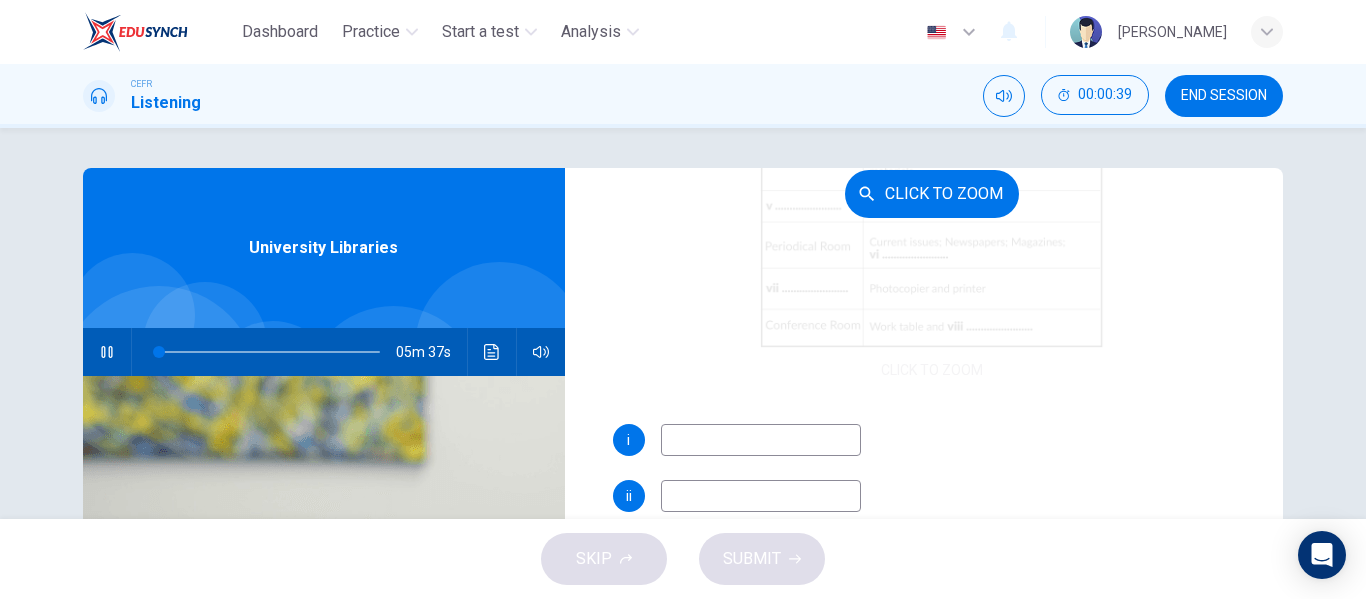 scroll, scrollTop: 374, scrollLeft: 0, axis: vertical 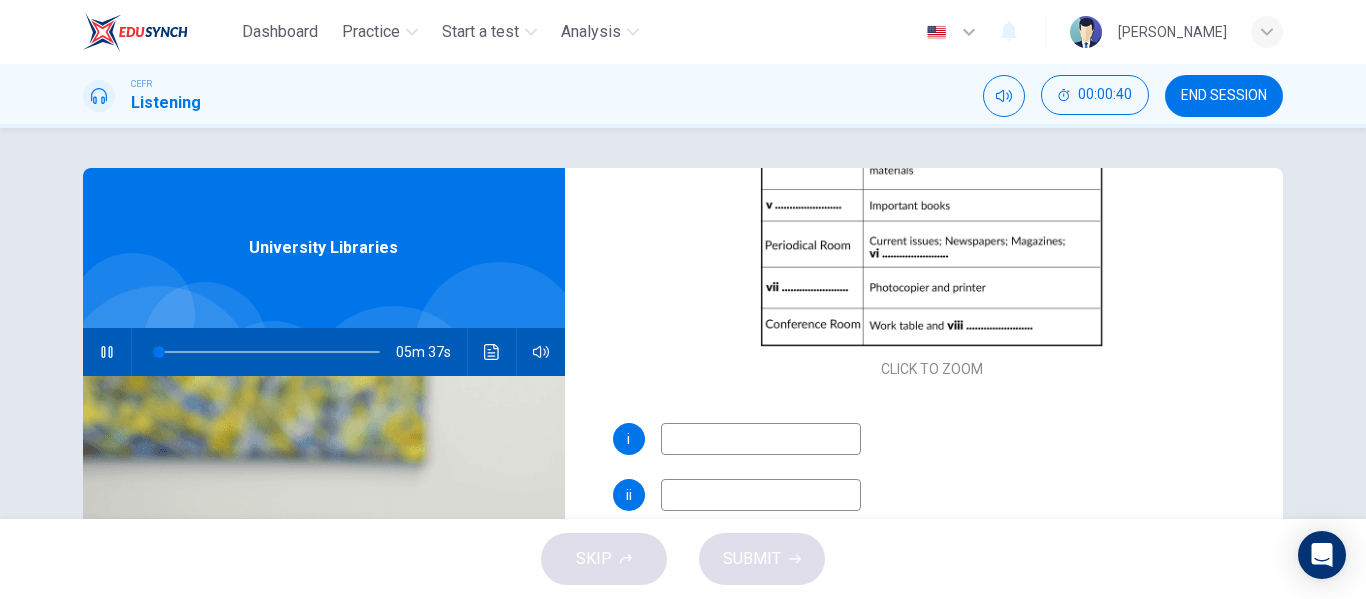 click at bounding box center (761, 439) 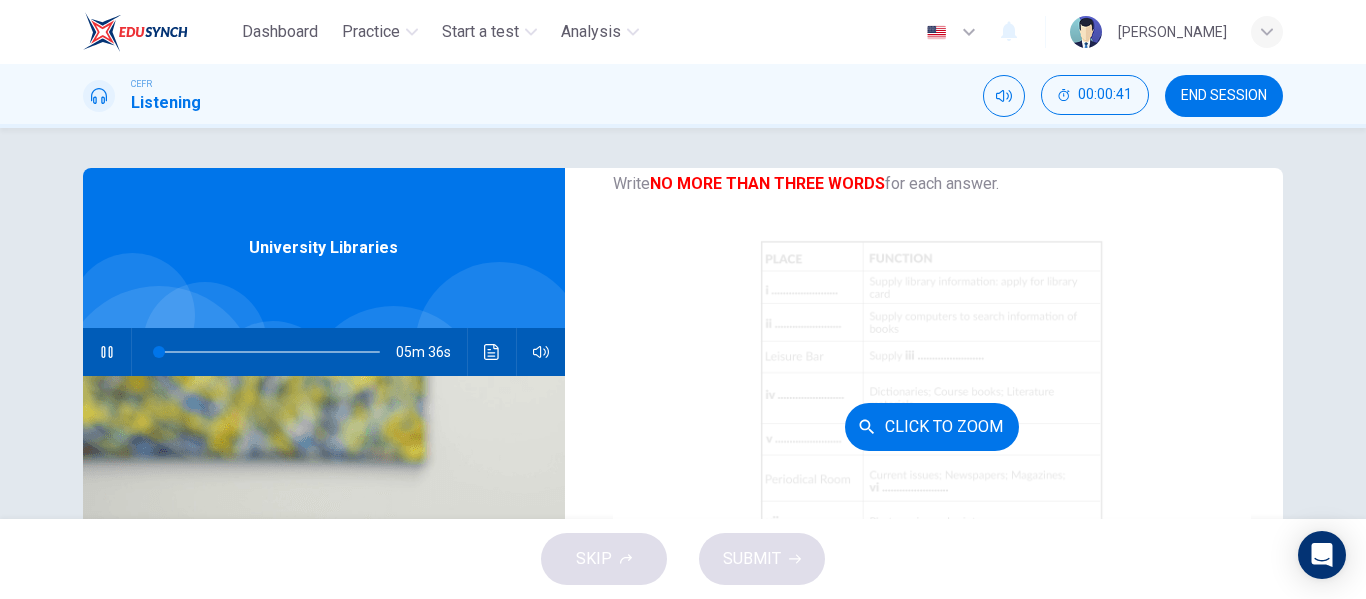 scroll, scrollTop: 121, scrollLeft: 0, axis: vertical 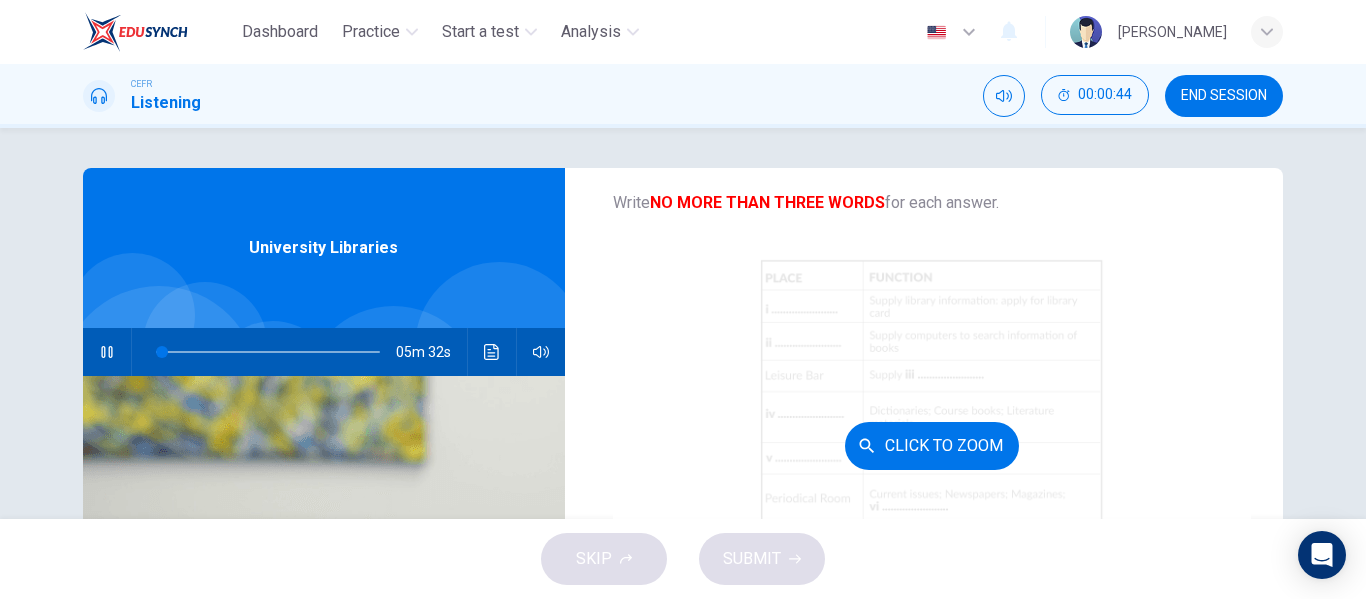click on "Click to Zoom" at bounding box center (932, 445) 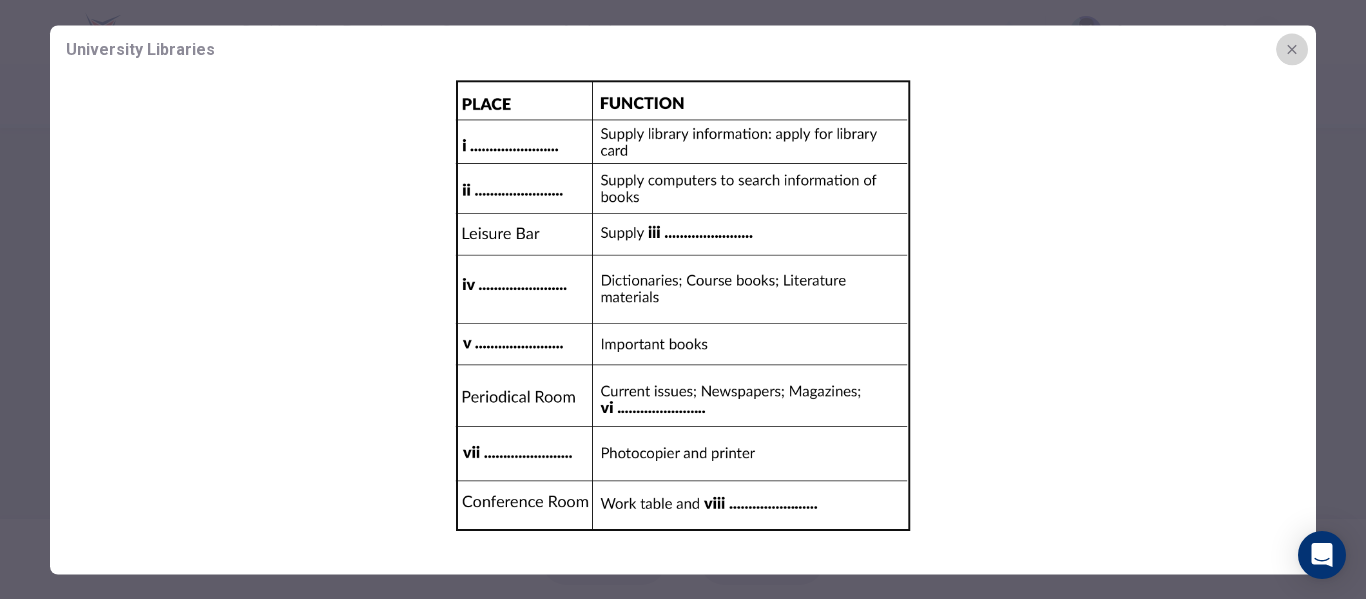 click 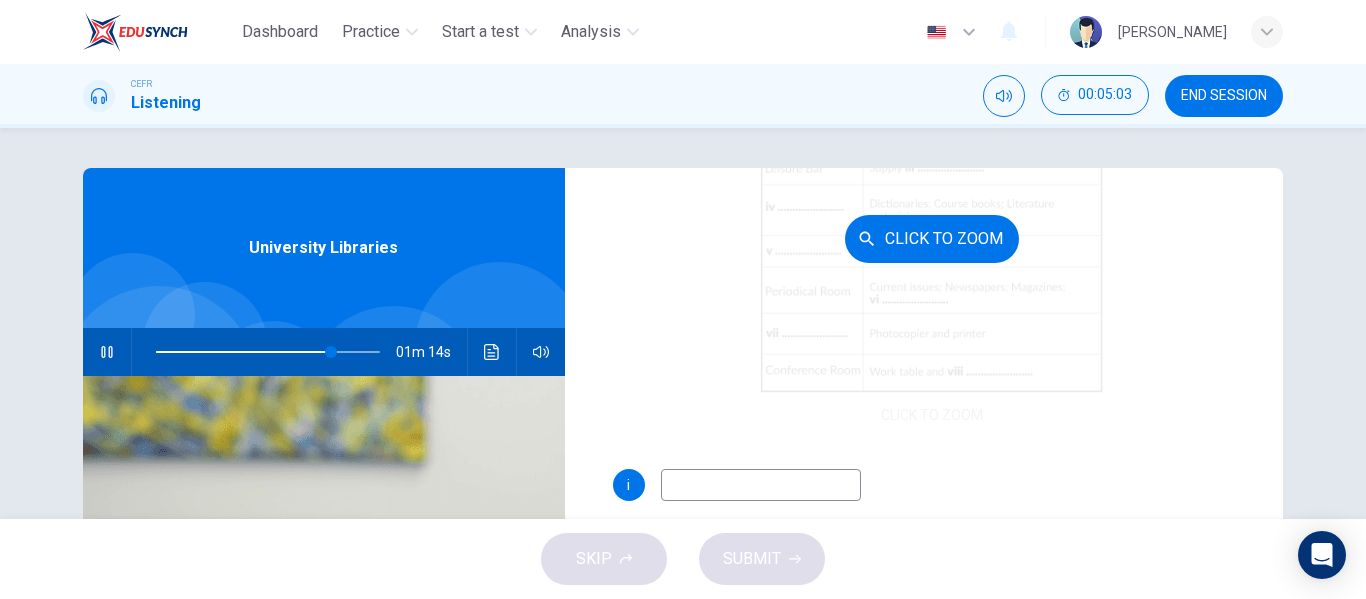 scroll, scrollTop: 398, scrollLeft: 0, axis: vertical 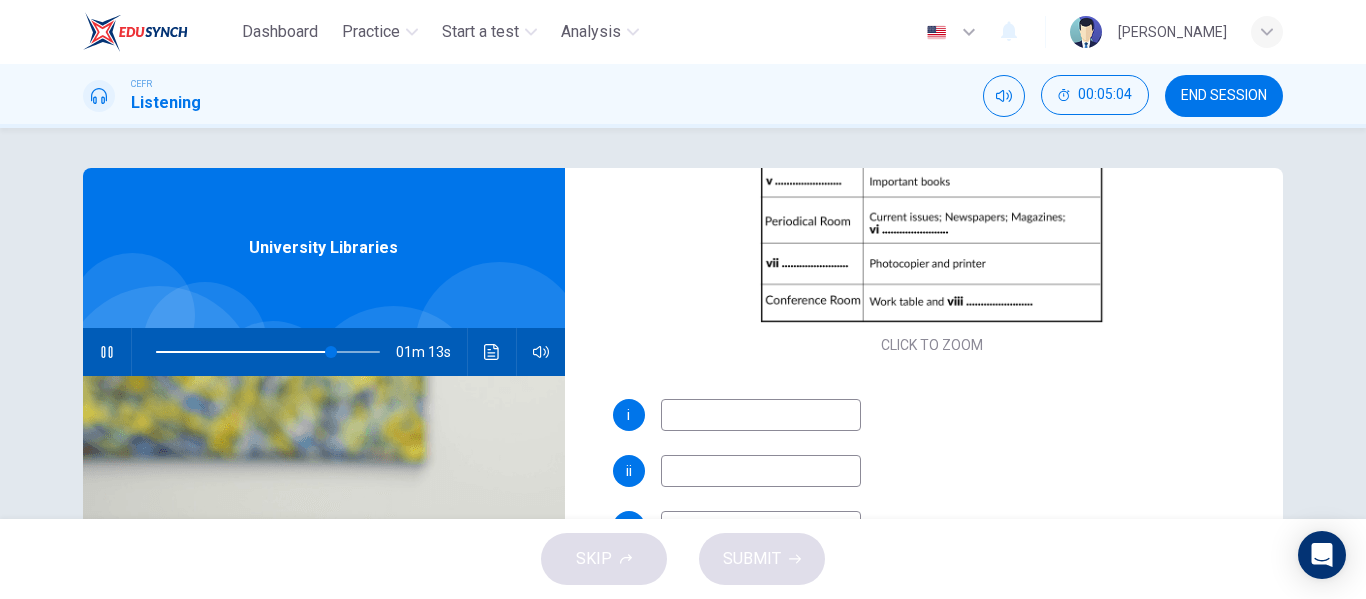 click at bounding box center (761, 415) 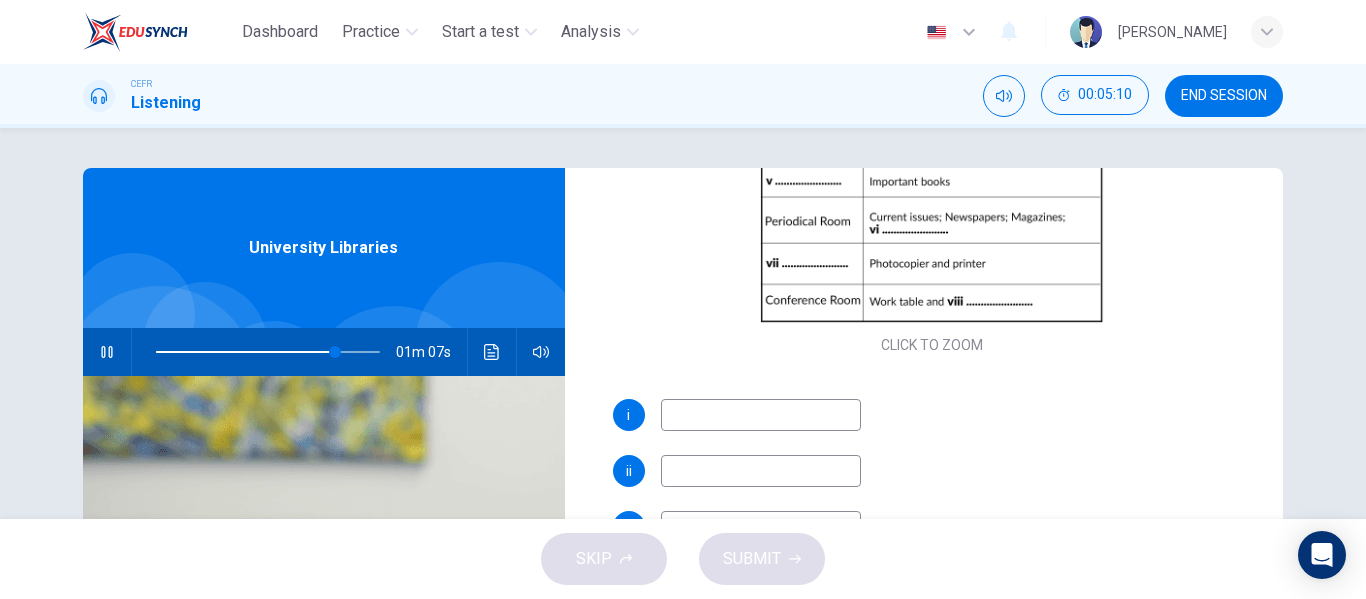 type on "80" 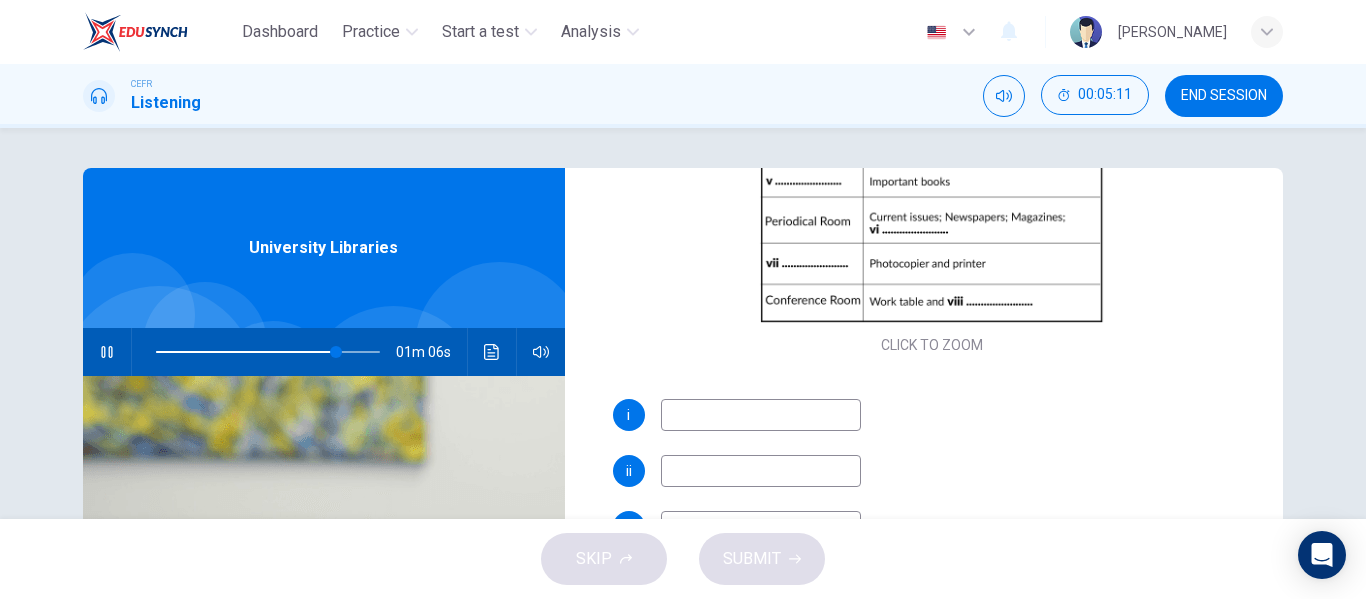 type on "R" 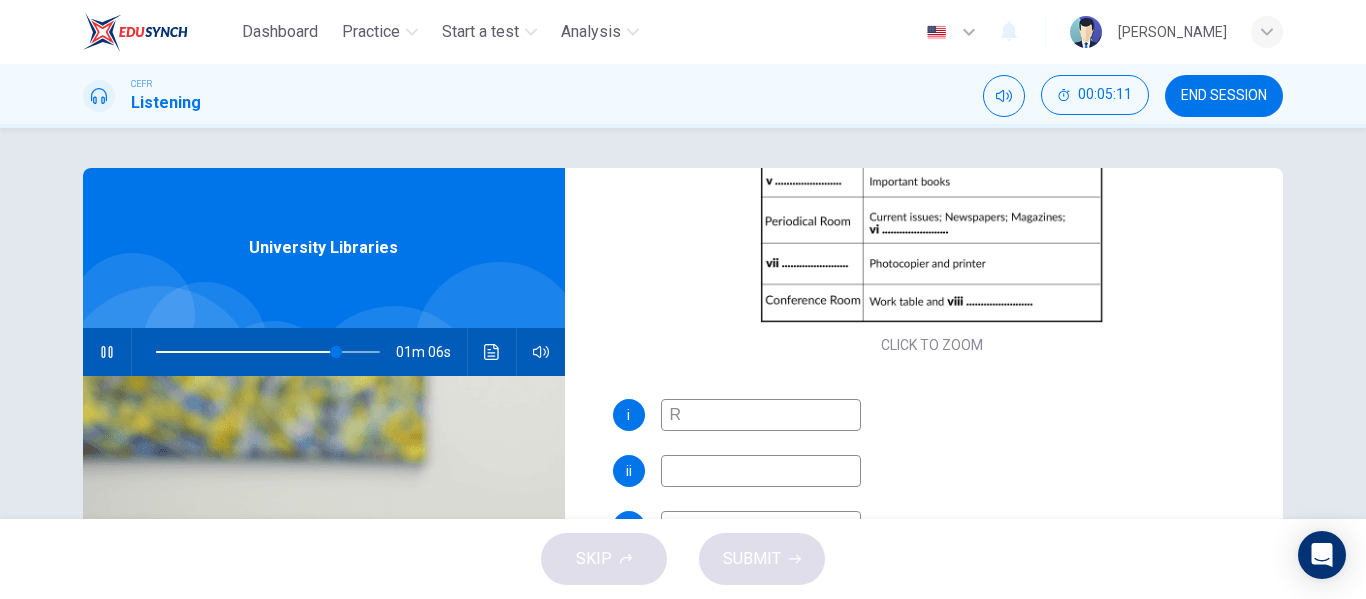 type on "81" 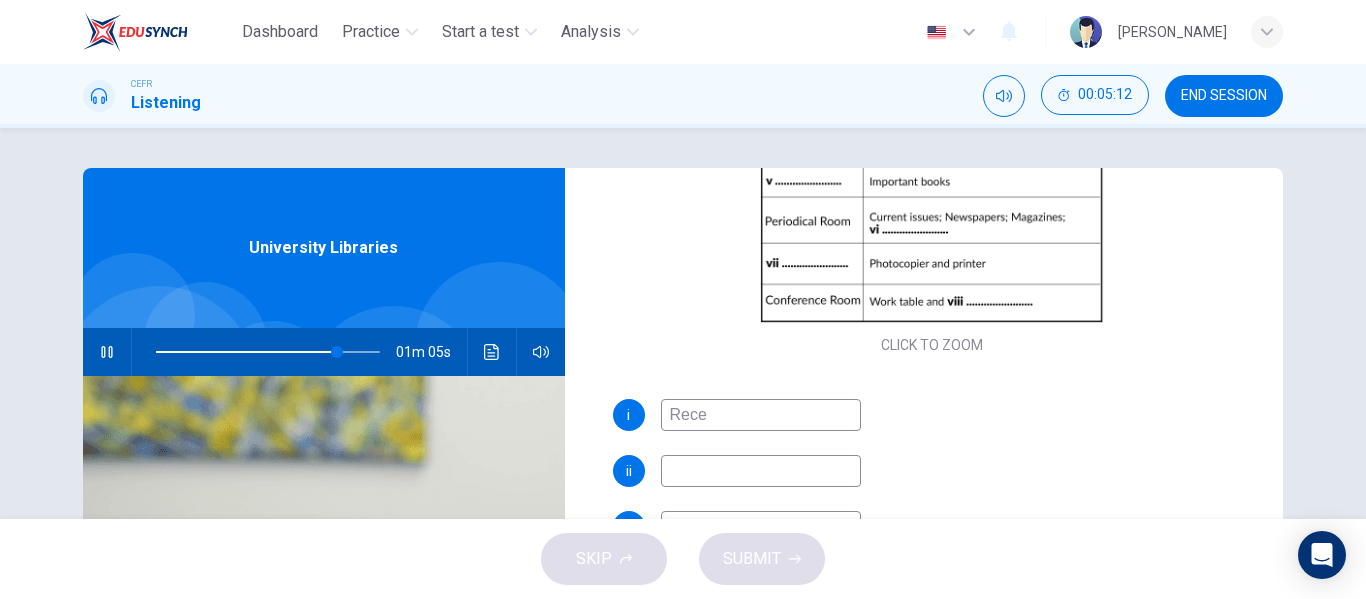 type on "Recep" 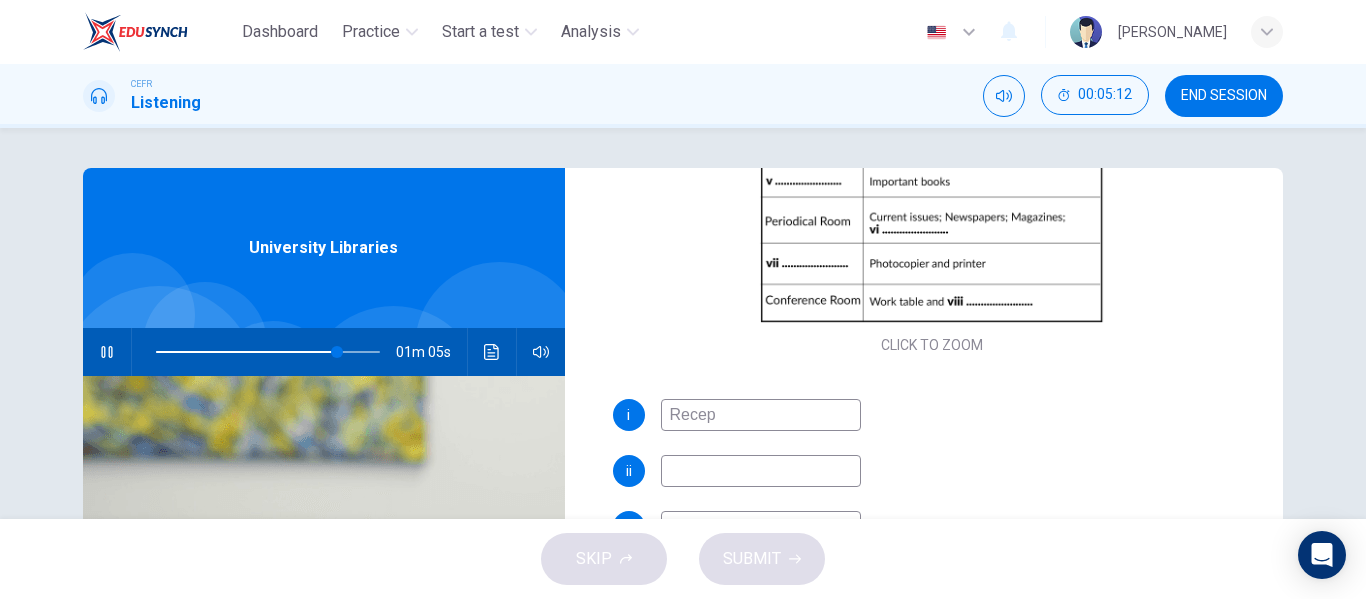 type on "81" 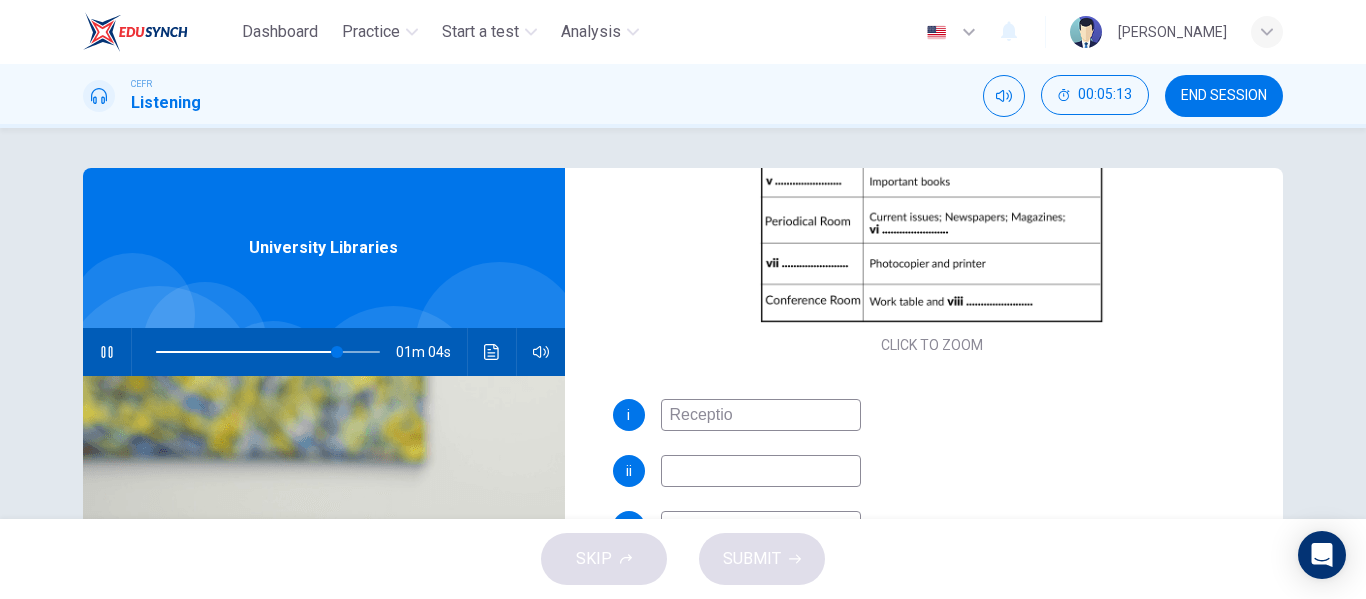 type on "Reception" 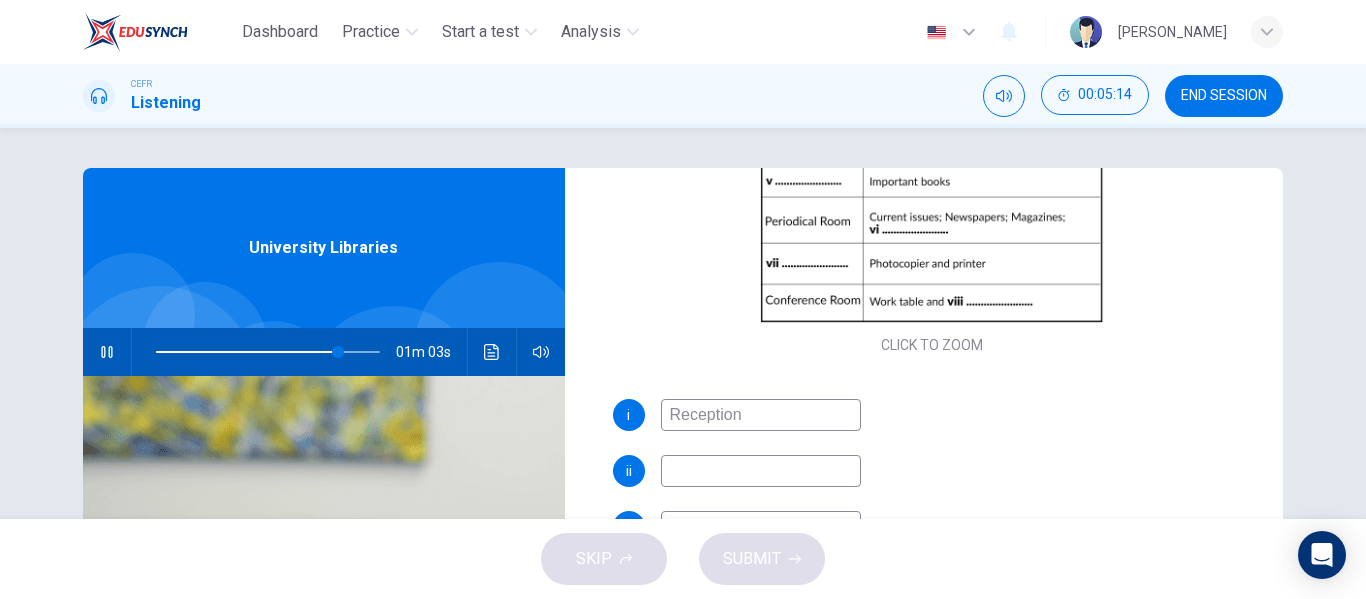 type on "81" 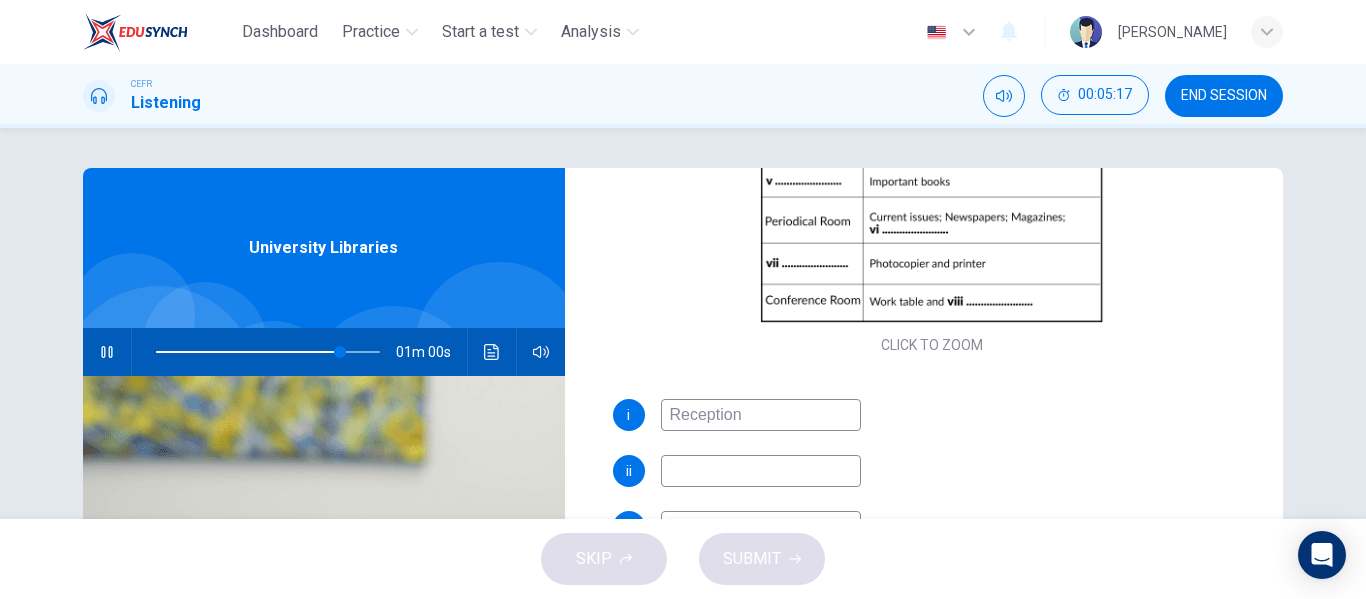 type on "83" 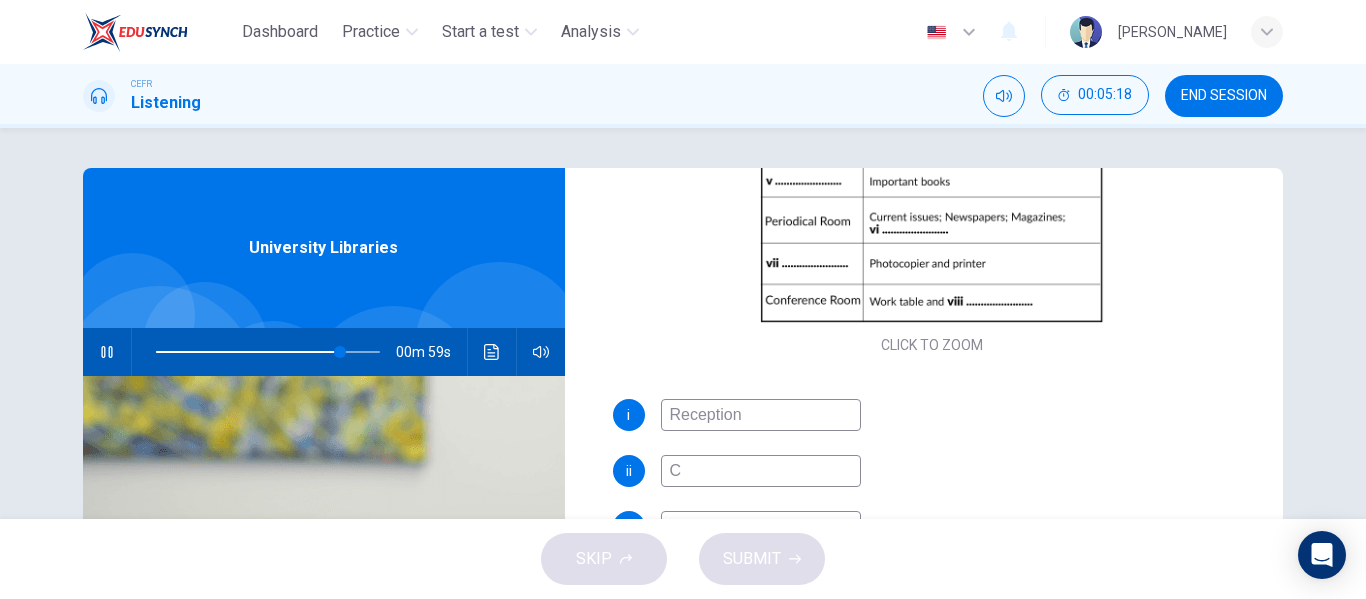 type on "Co" 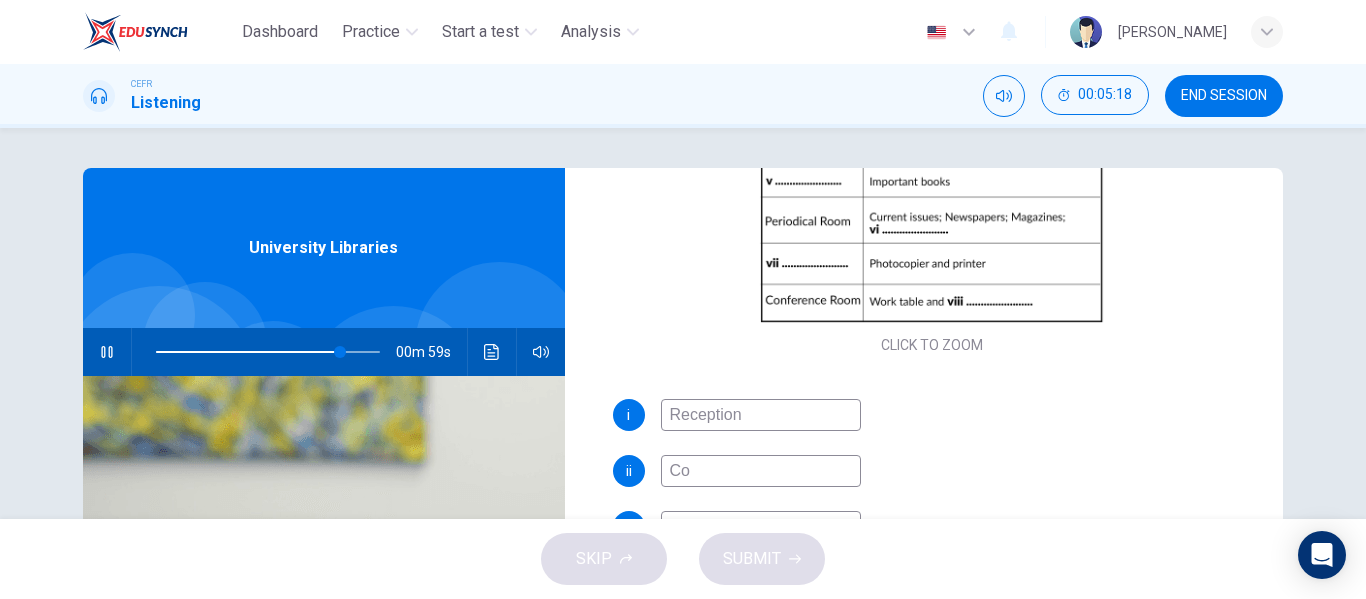 type on "83" 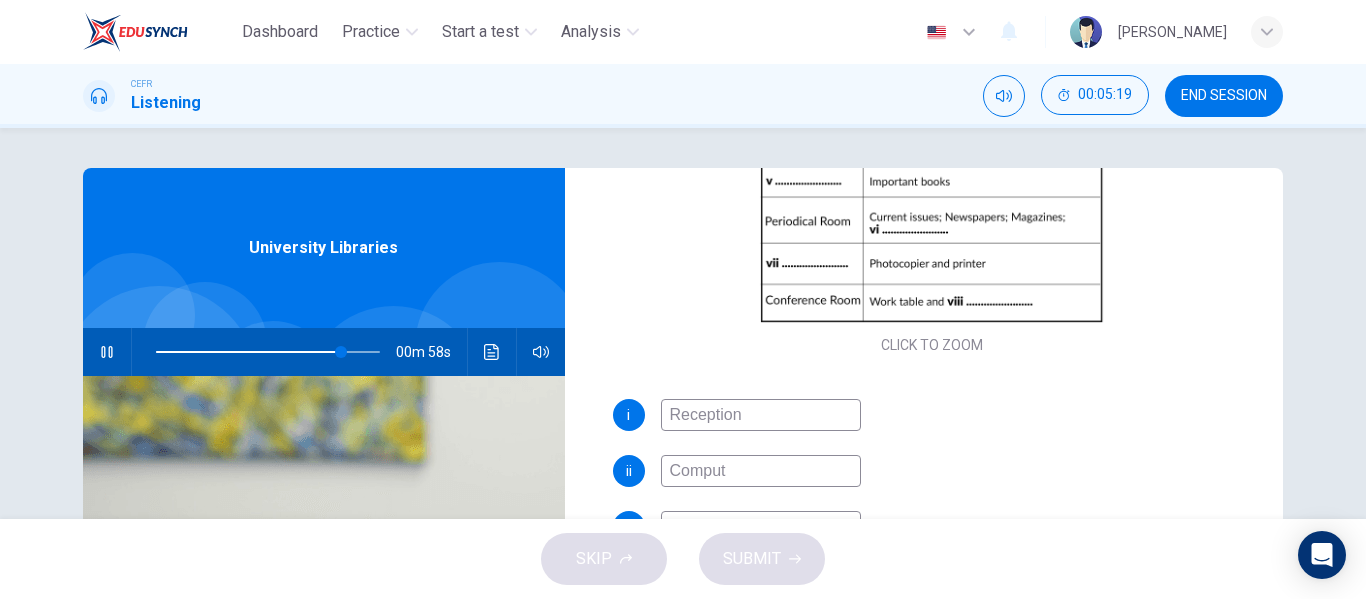 type on "Compute" 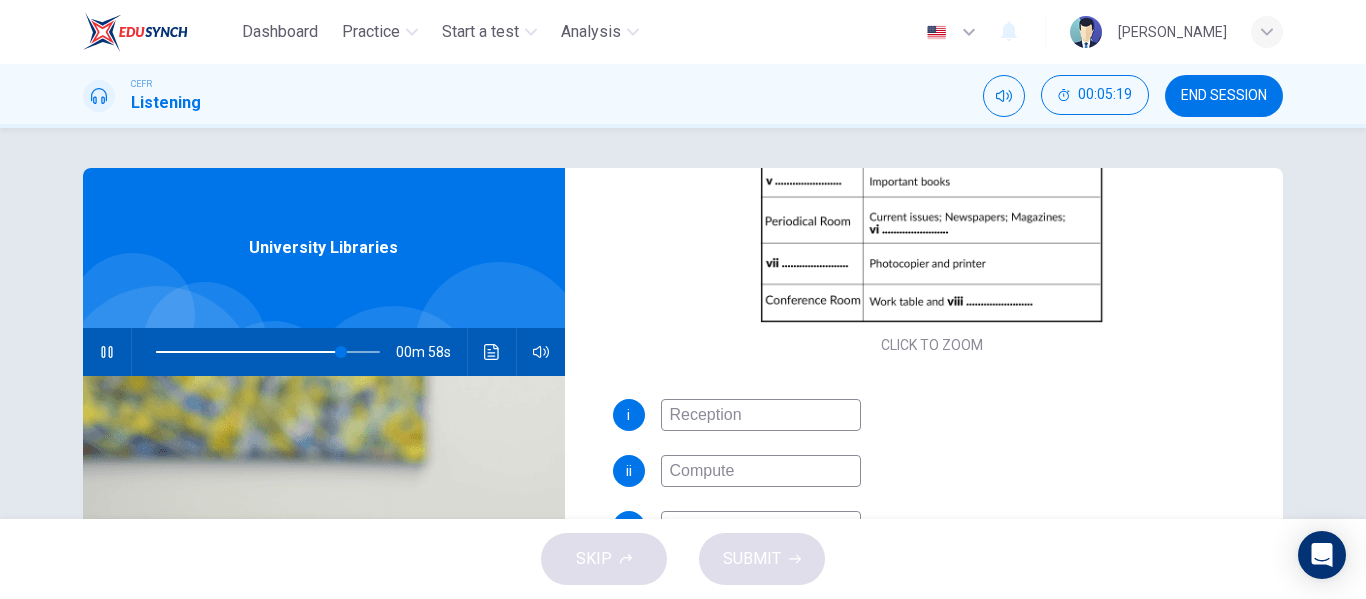 type on "83" 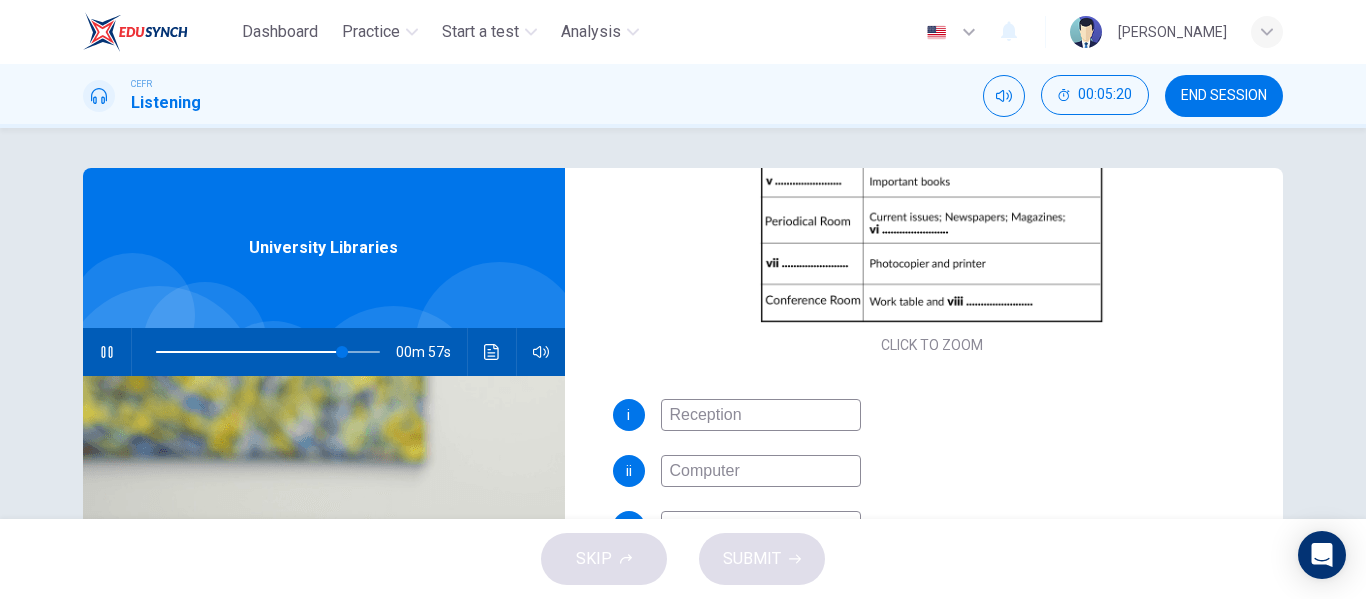 type on "Computer S" 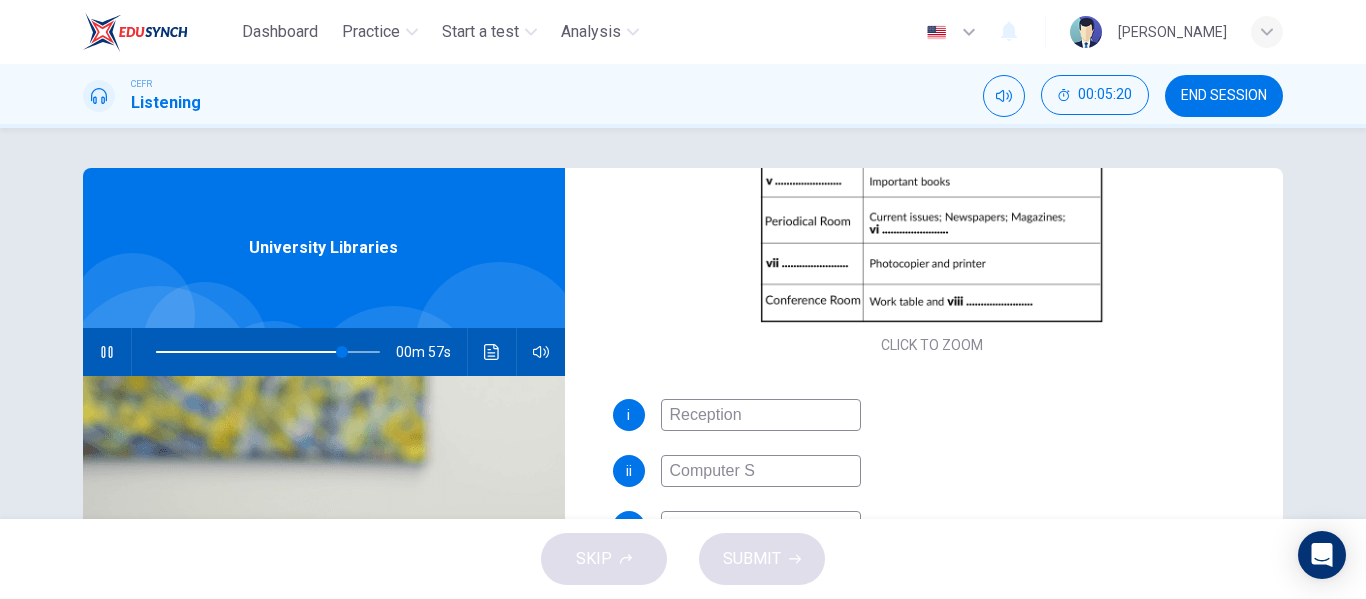 type on "83" 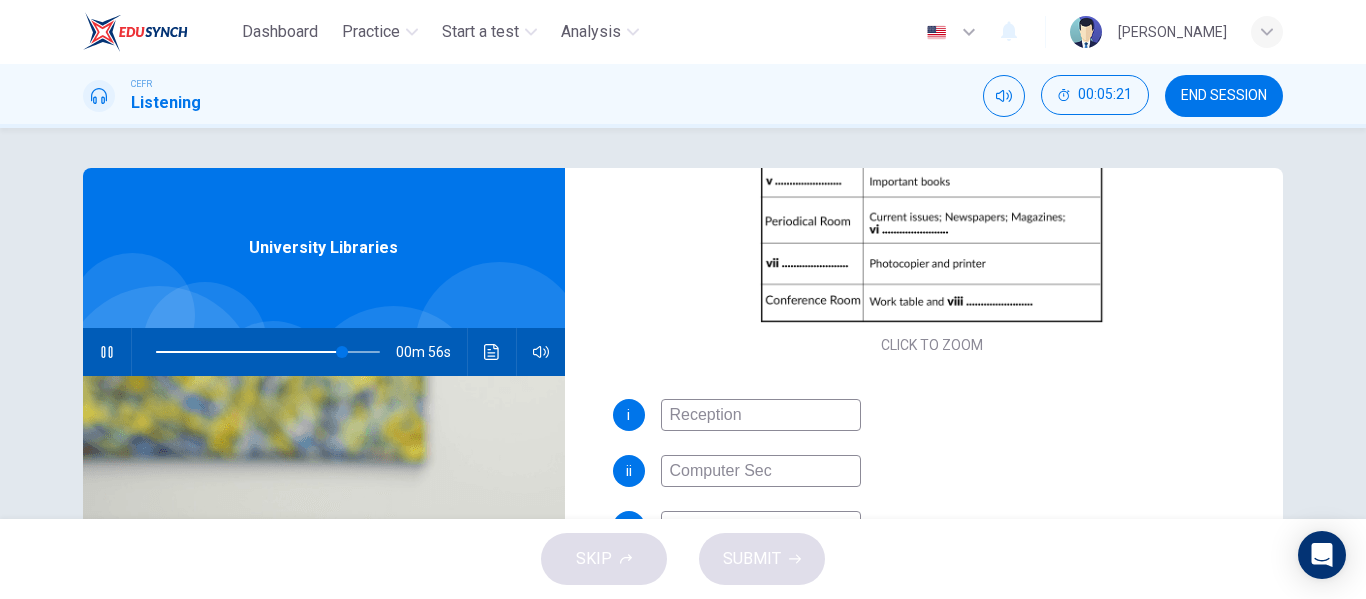 type on "Computer Sect" 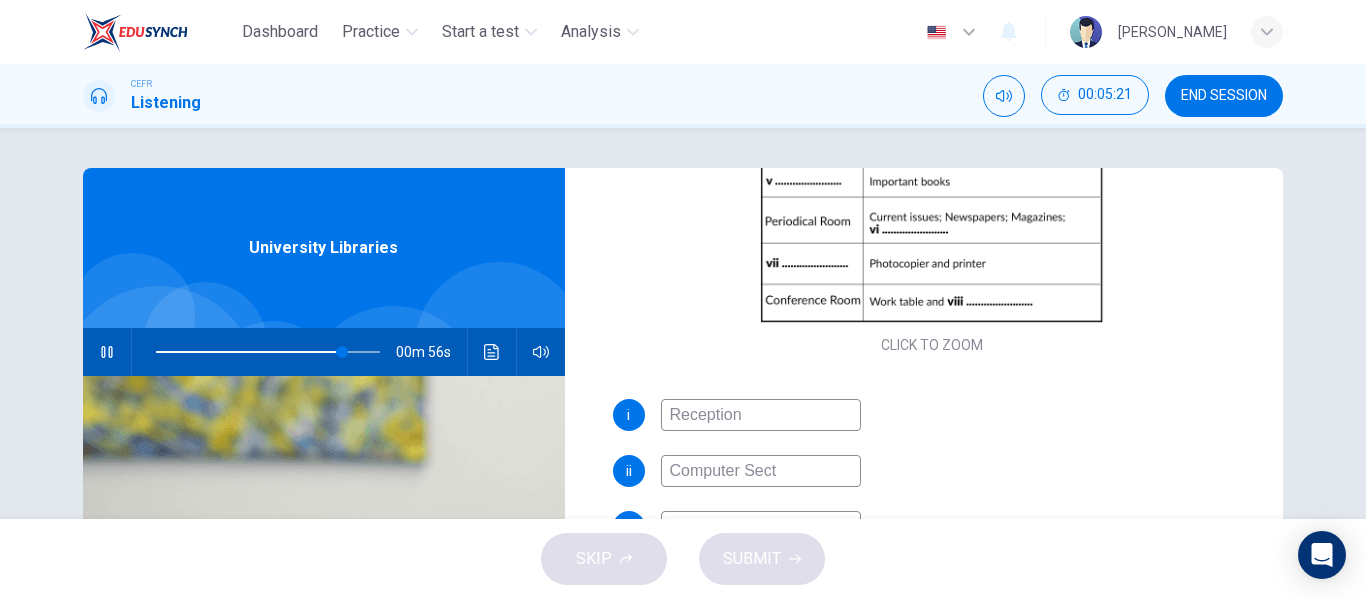 type on "83" 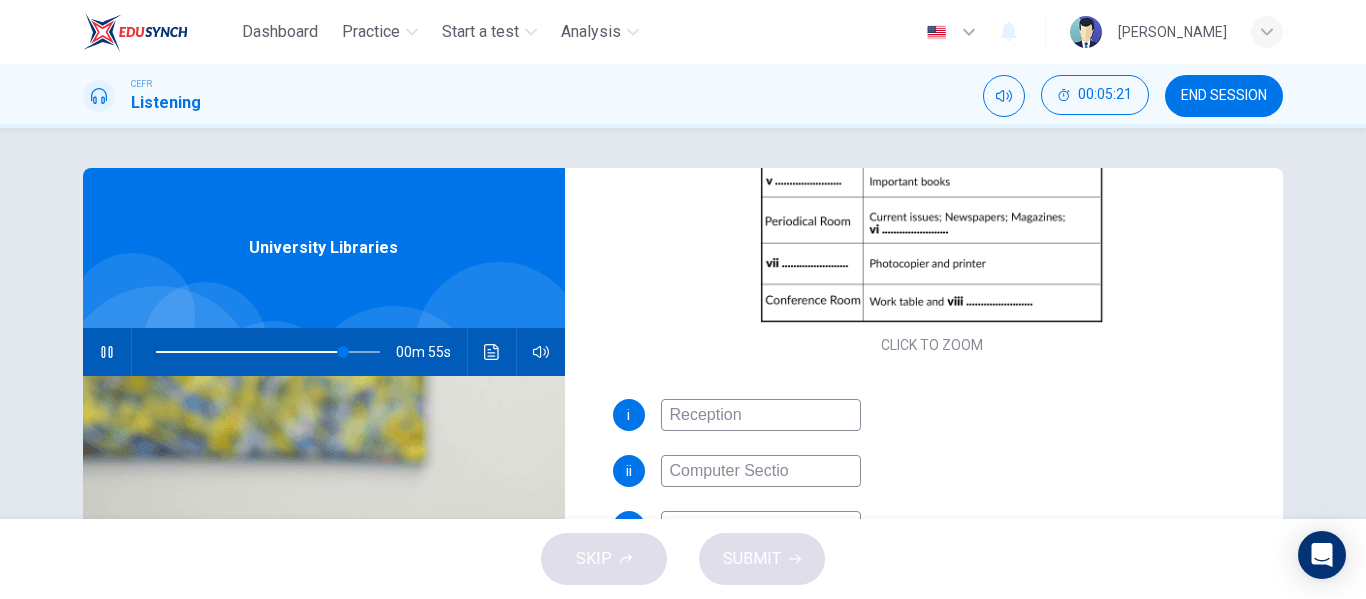 type on "Computer Section" 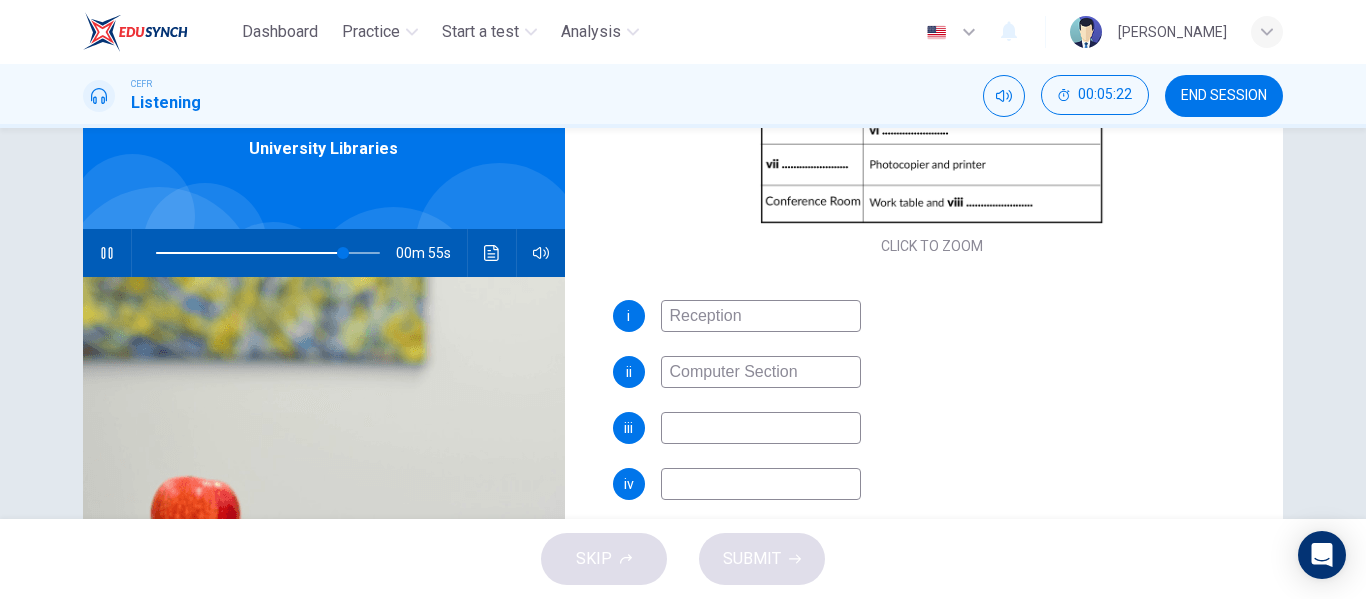 type on "84" 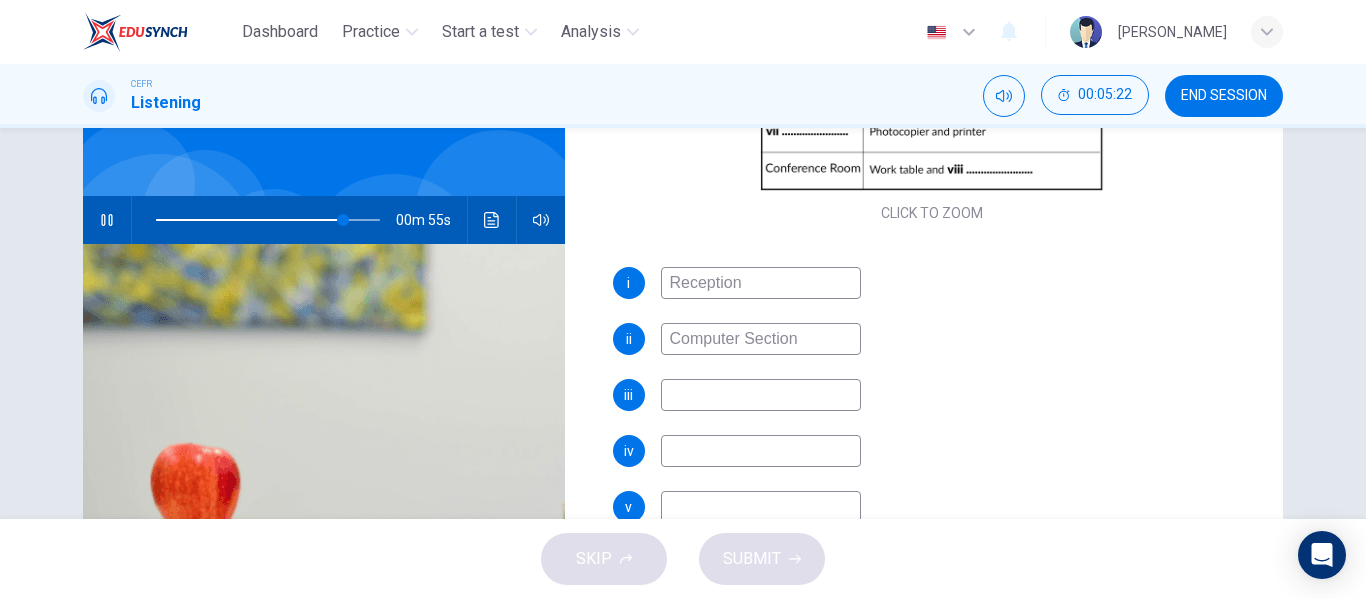 scroll, scrollTop: 135, scrollLeft: 0, axis: vertical 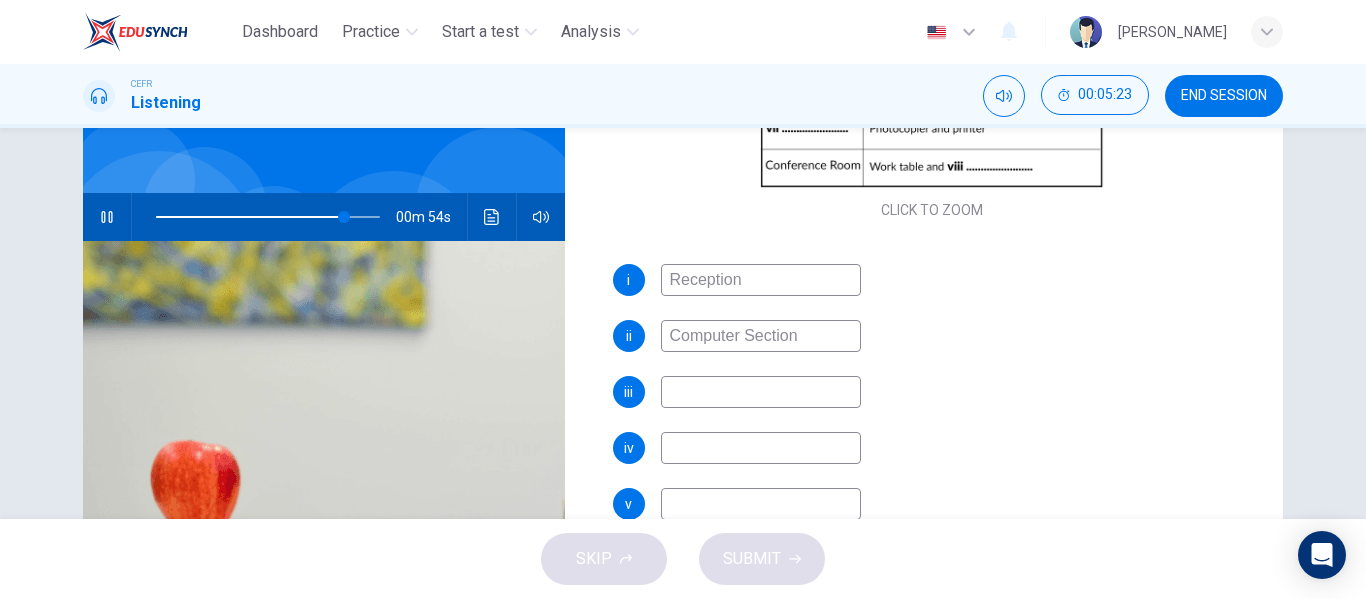 type on "Computer Section" 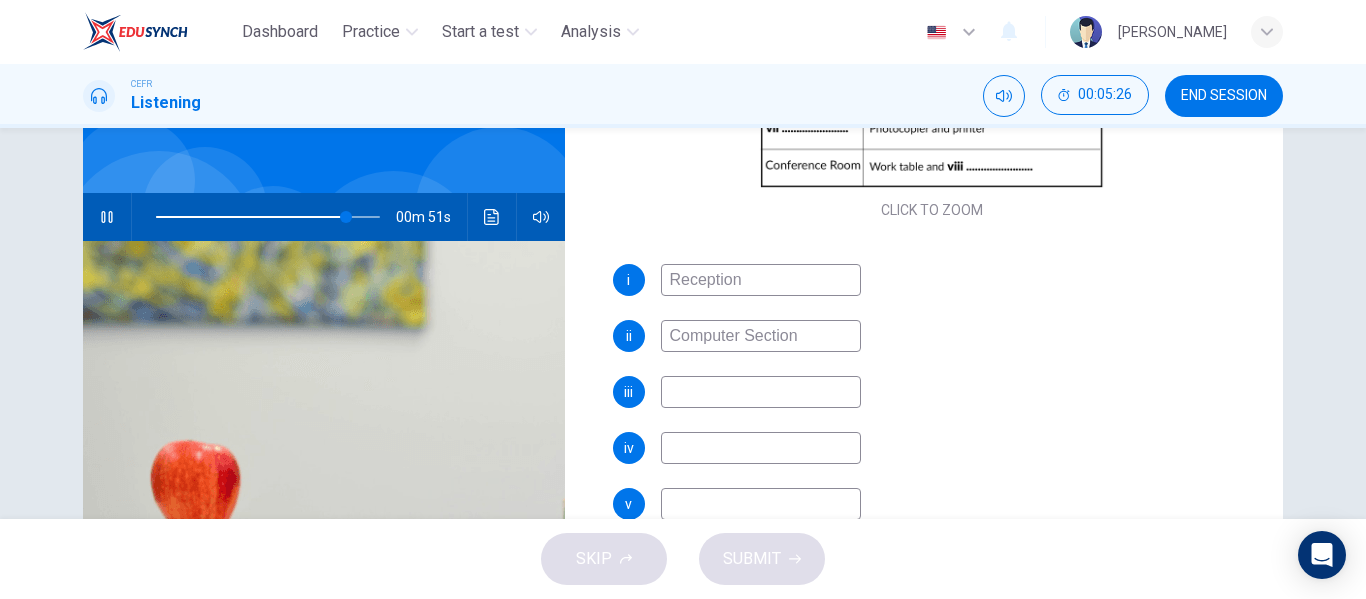 type on "85" 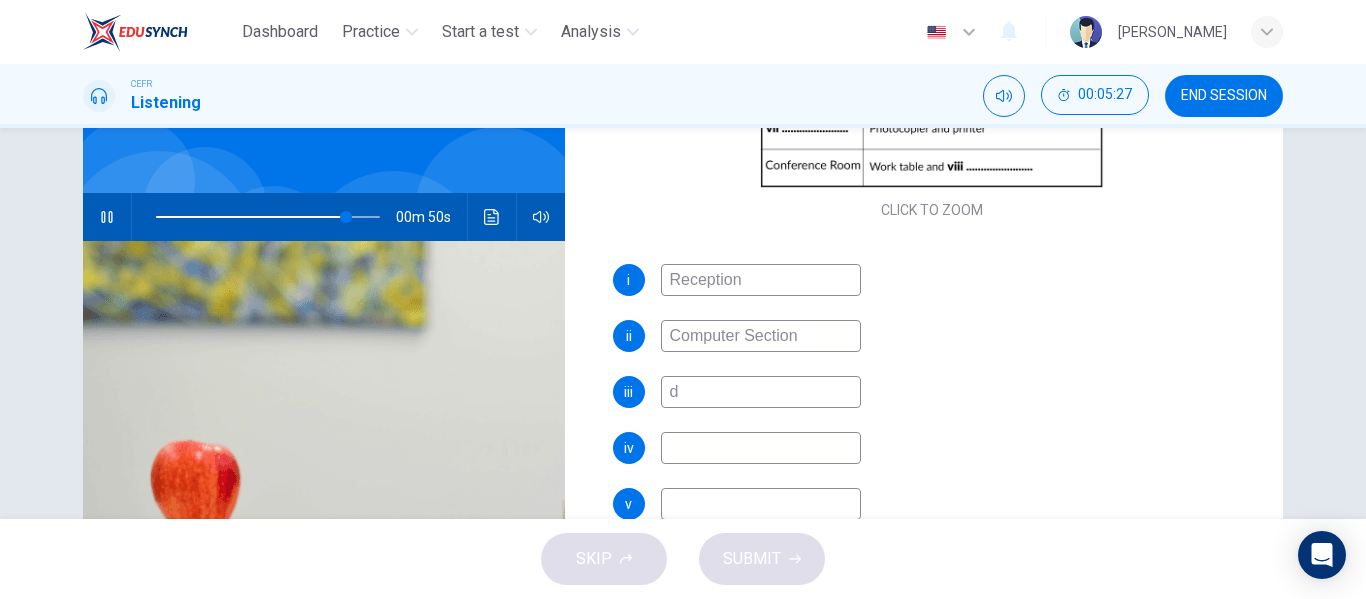 type on "de" 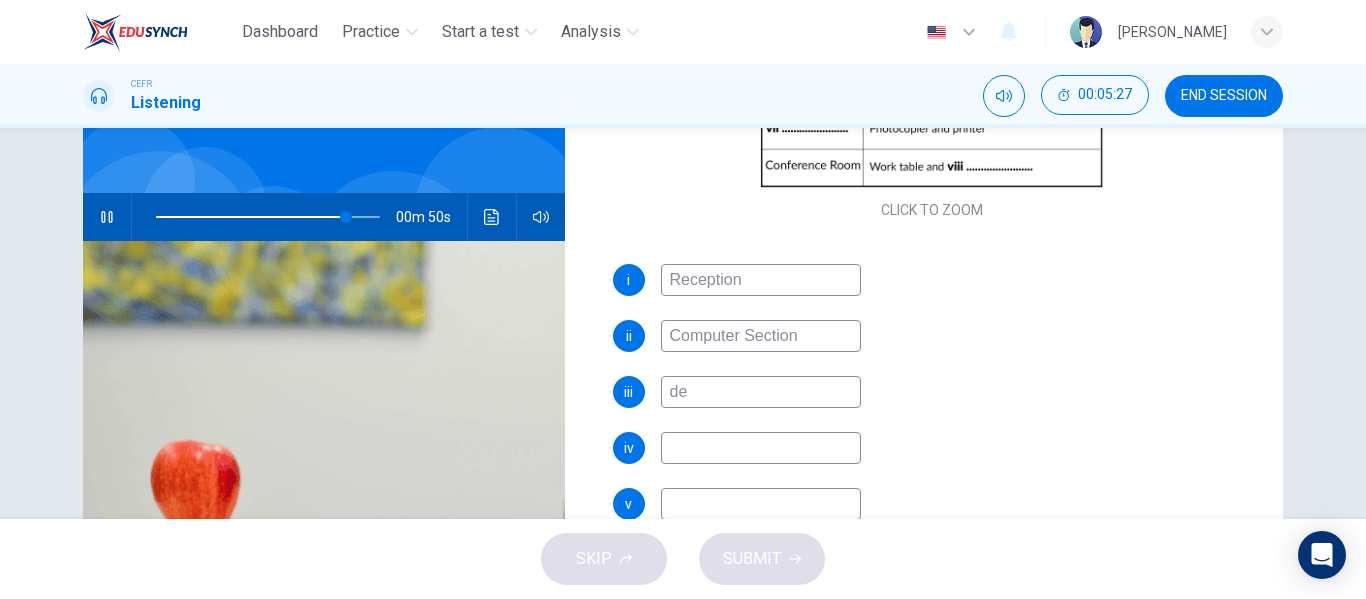 type on "85" 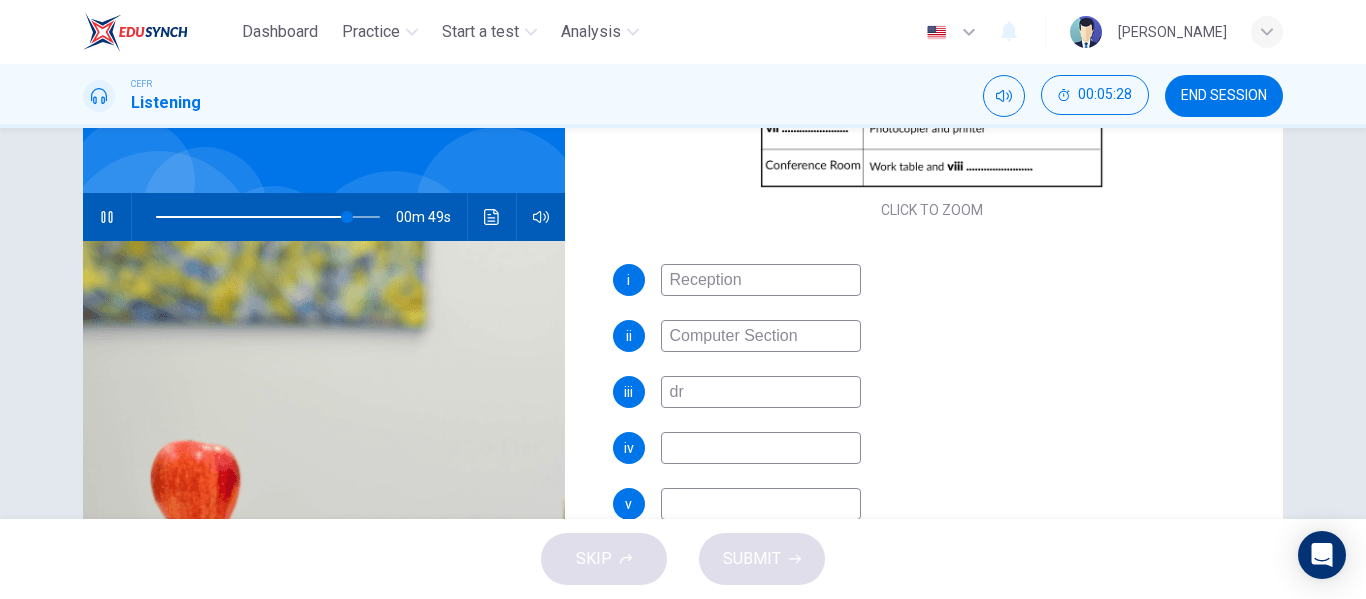 type on "dri" 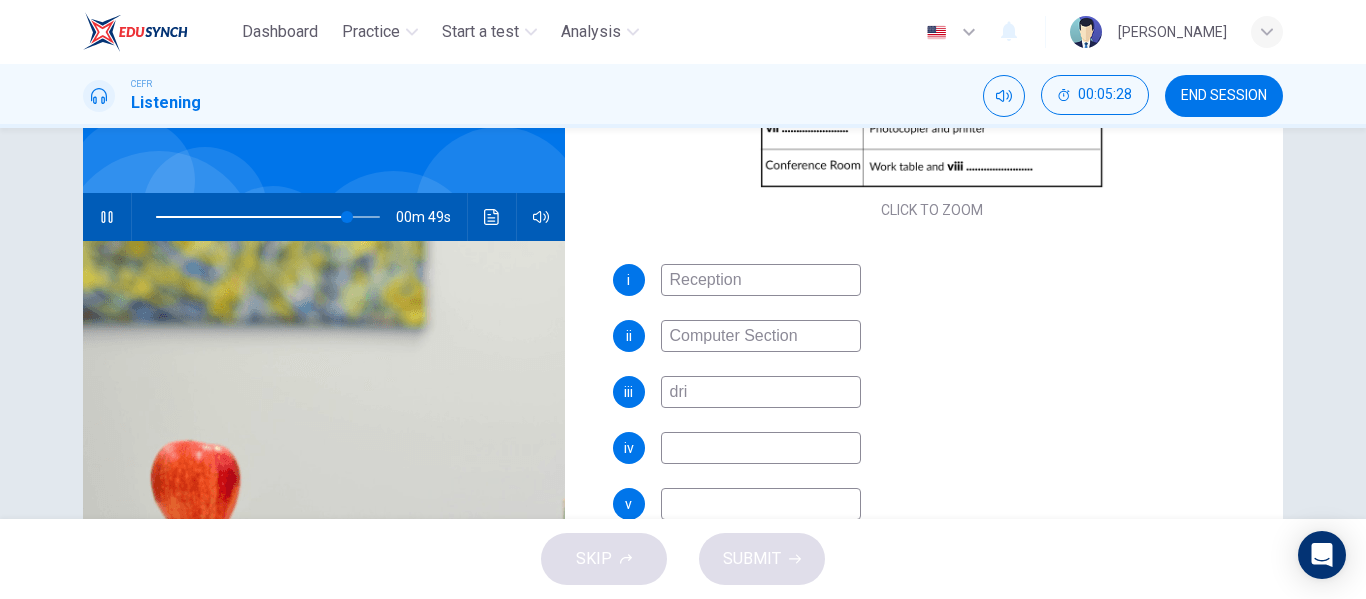type on "86" 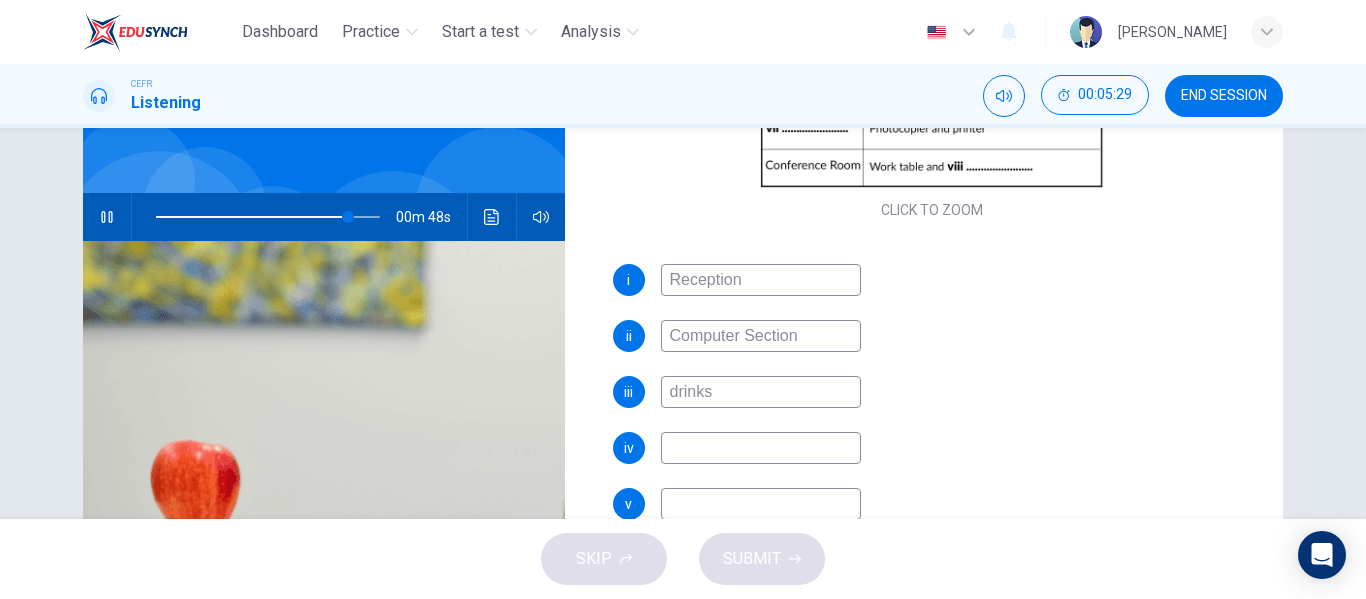 type on "drinks a" 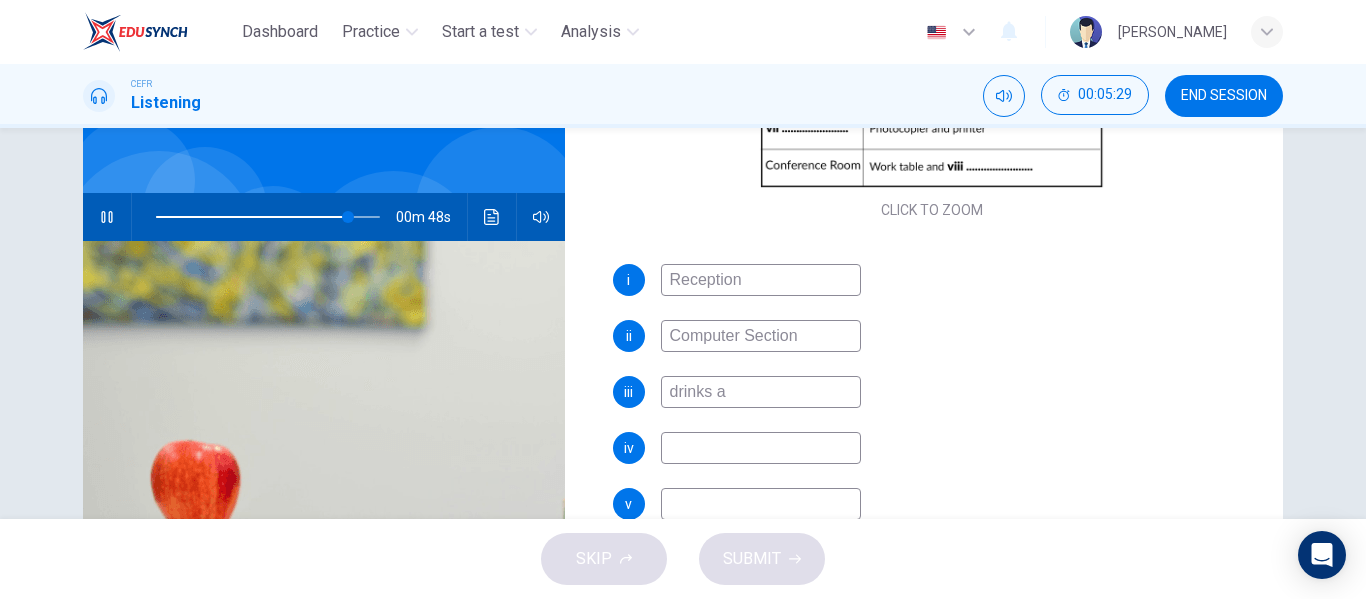 type on "86" 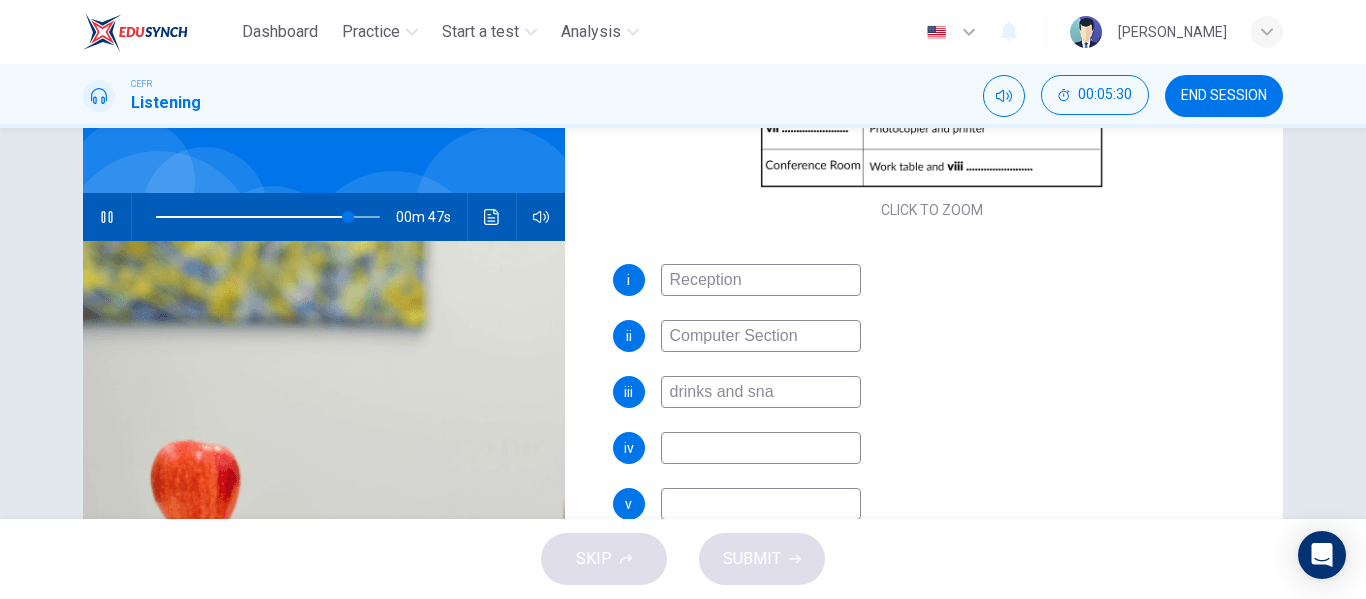 type on "drinks and snak" 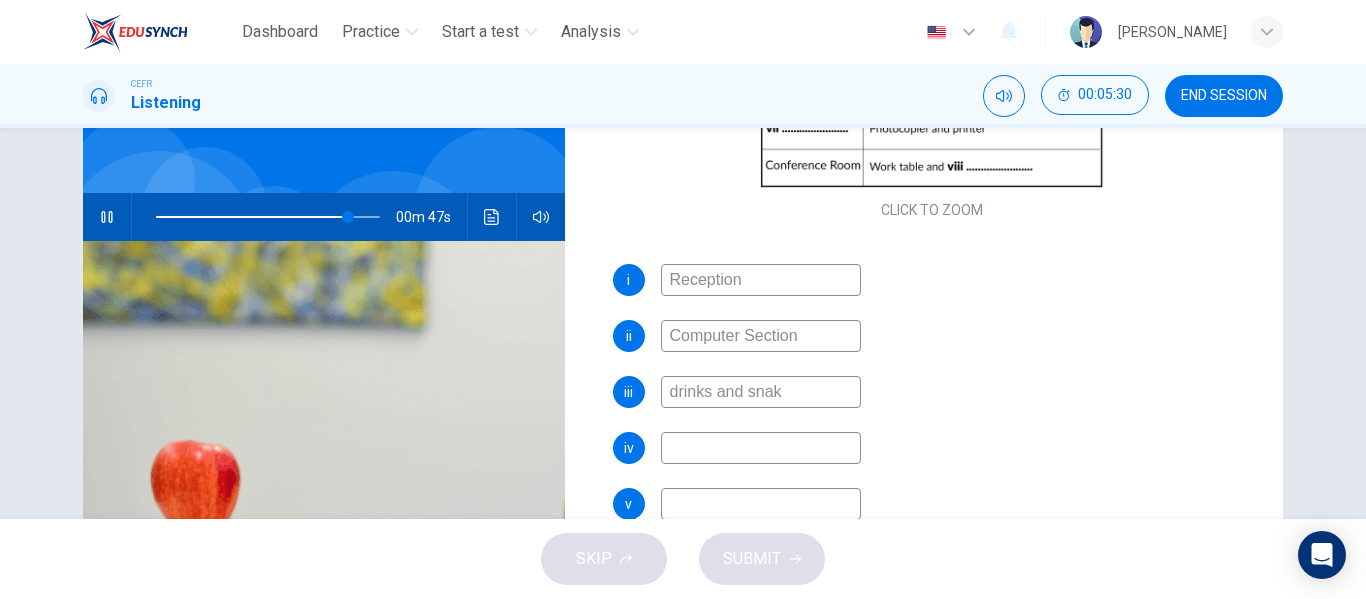 type on "86" 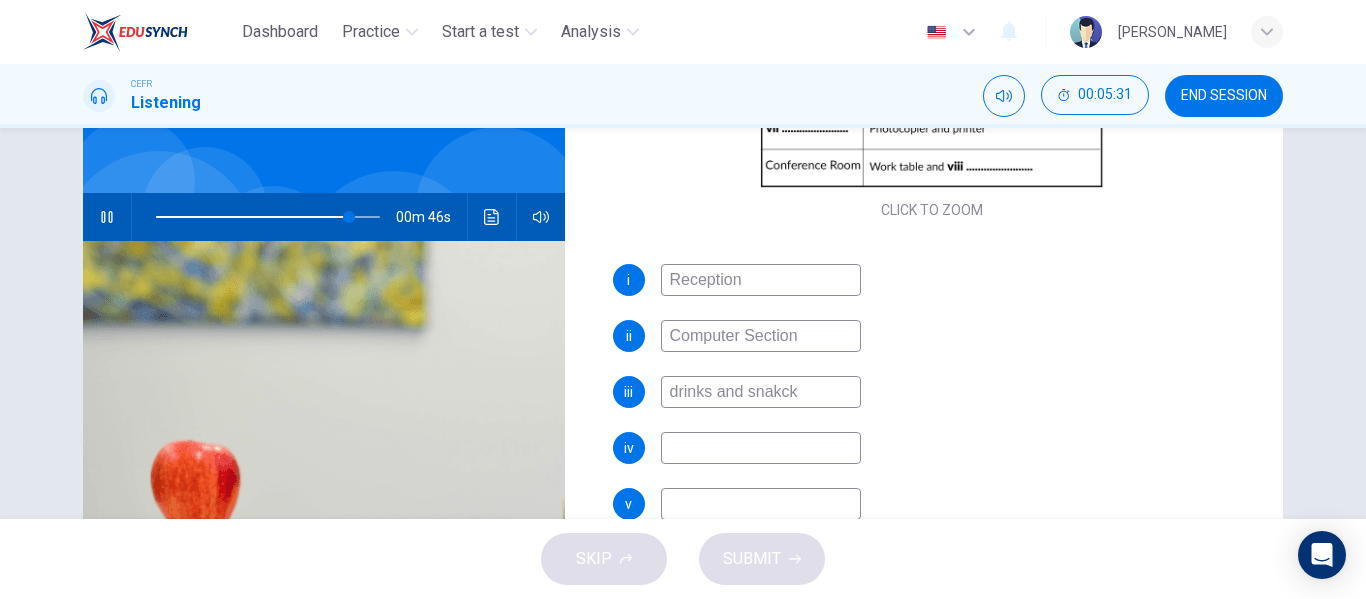 type on "drinks and snakcks" 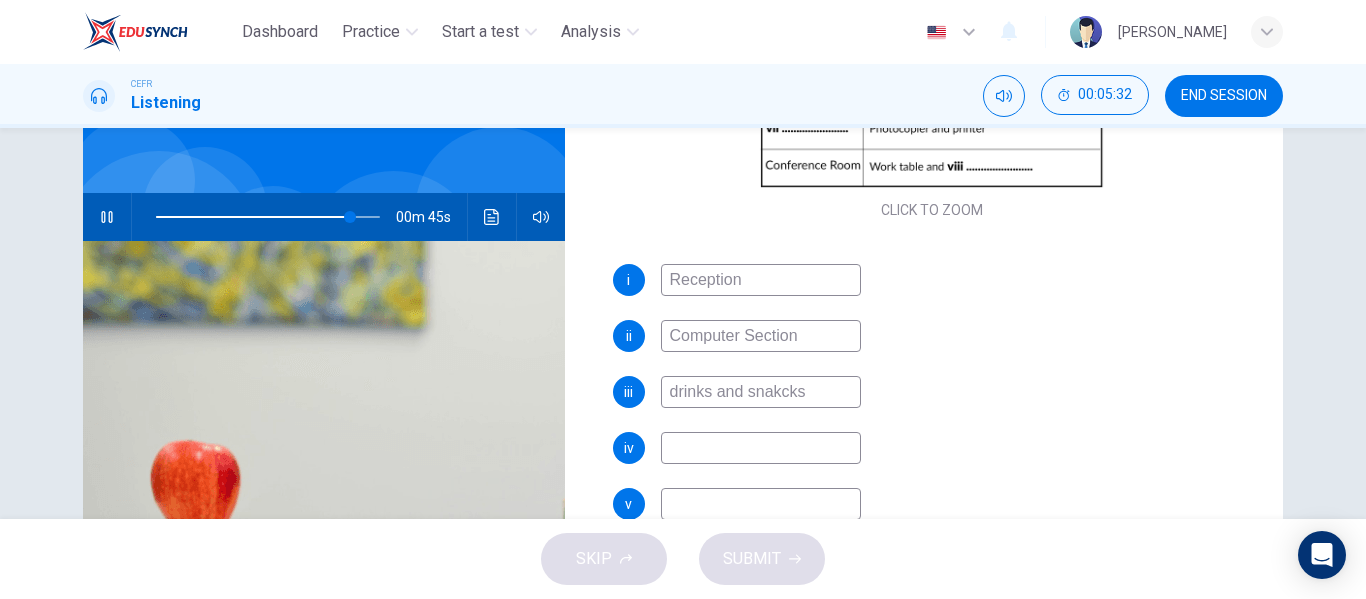 scroll, scrollTop: 179, scrollLeft: 0, axis: vertical 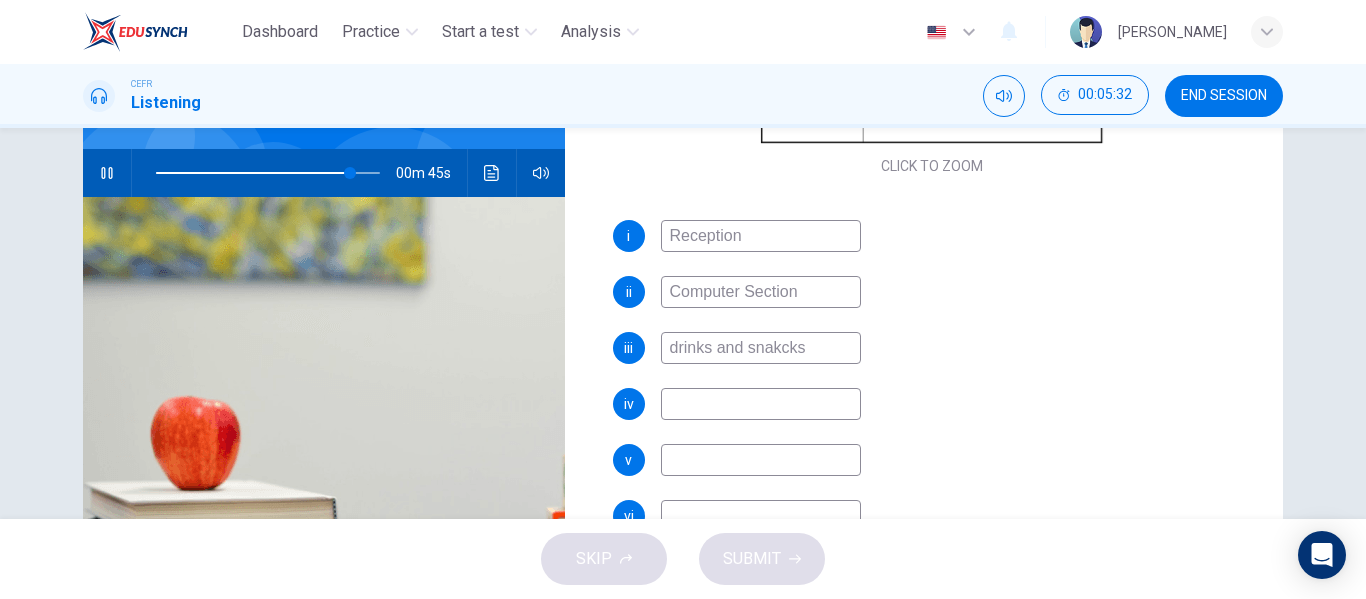 type on "87" 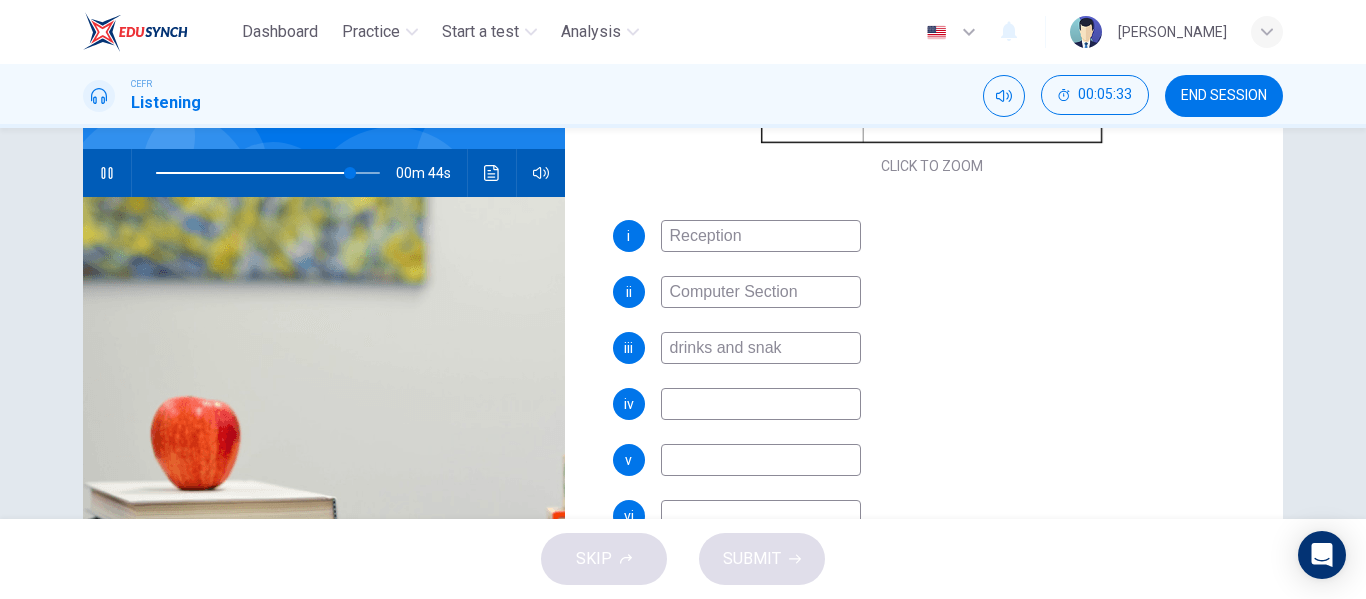 type on "drinks and sna" 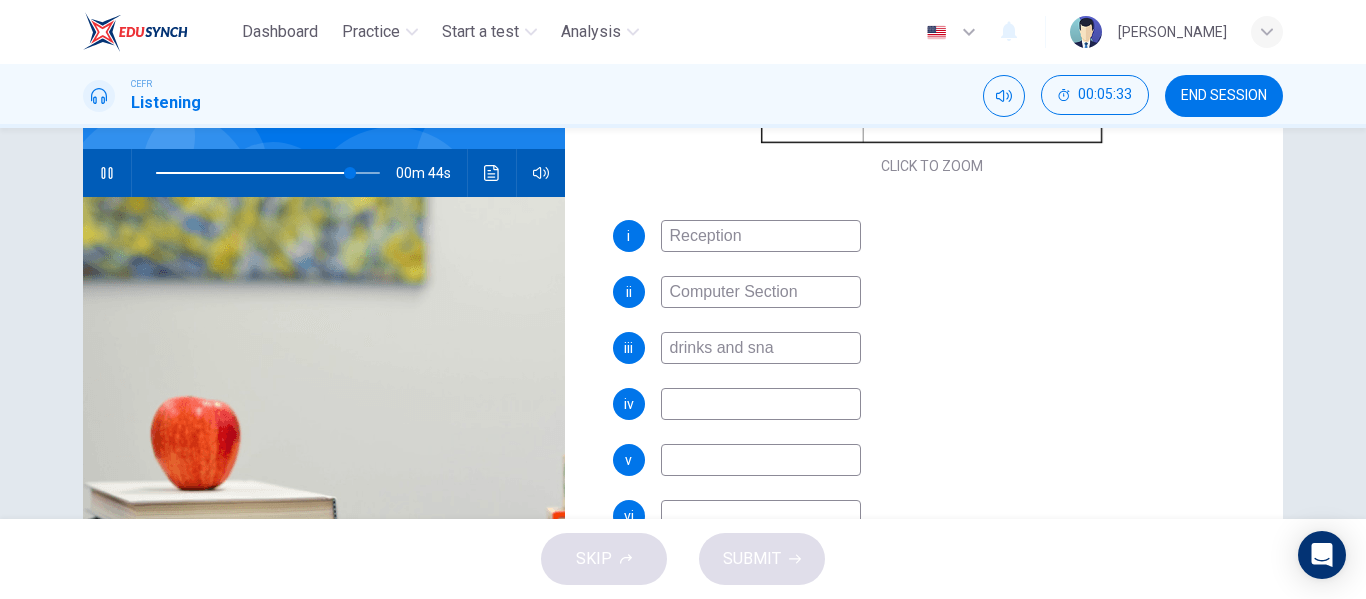 type on "87" 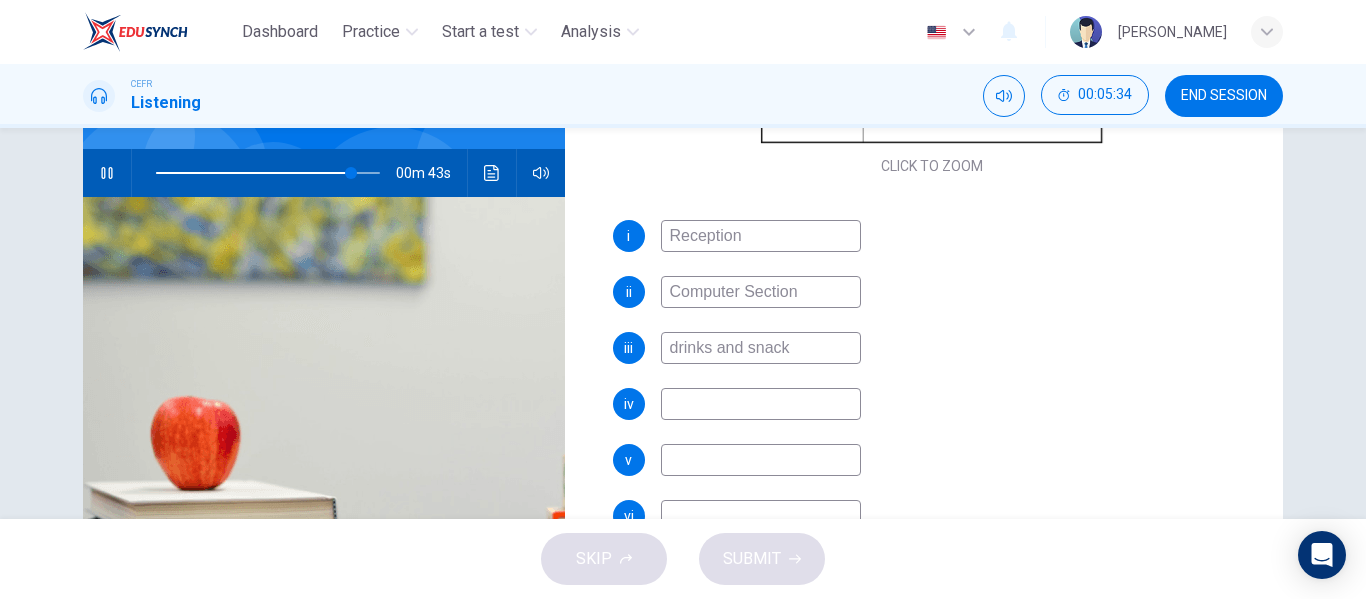 type on "drinks and snacks" 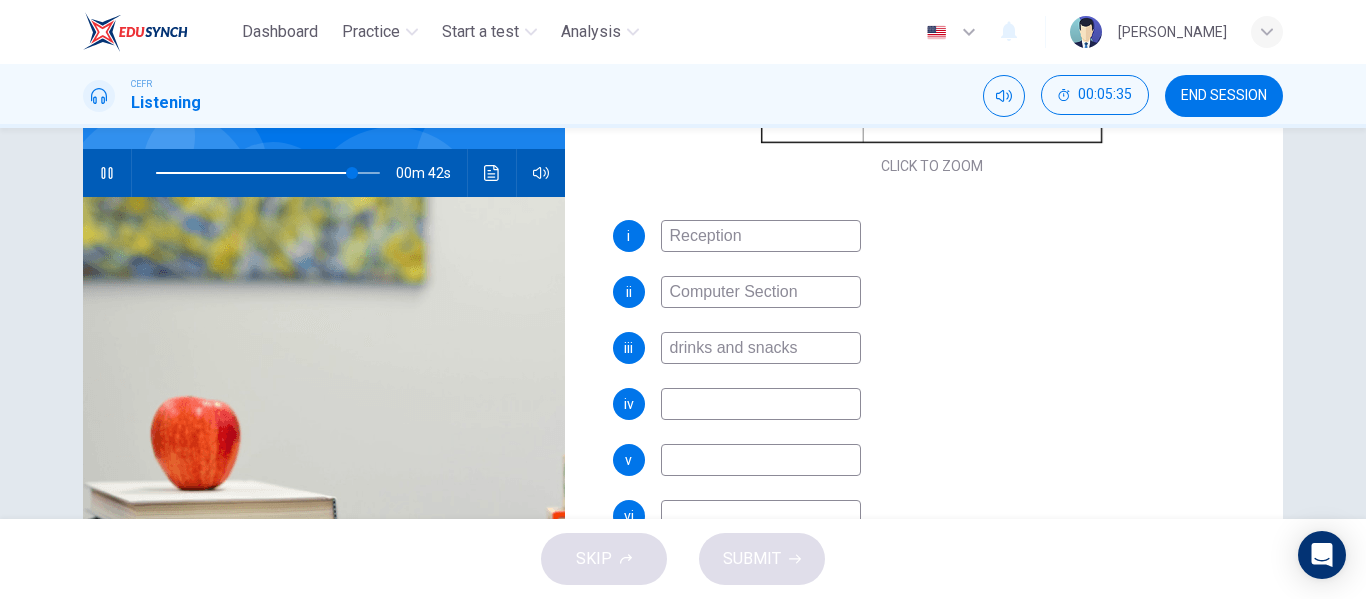 type on "88" 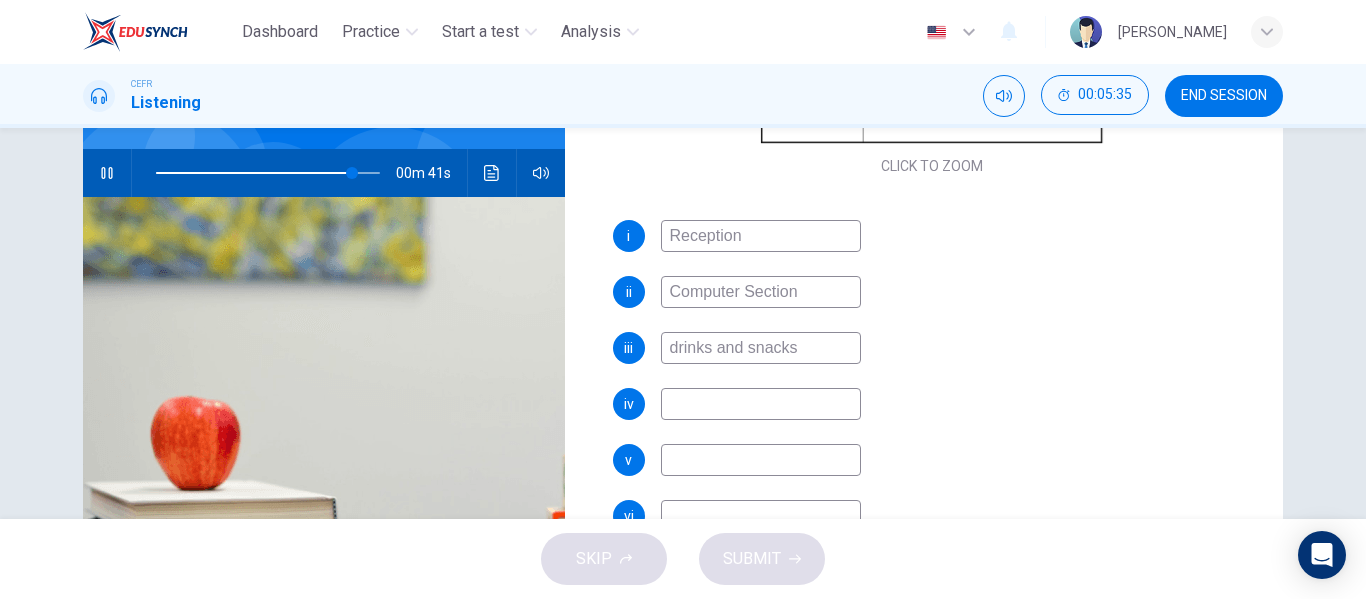 click at bounding box center (761, 404) 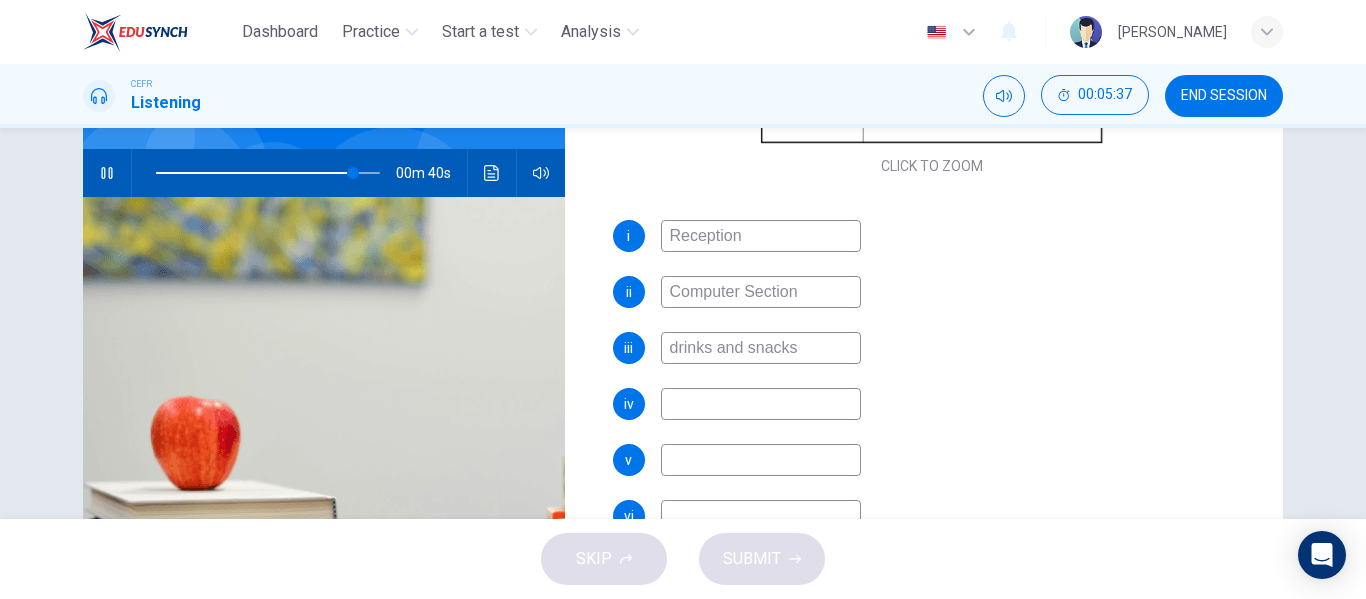 type on "88" 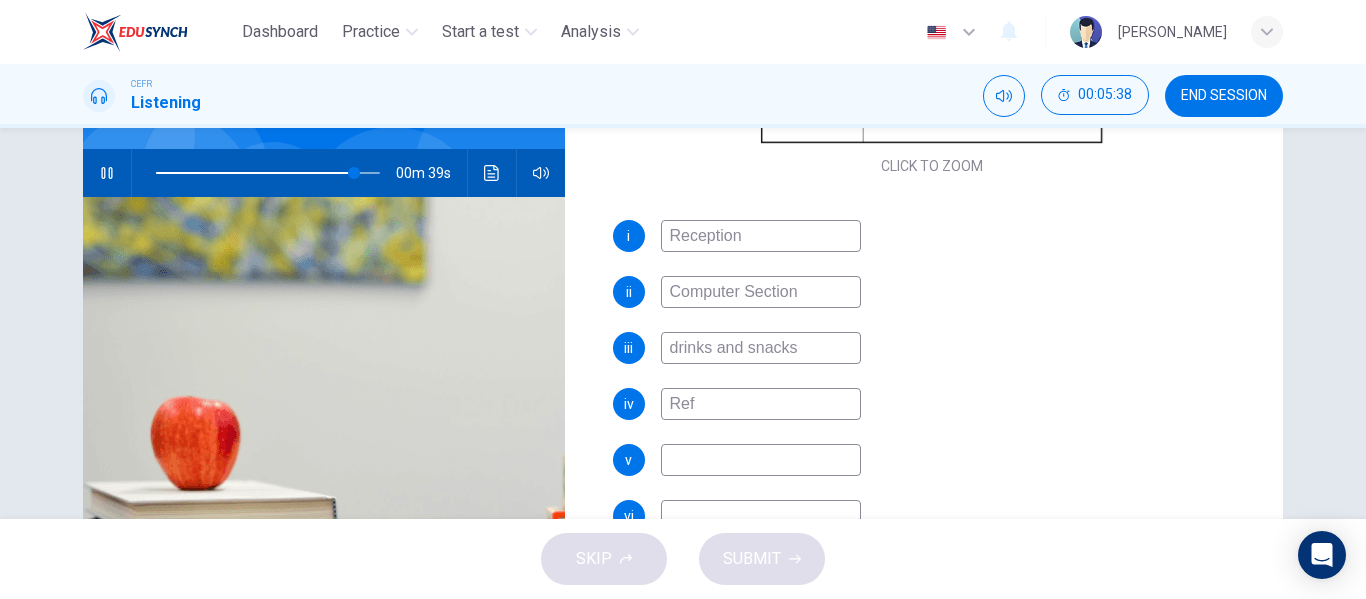 type on "Refe" 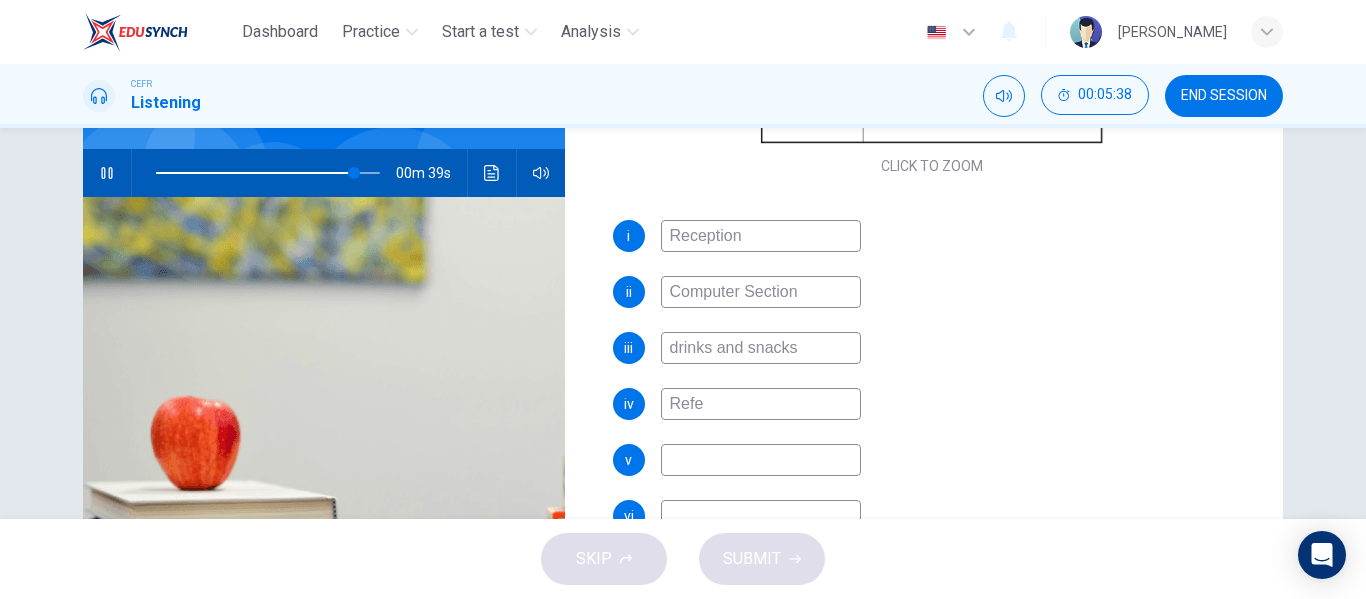 type on "88" 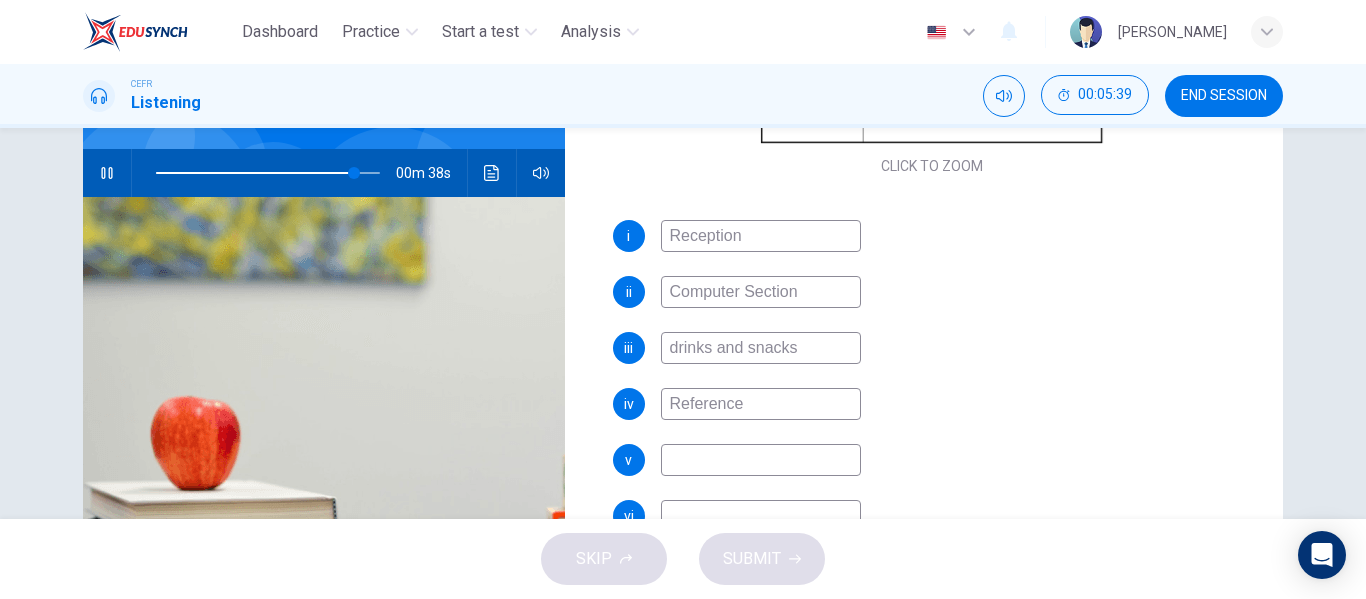 type on "Reference" 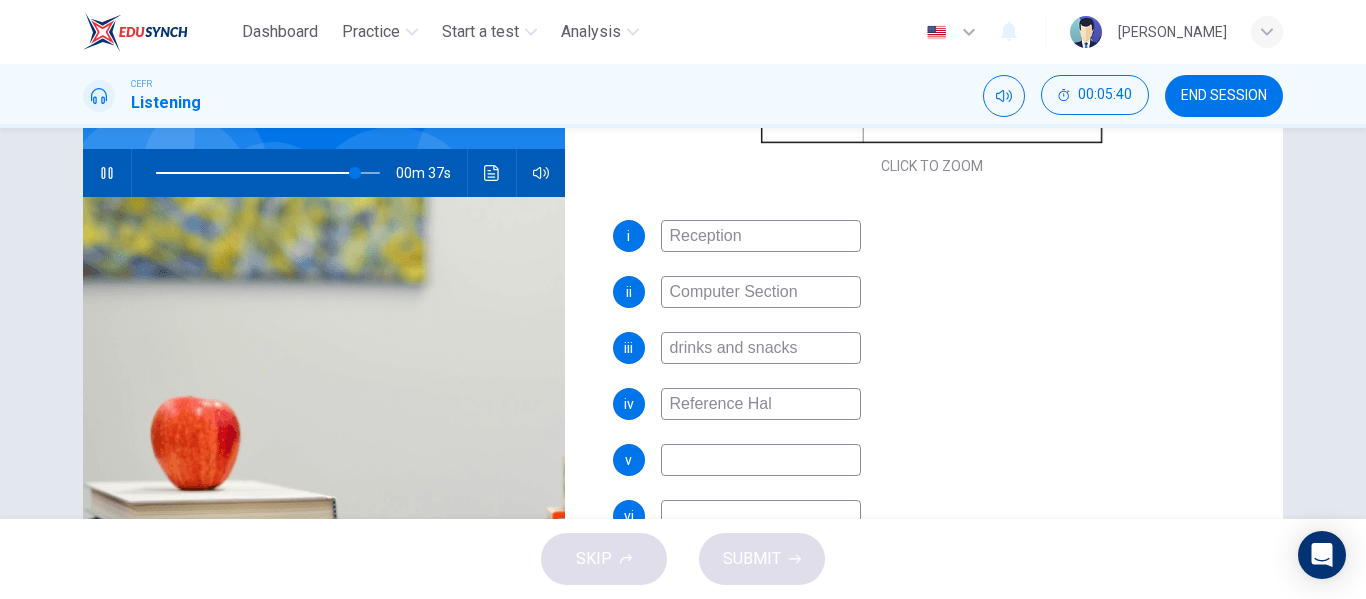 type on "Reference Hall" 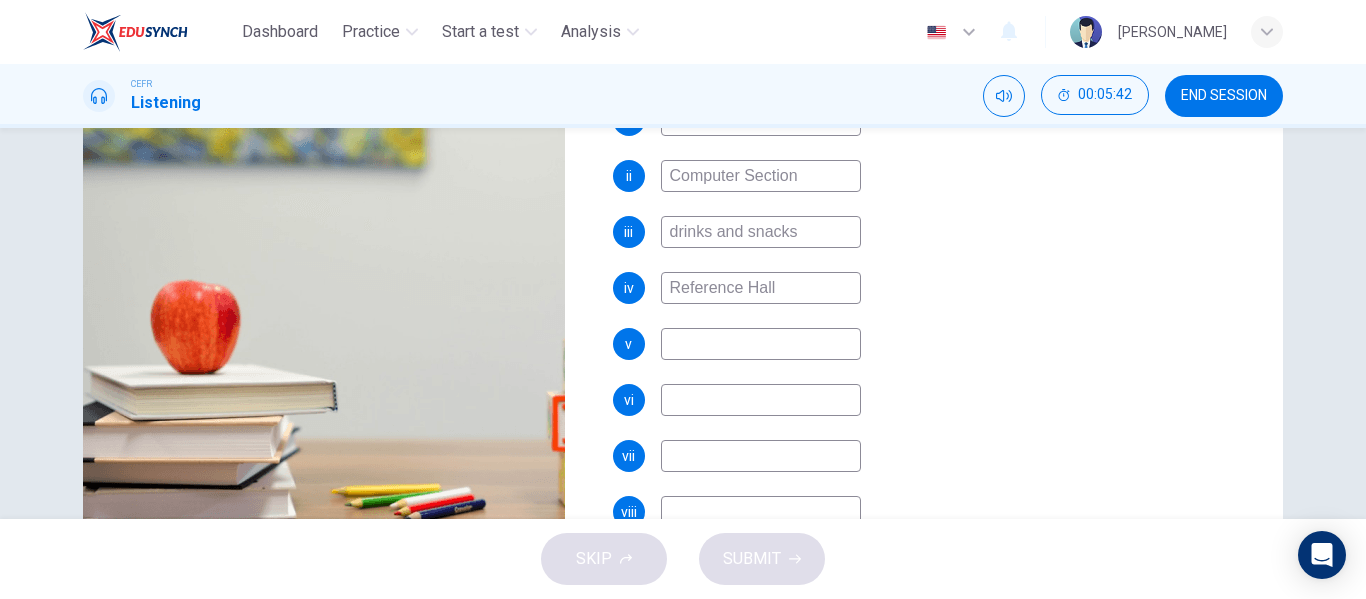 scroll, scrollTop: 300, scrollLeft: 0, axis: vertical 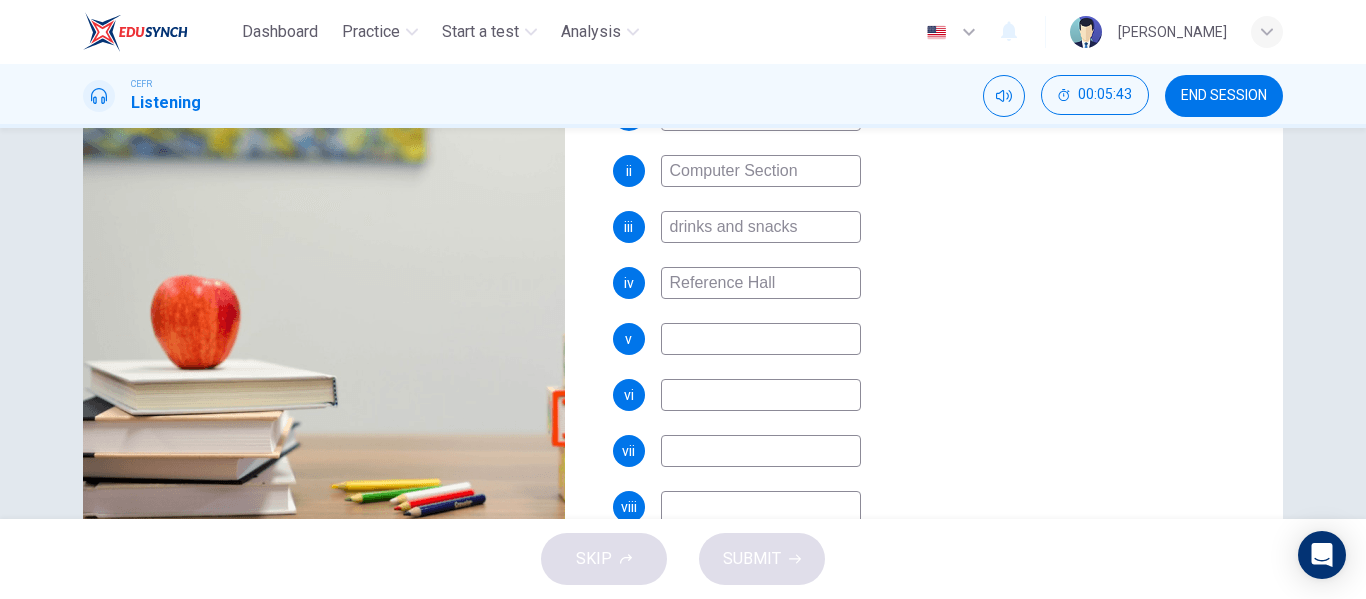 type on "90" 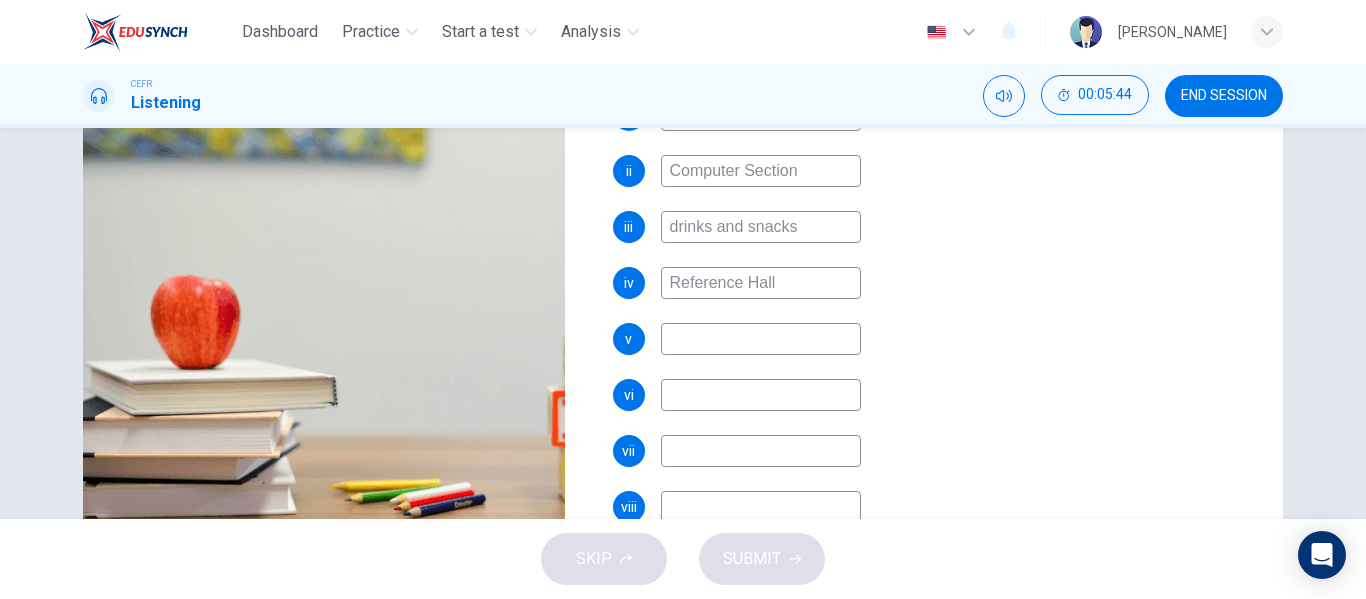 type on "90" 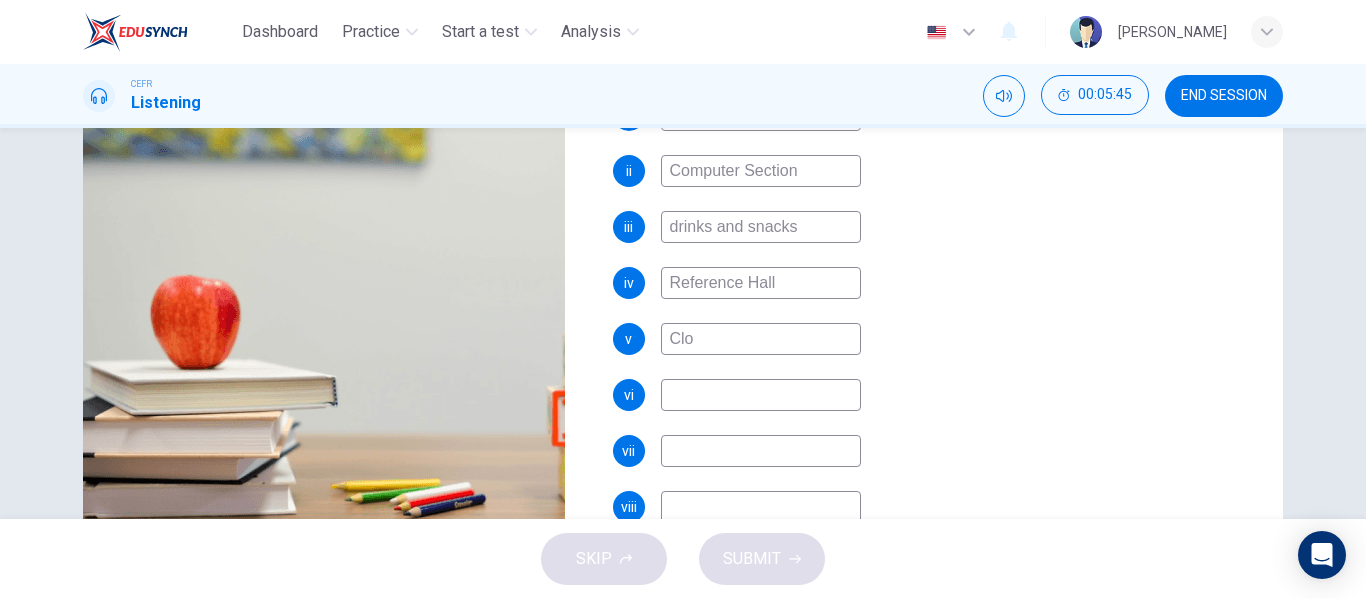type on "Clos" 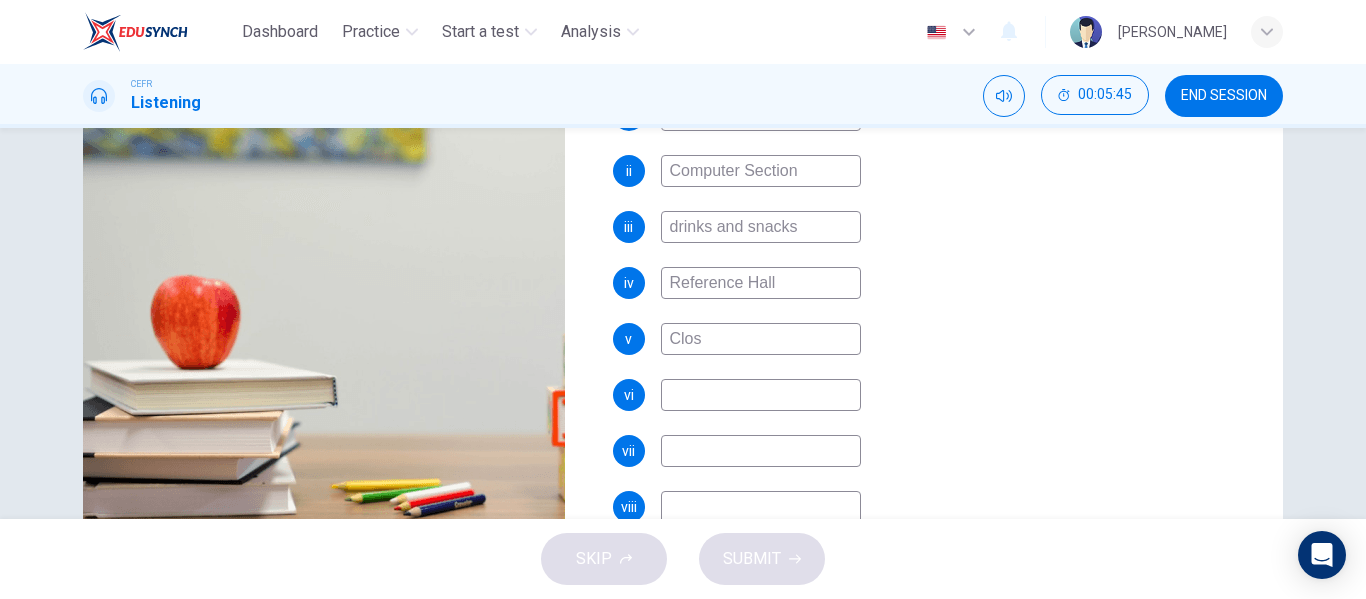type on "91" 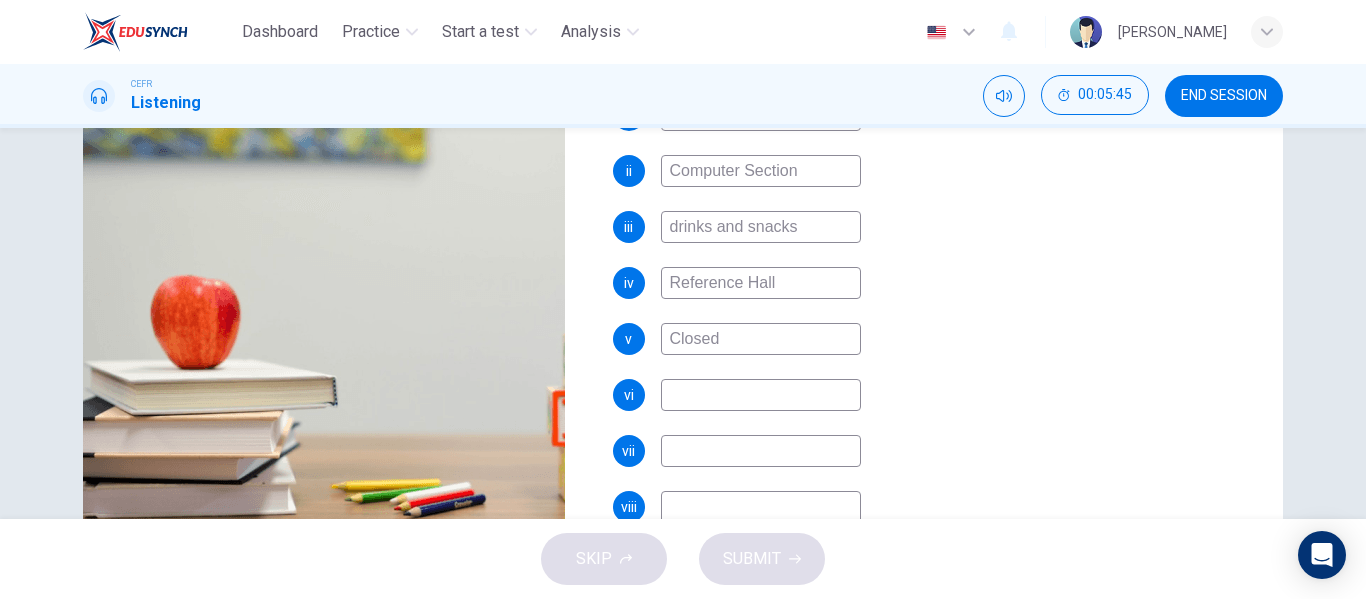 type on "Closed" 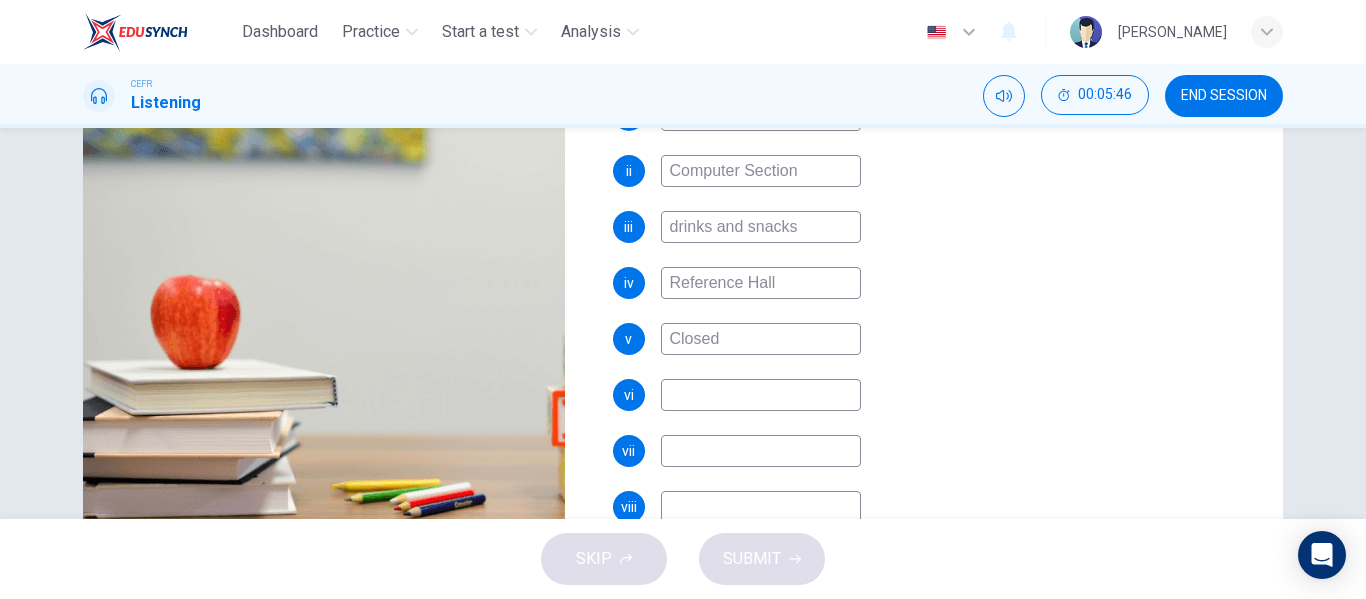 type on "91" 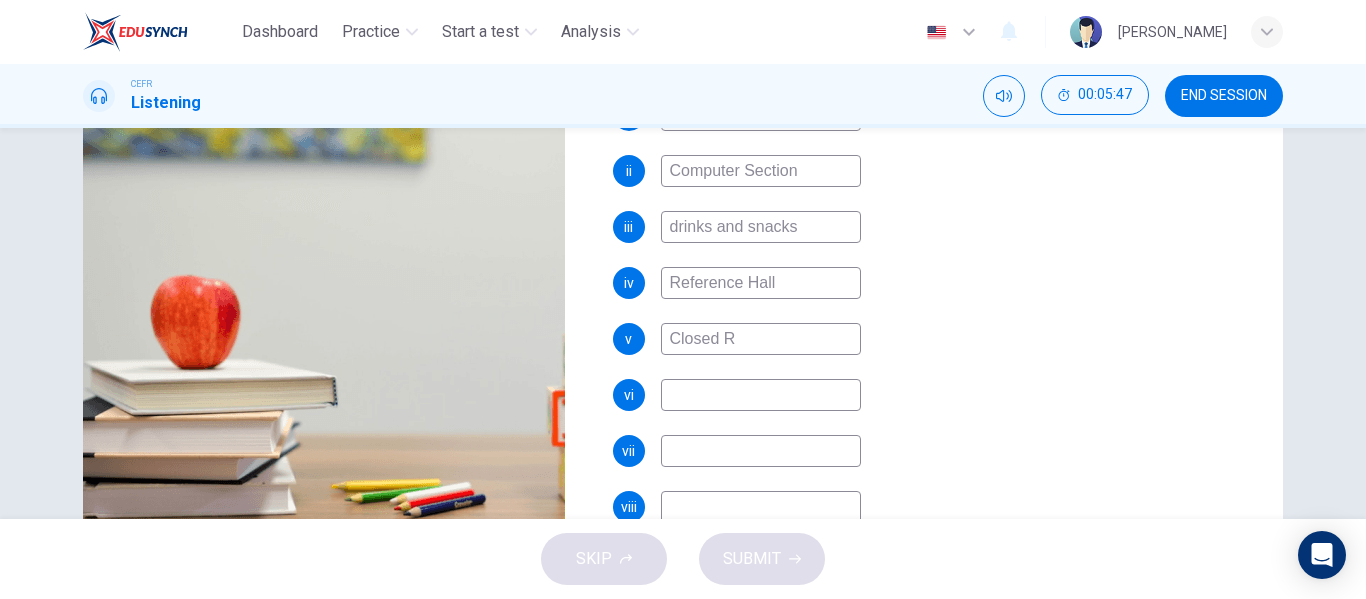 type on "Closed Re" 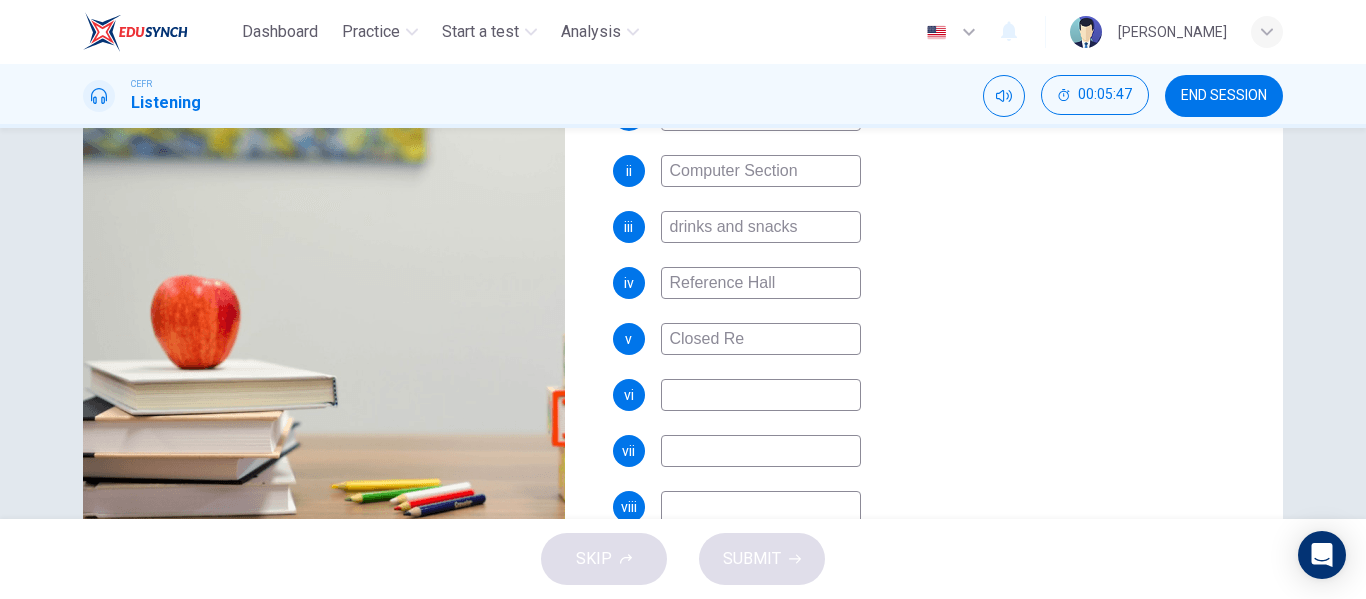 type on "91" 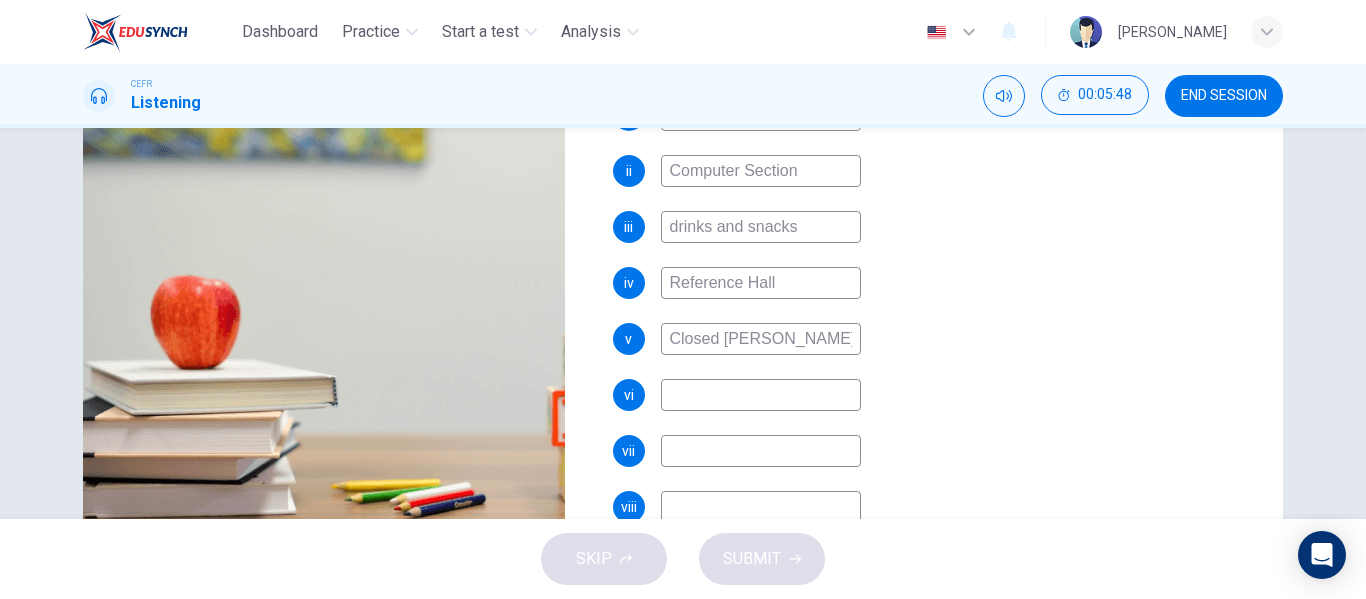 type on "Closed Reserv" 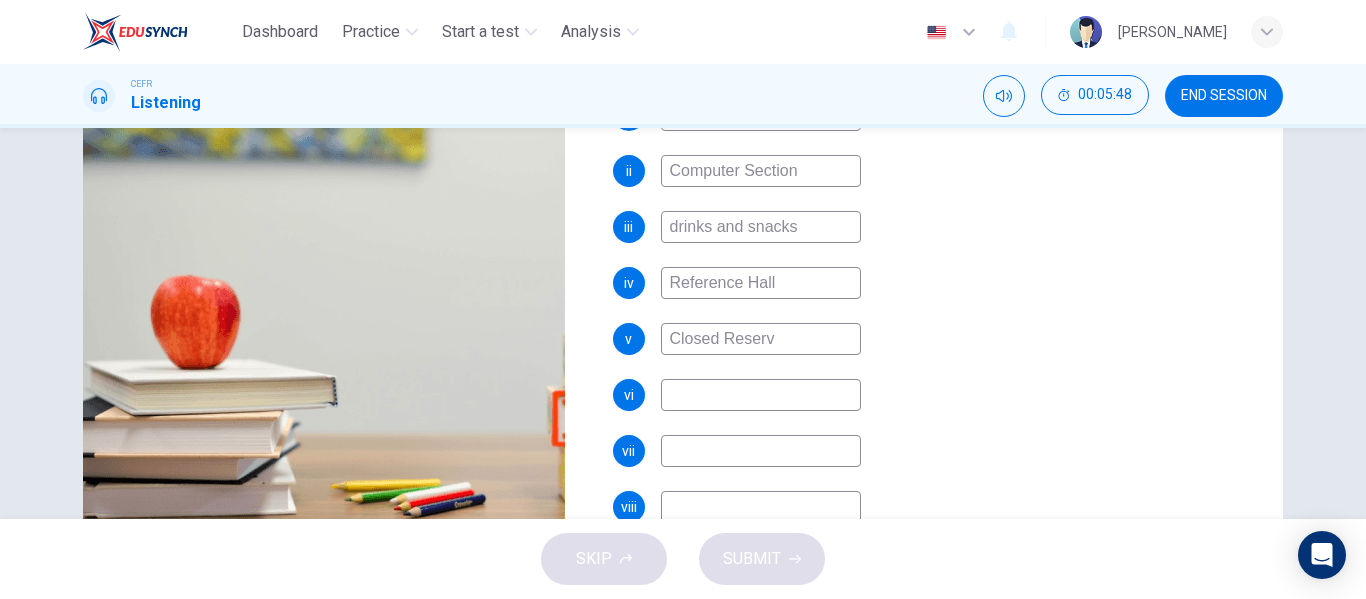 type on "92" 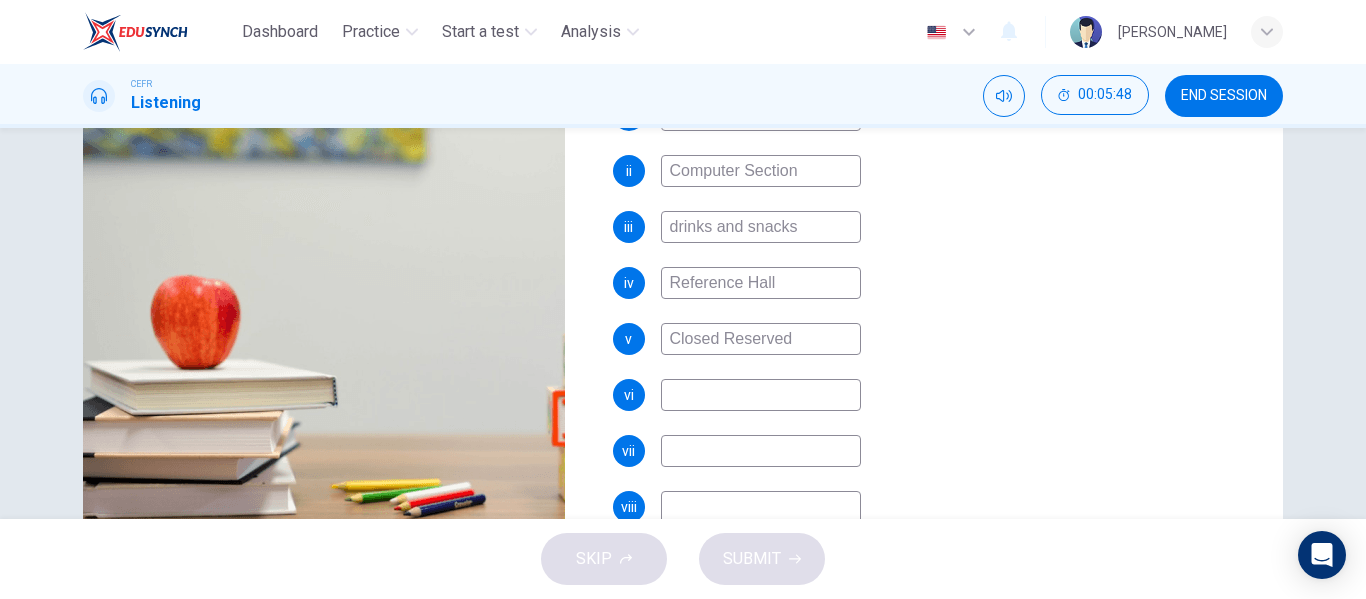 type on "Closed Reserved" 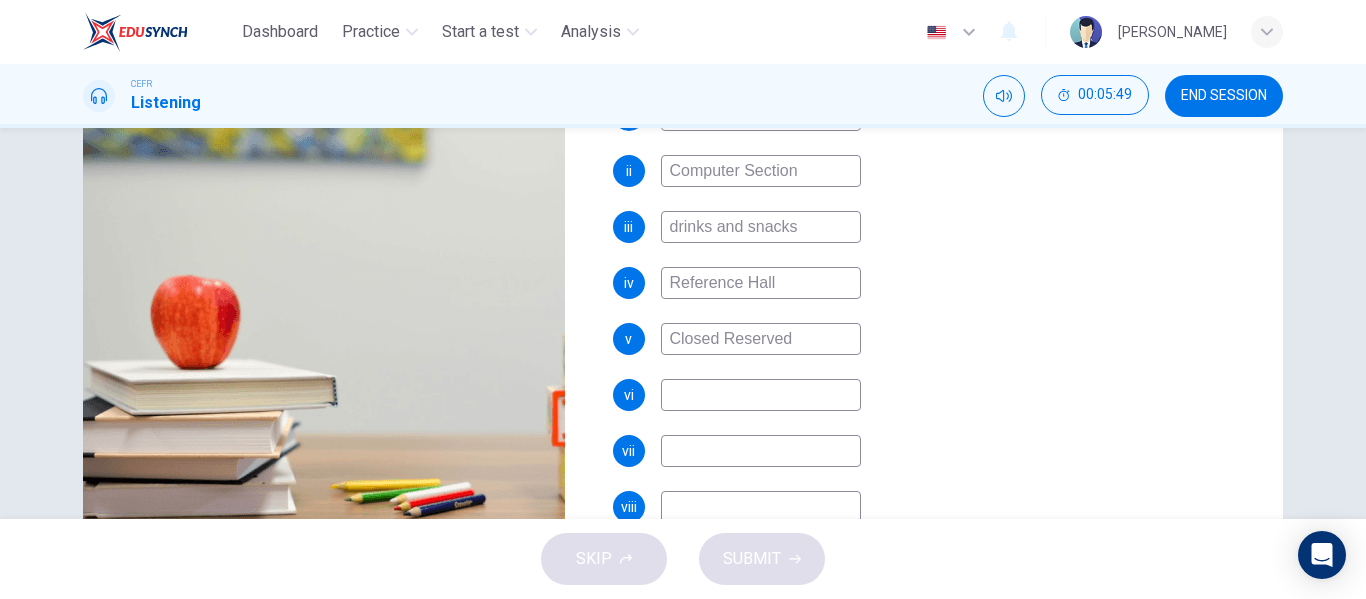 type on "92" 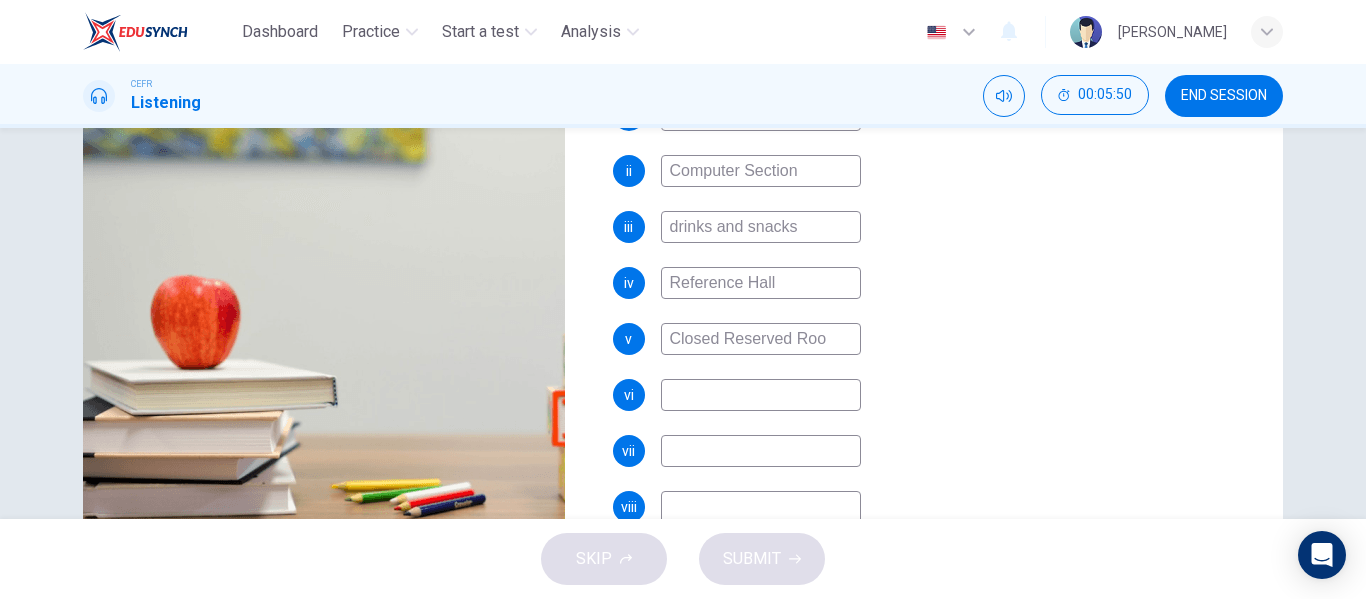 type on "Closed Reserved Room" 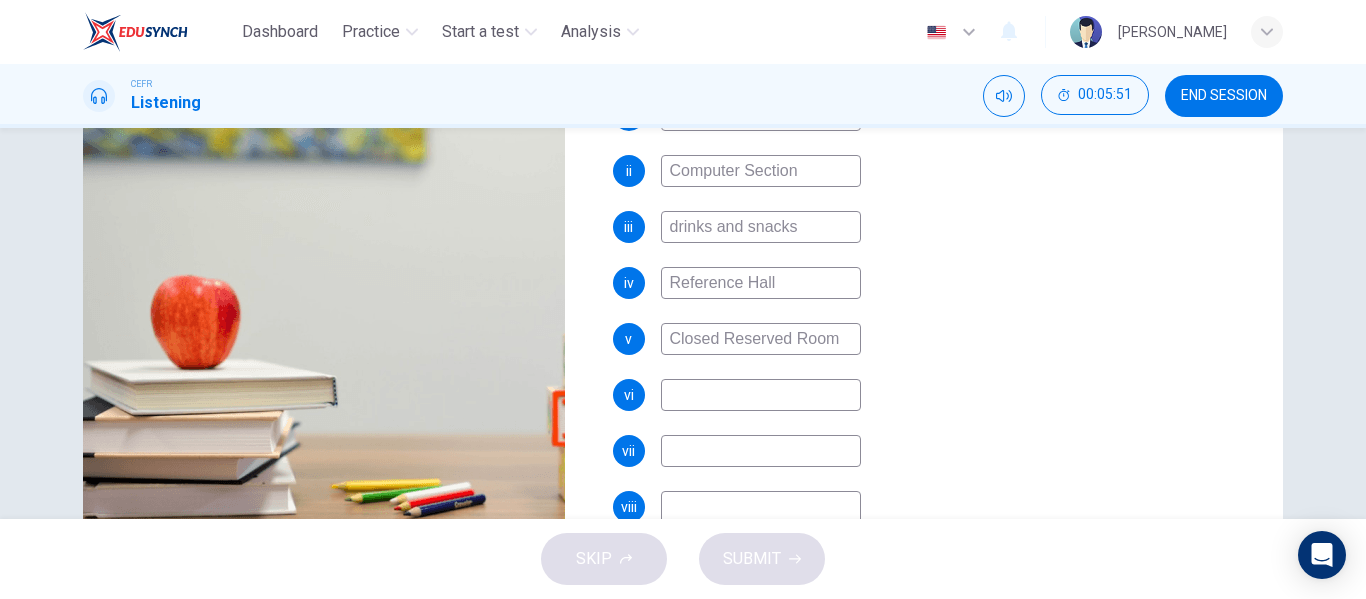scroll, scrollTop: 384, scrollLeft: 0, axis: vertical 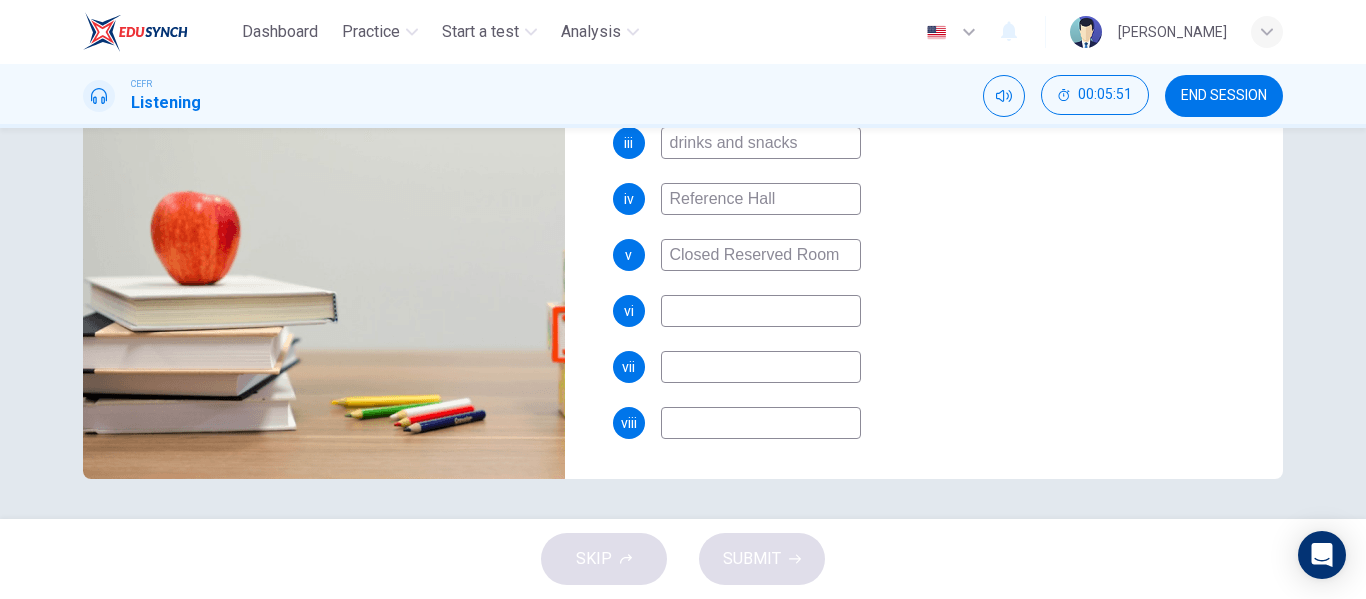 type on "92" 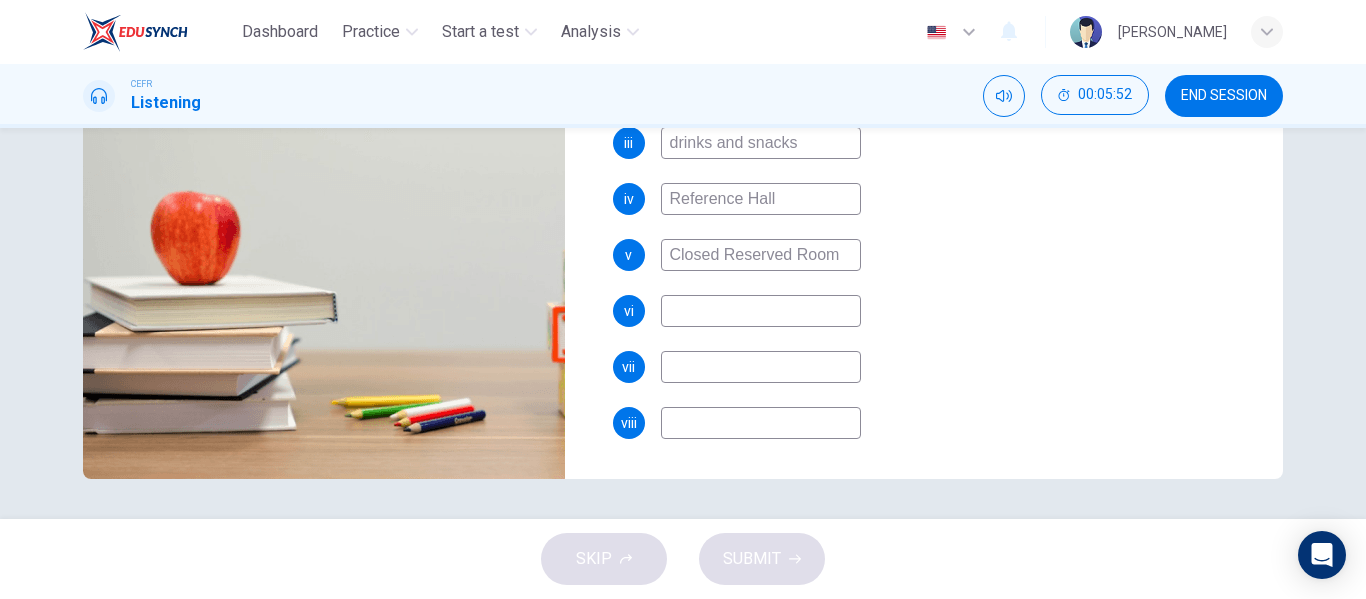 type on "Closed Reserved Room" 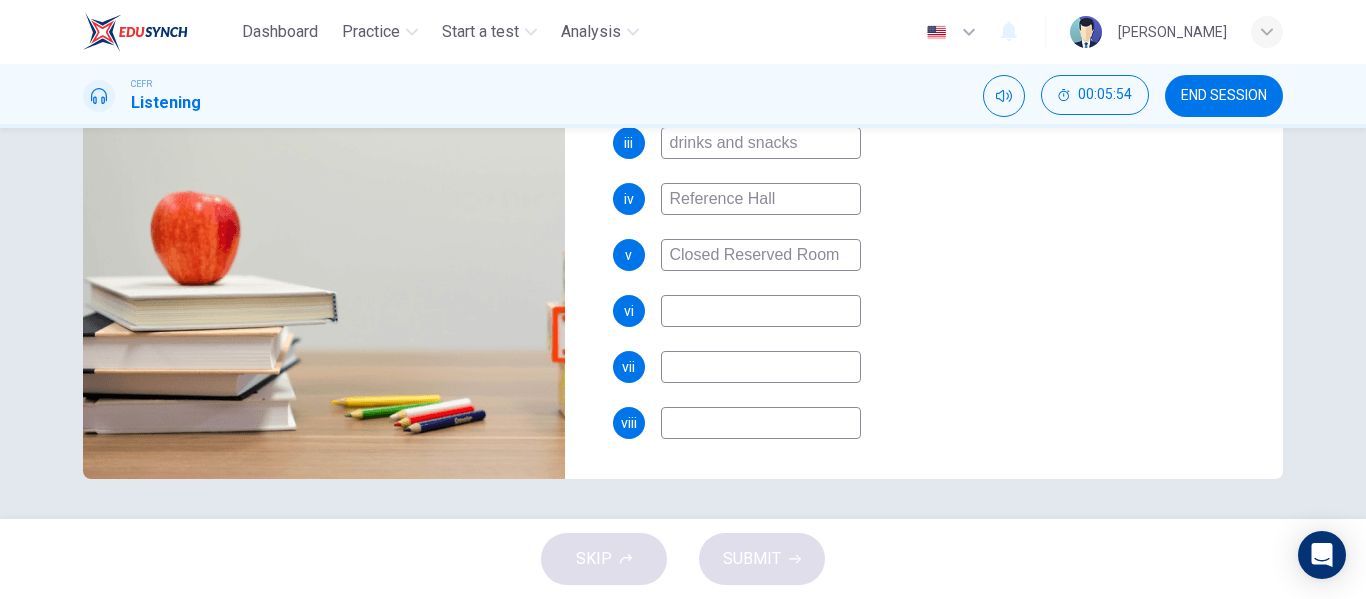 type on "93" 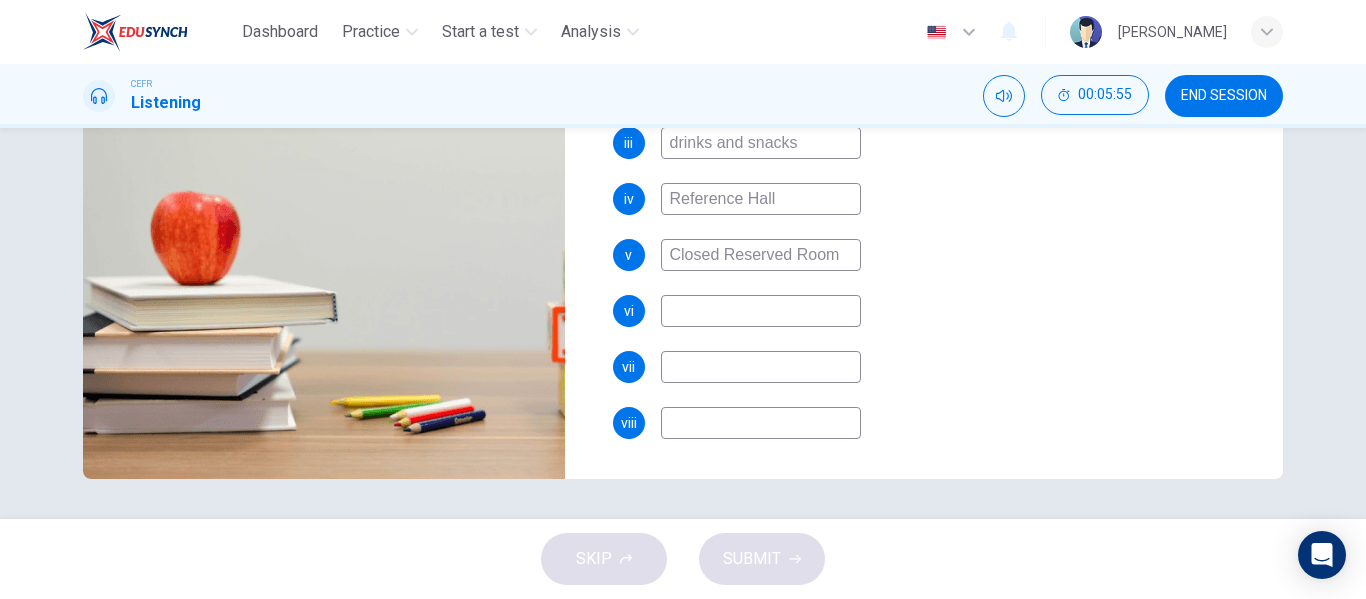 type on "j" 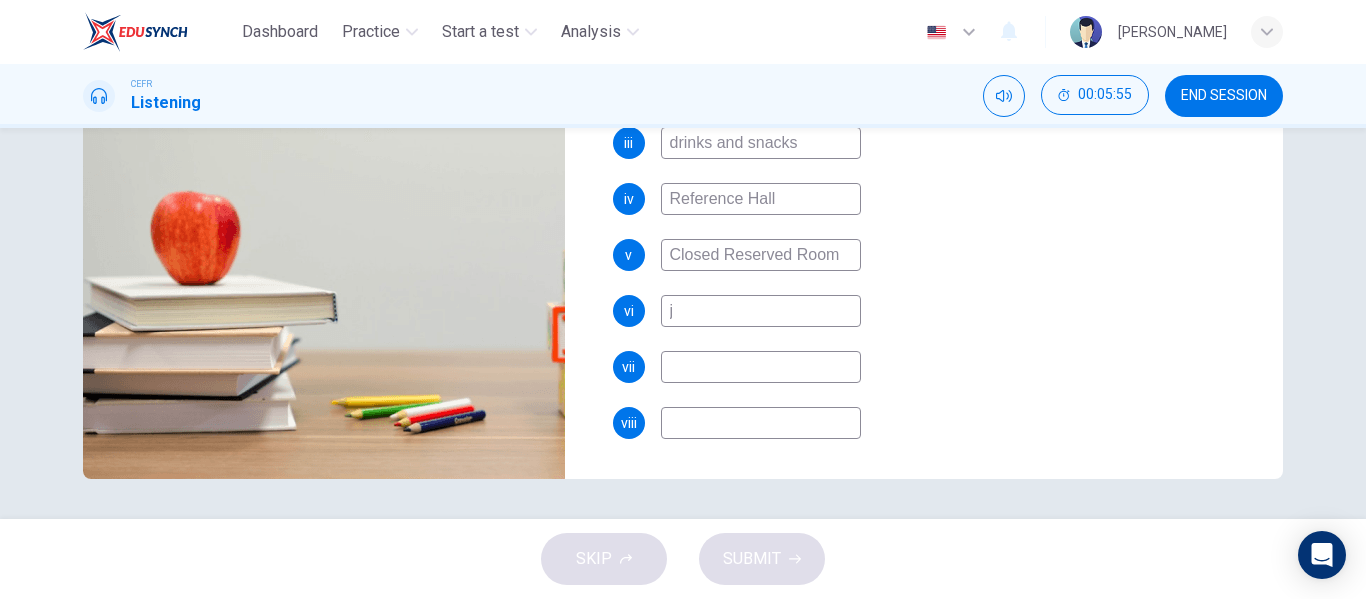 type on "94" 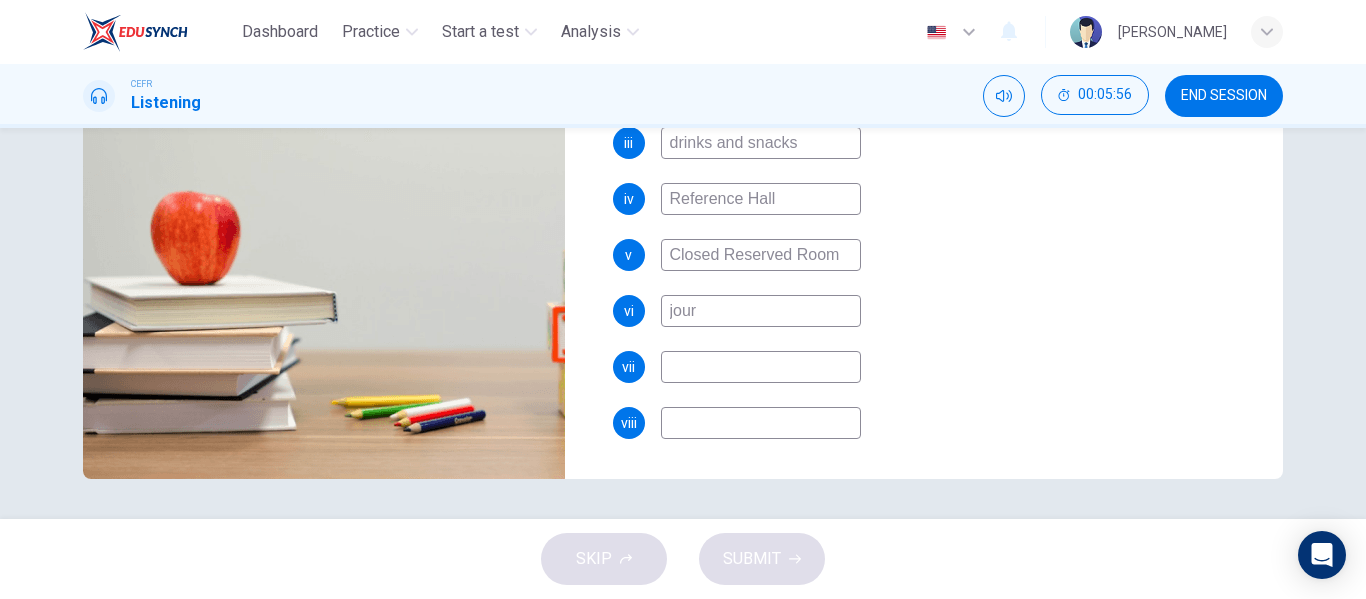 type on "journ" 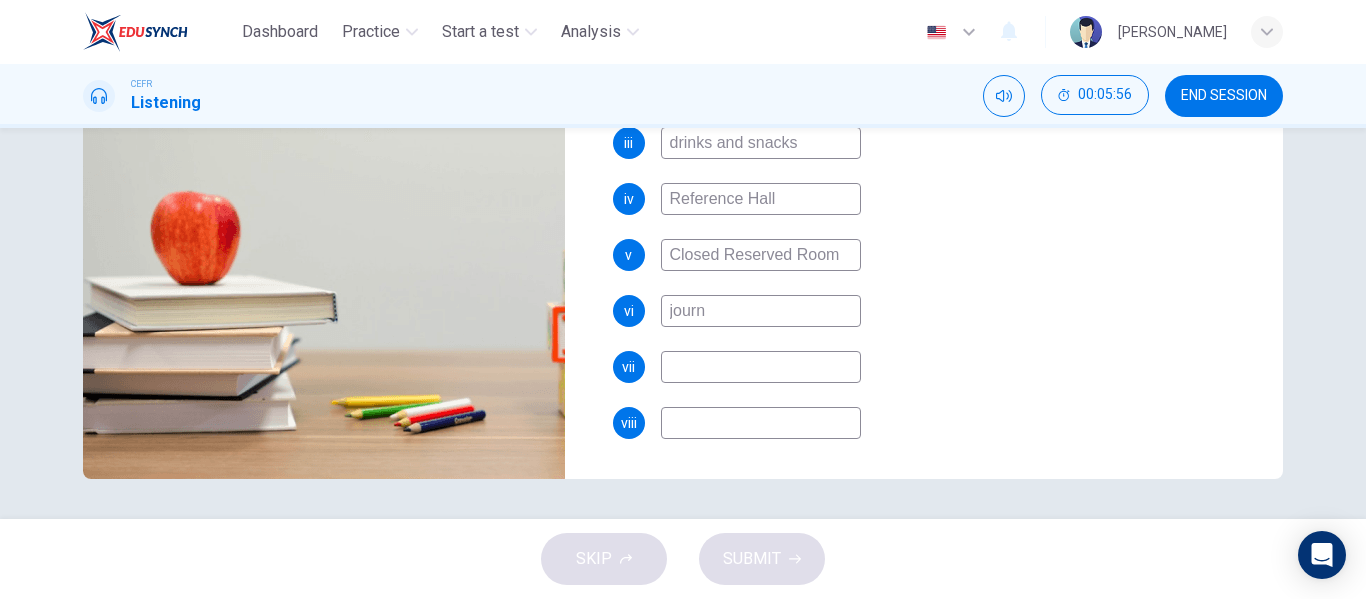 type on "94" 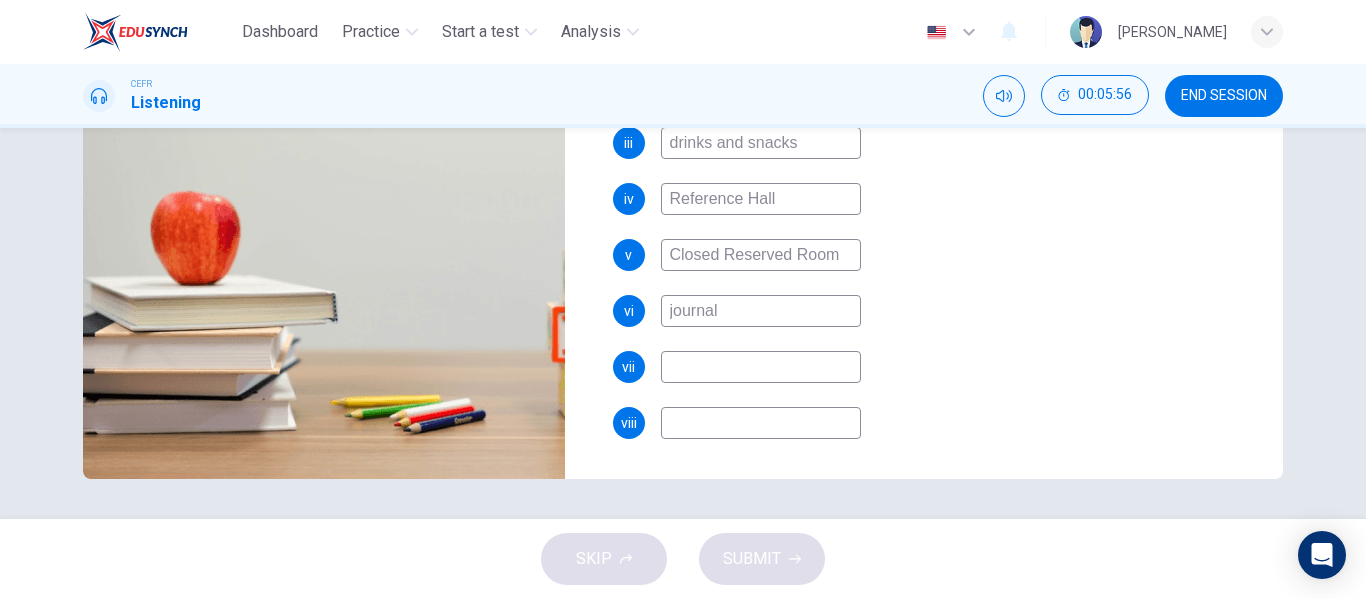 type on "journals" 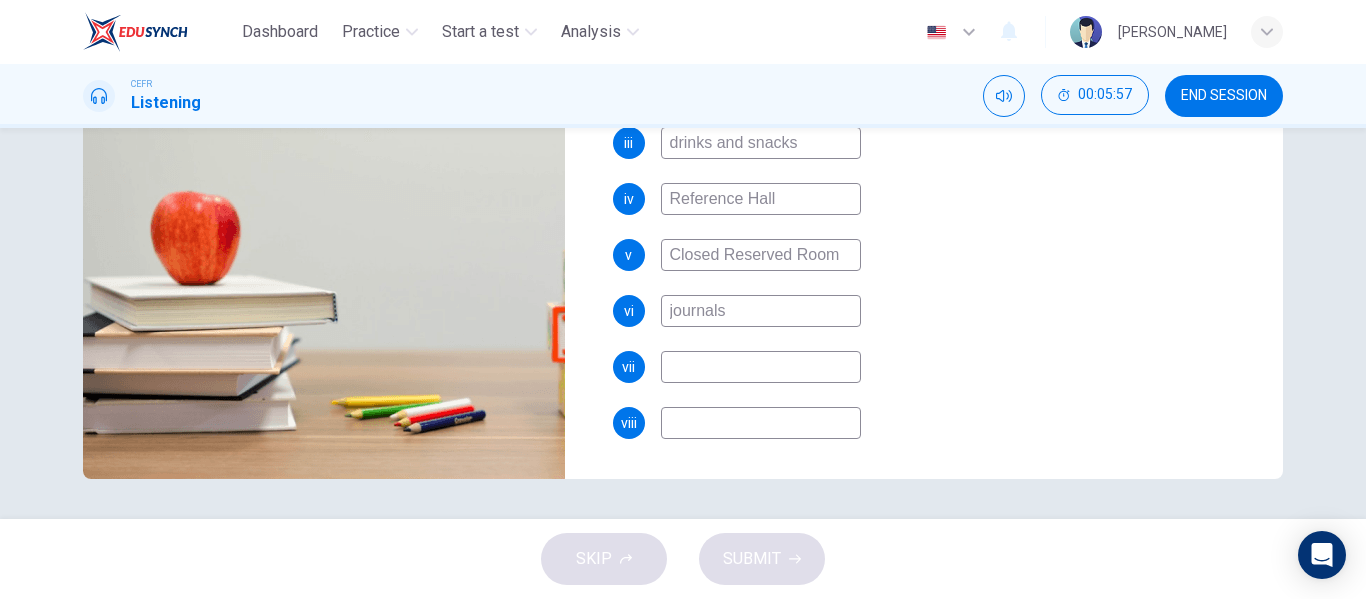 type on "94" 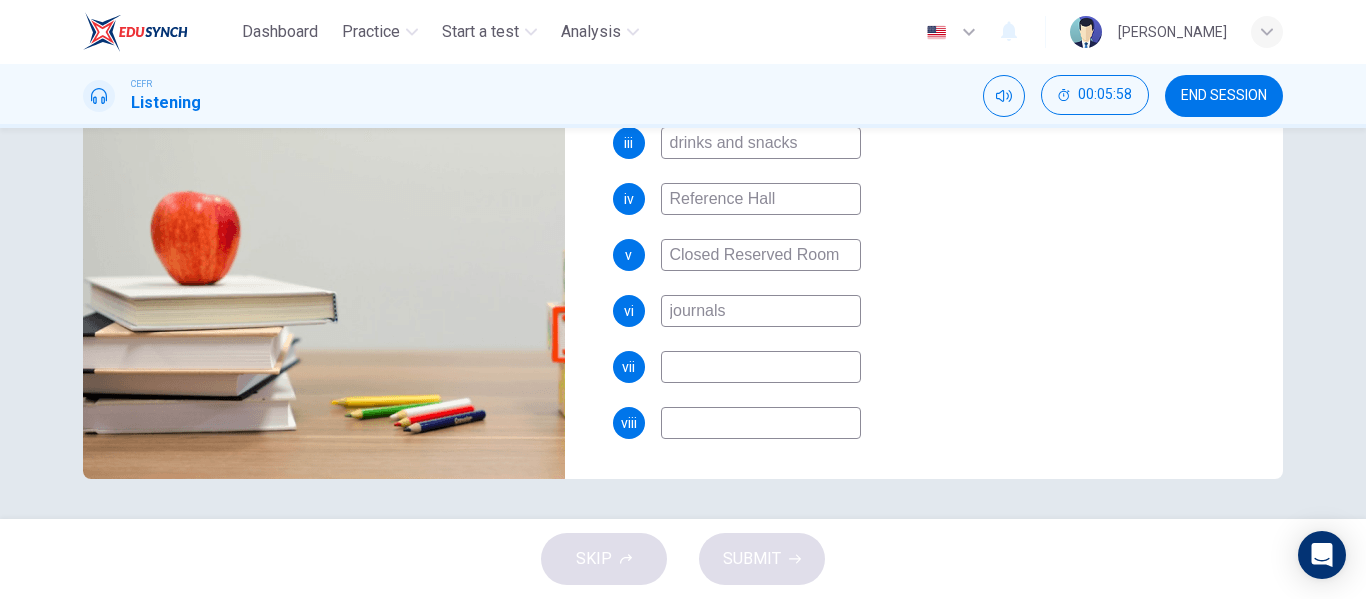 type on "journals" 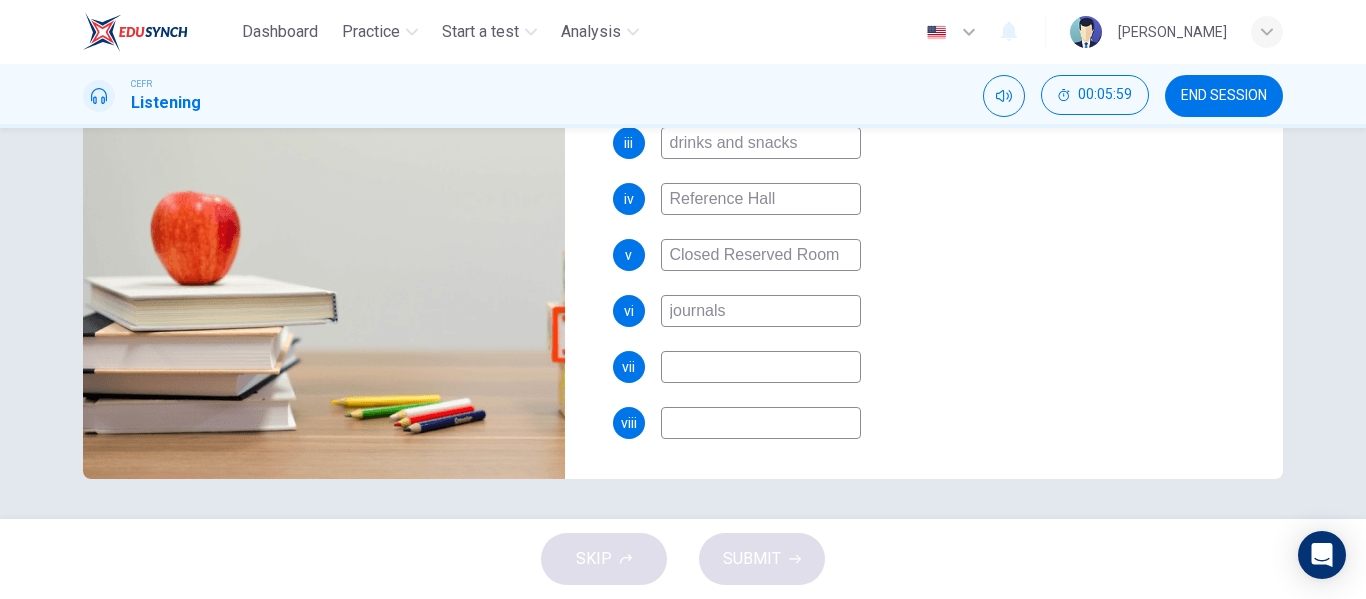 type on "P" 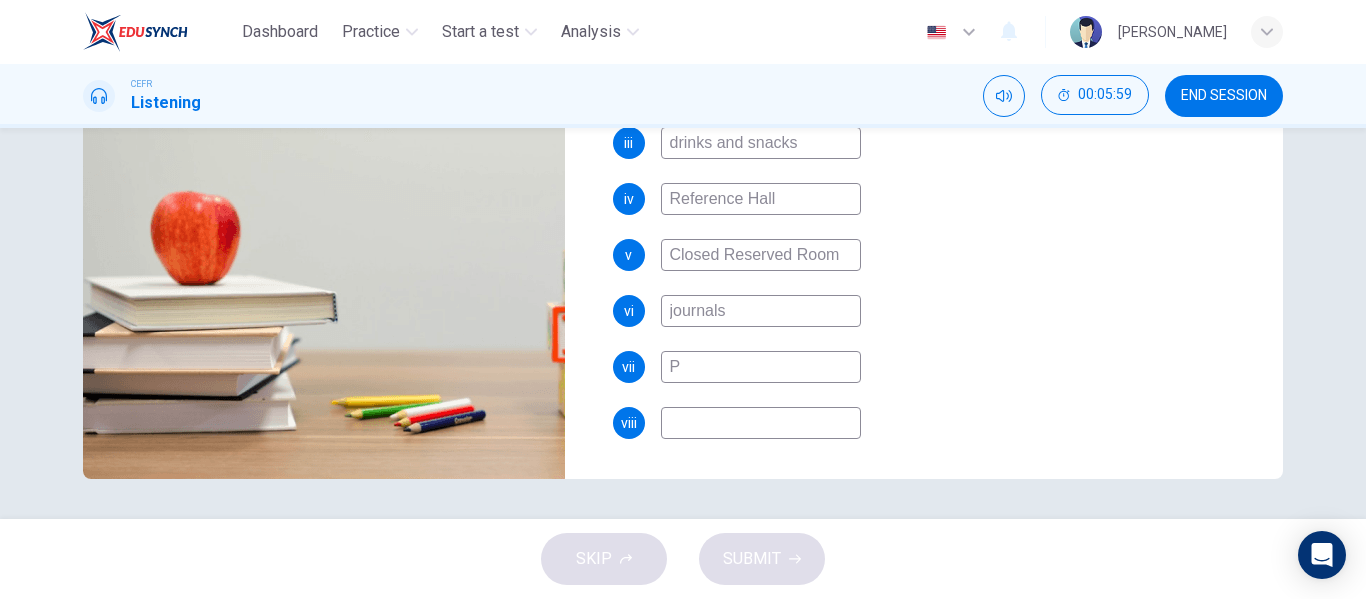 type on "95" 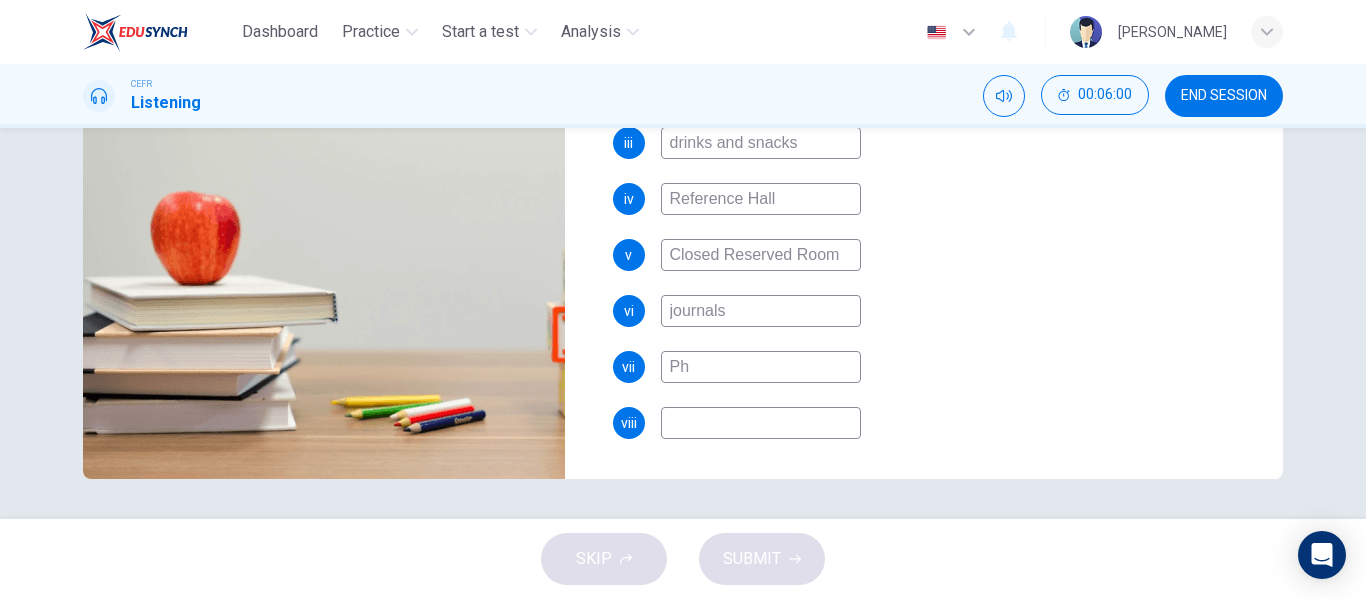 type on "Pho" 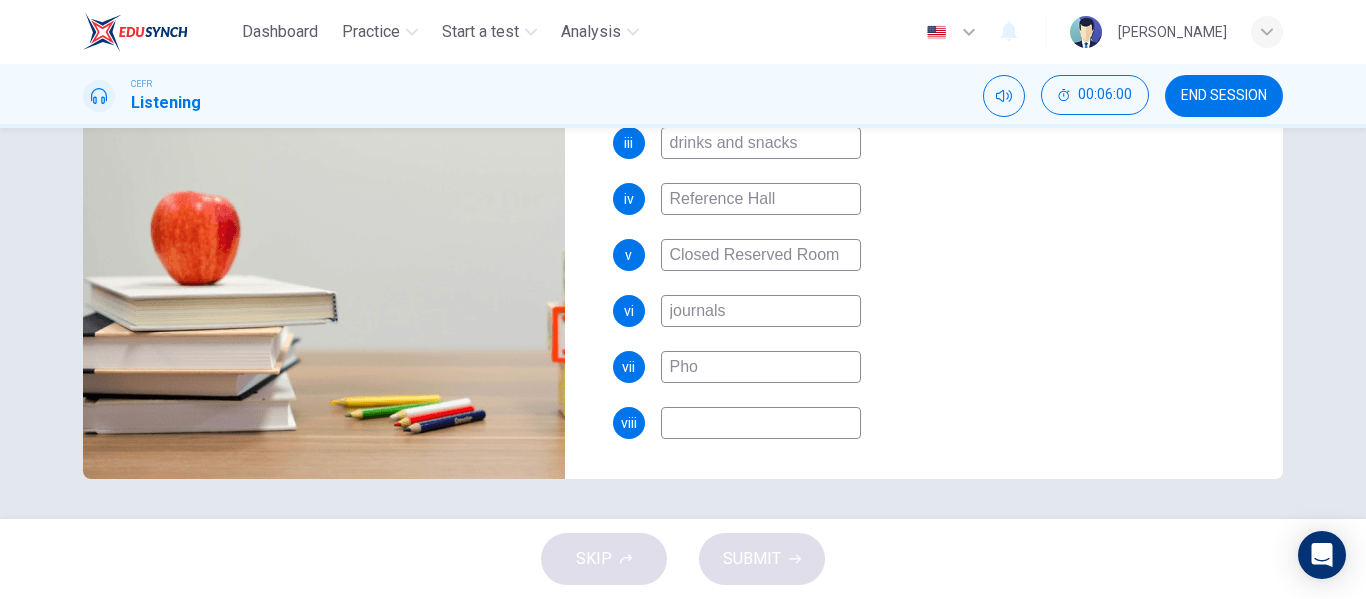 type on "95" 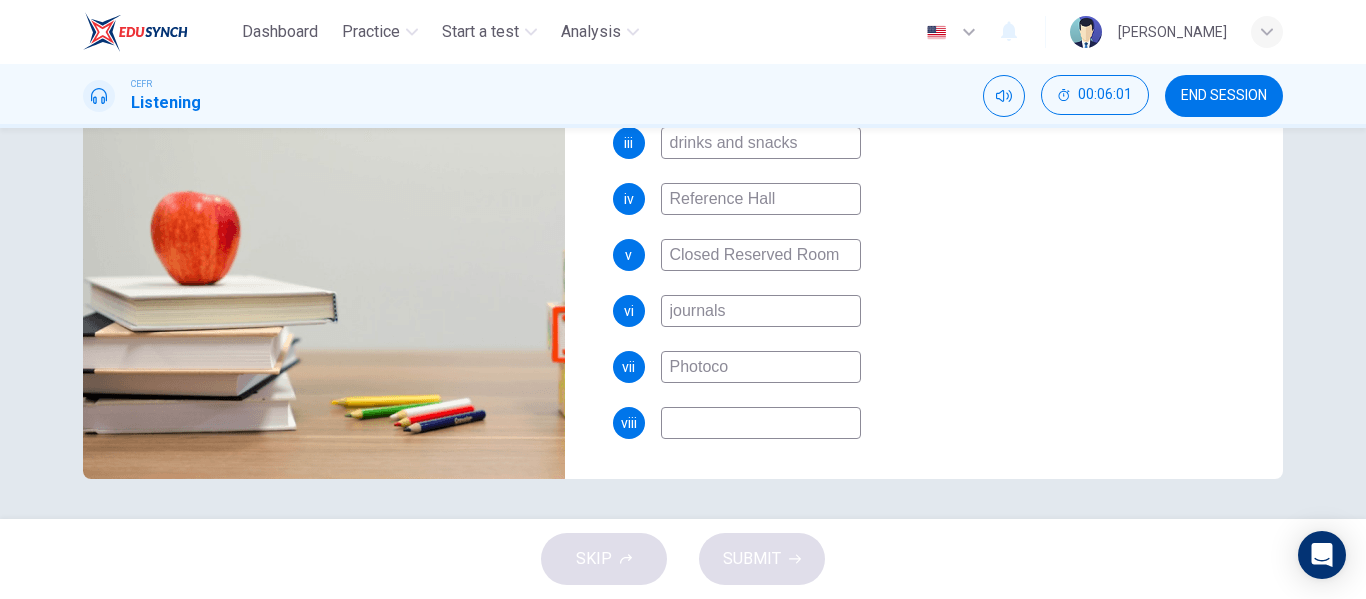 type on "Photocop" 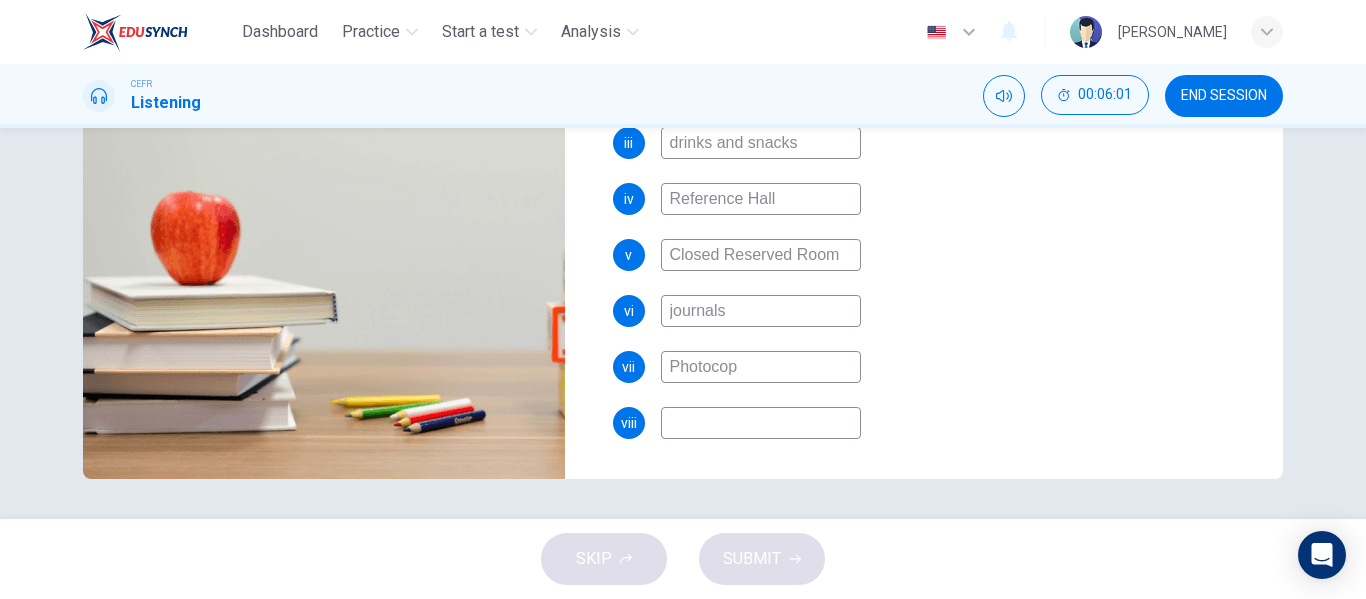 type on "95" 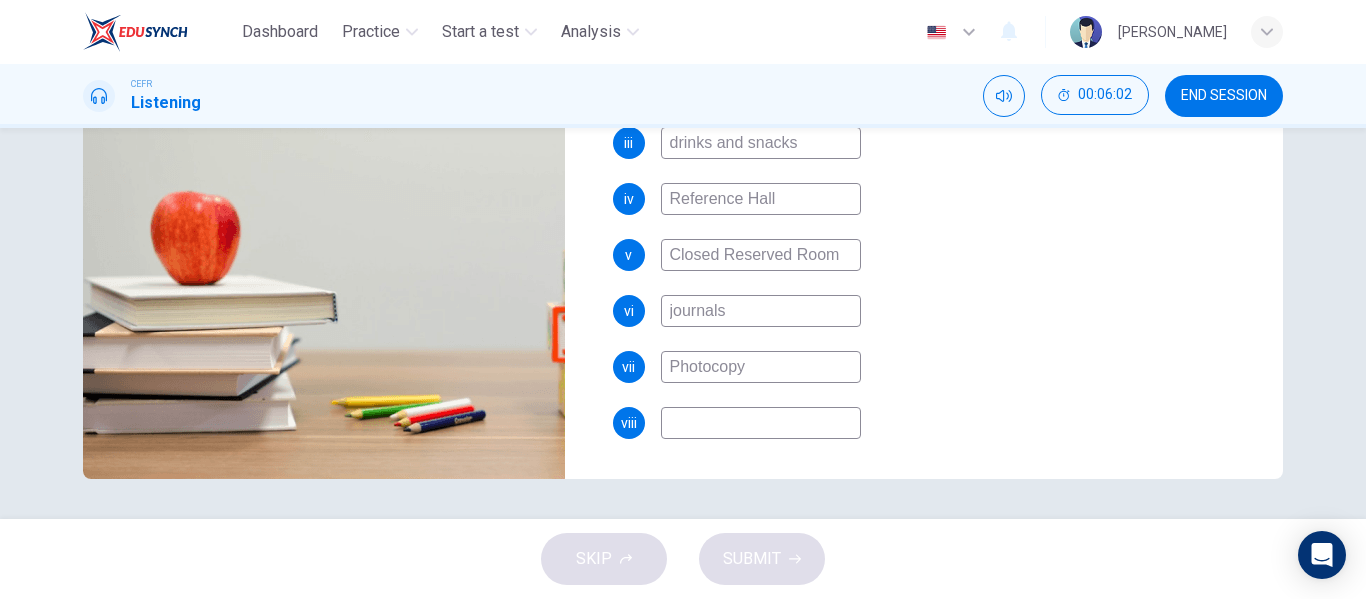 type on "Photocopy" 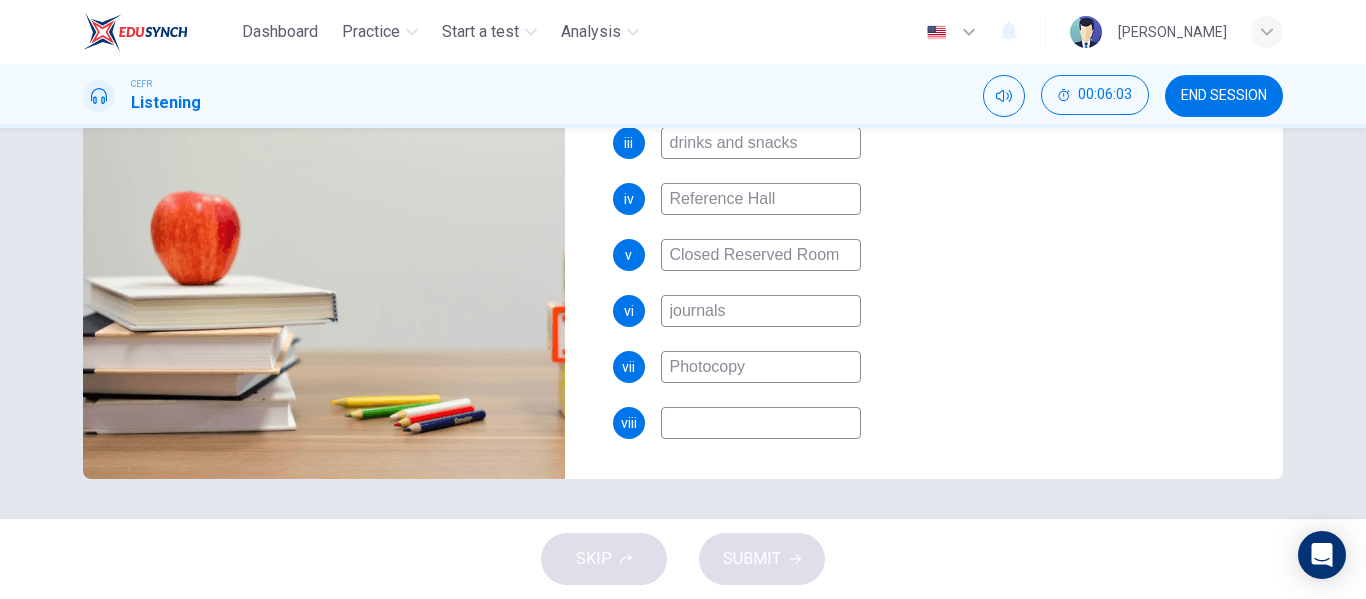 type on "96" 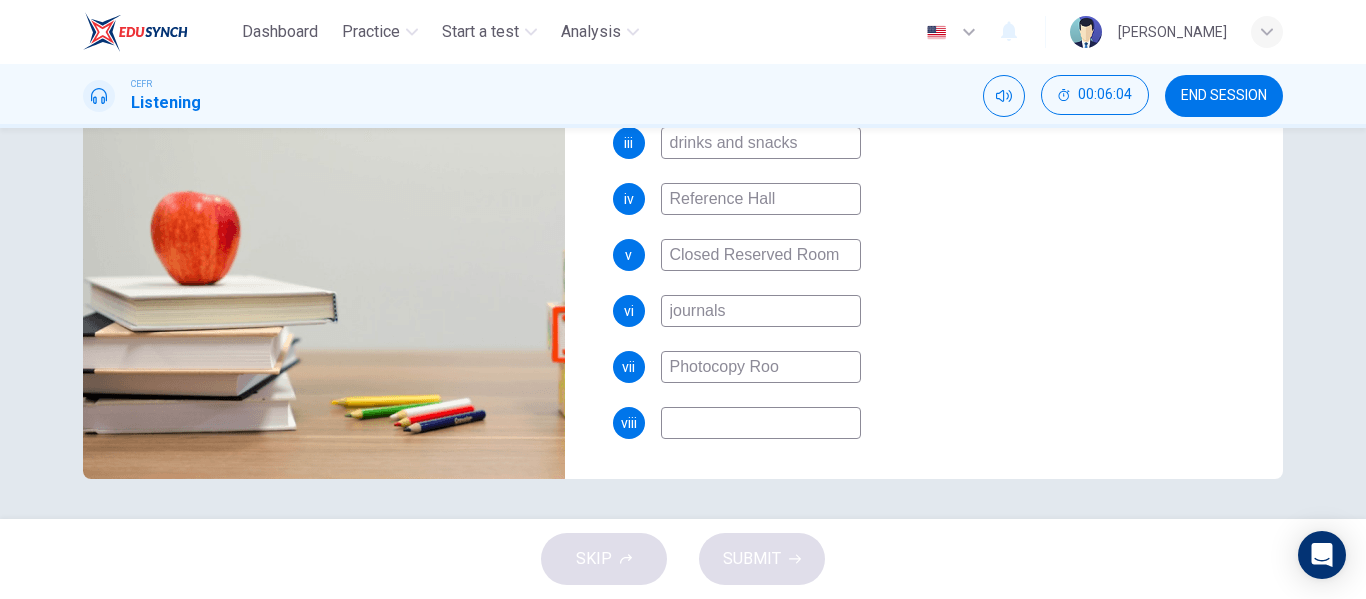 type on "96" 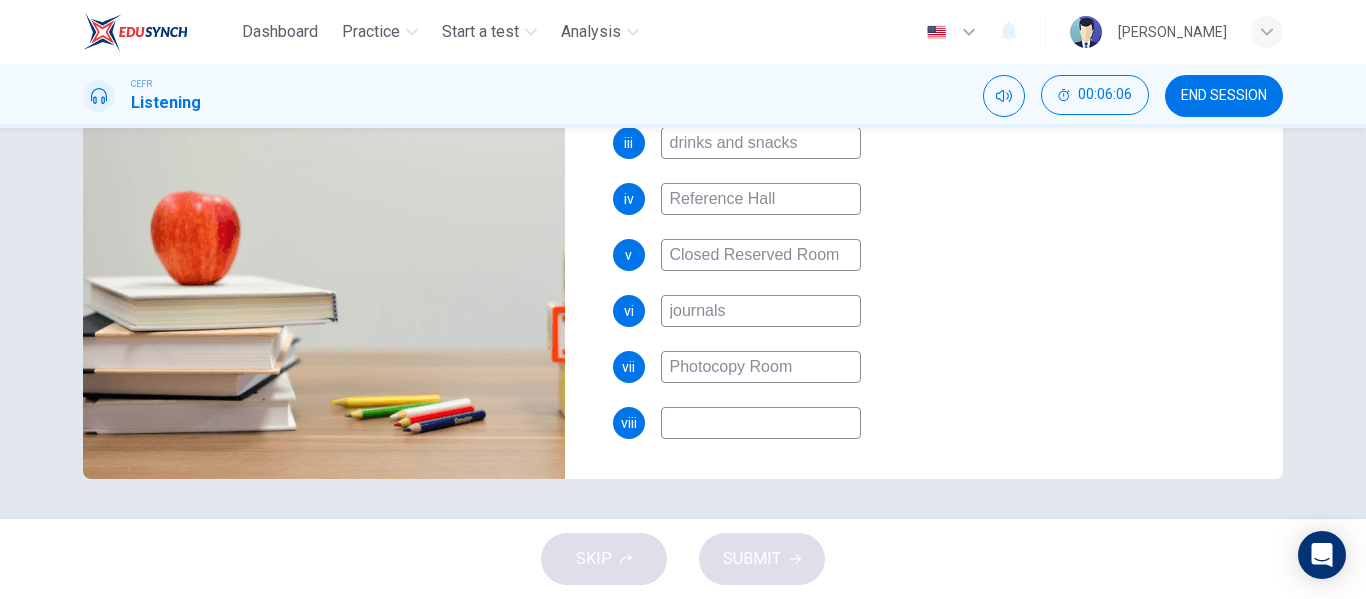 type on "97" 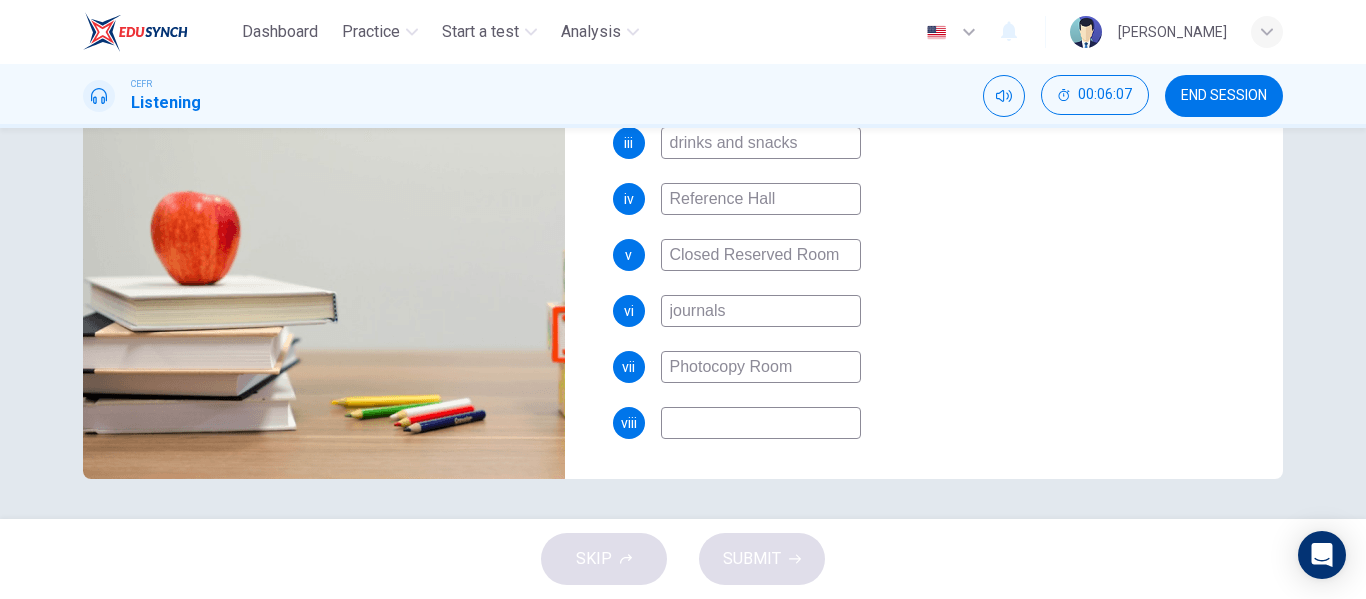 type on "Photocopy Room" 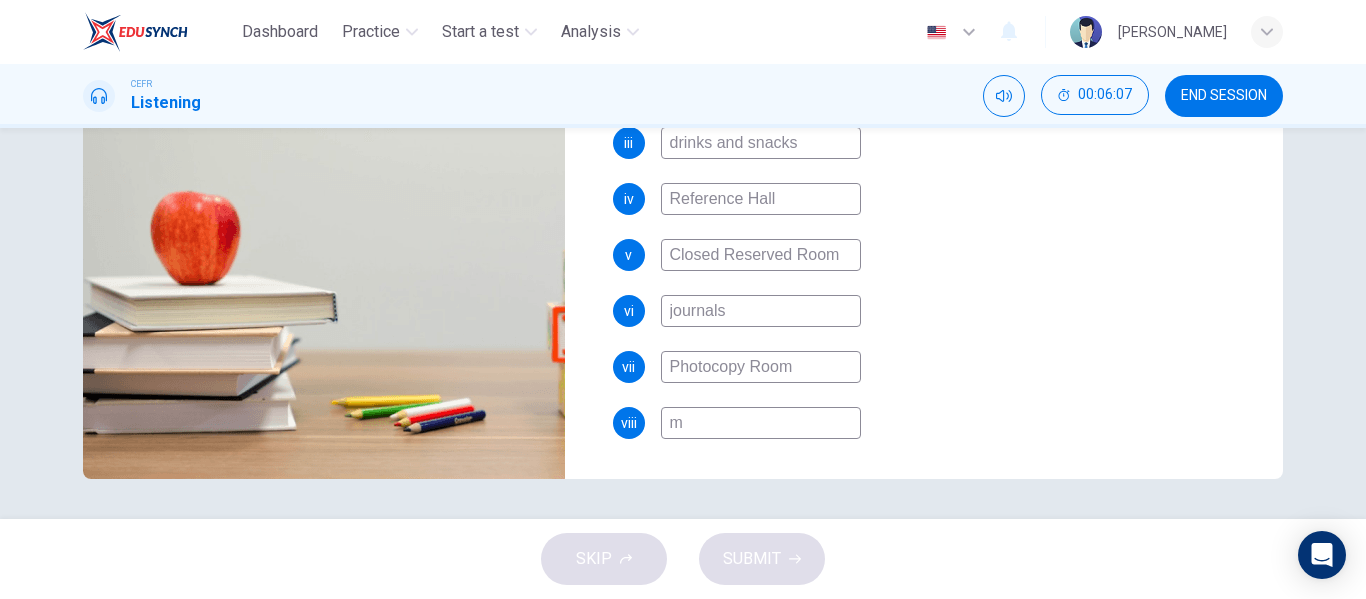type on "97" 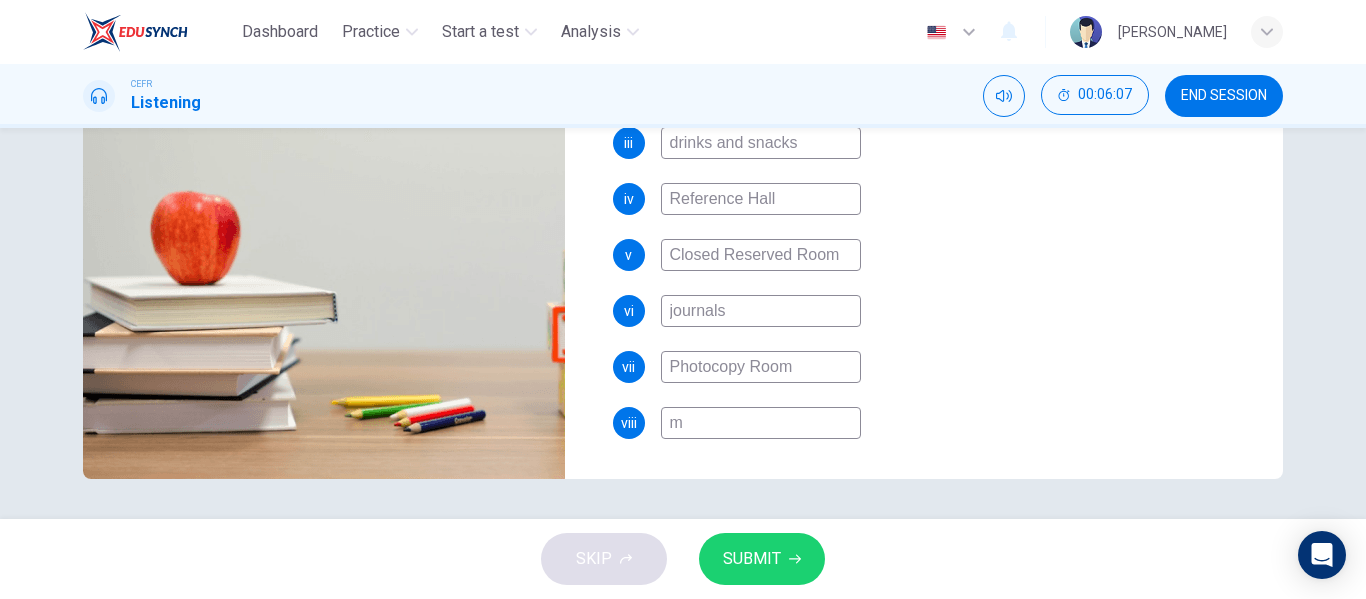 type on "mu" 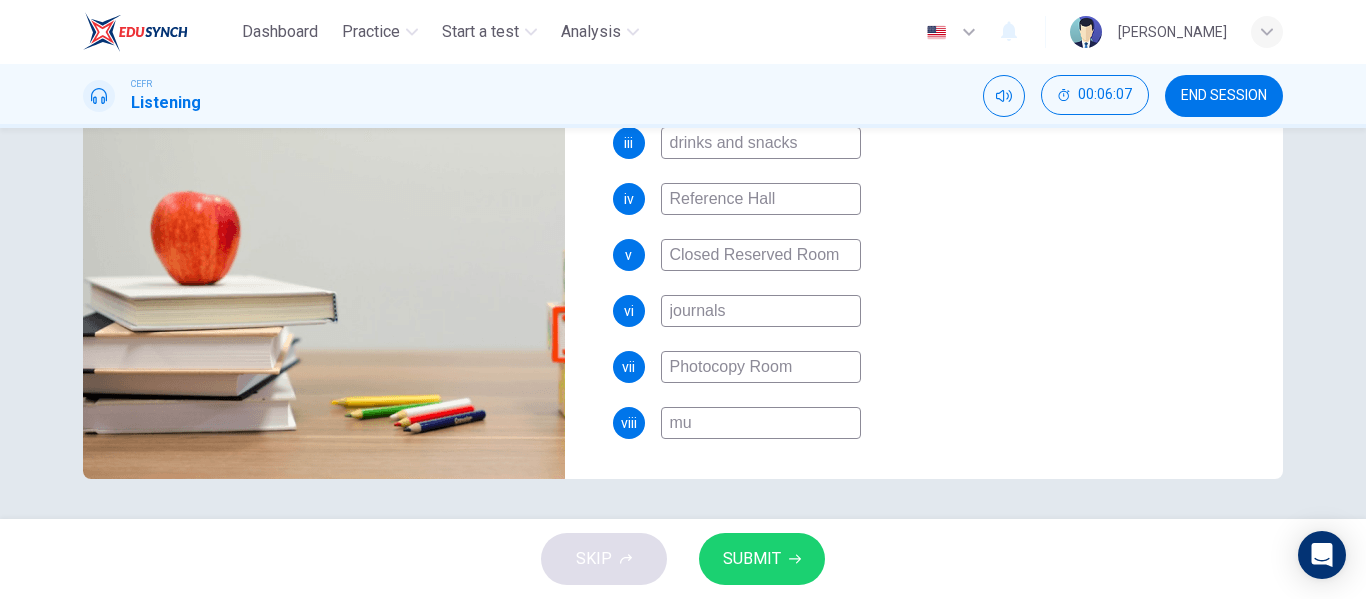 type on "97" 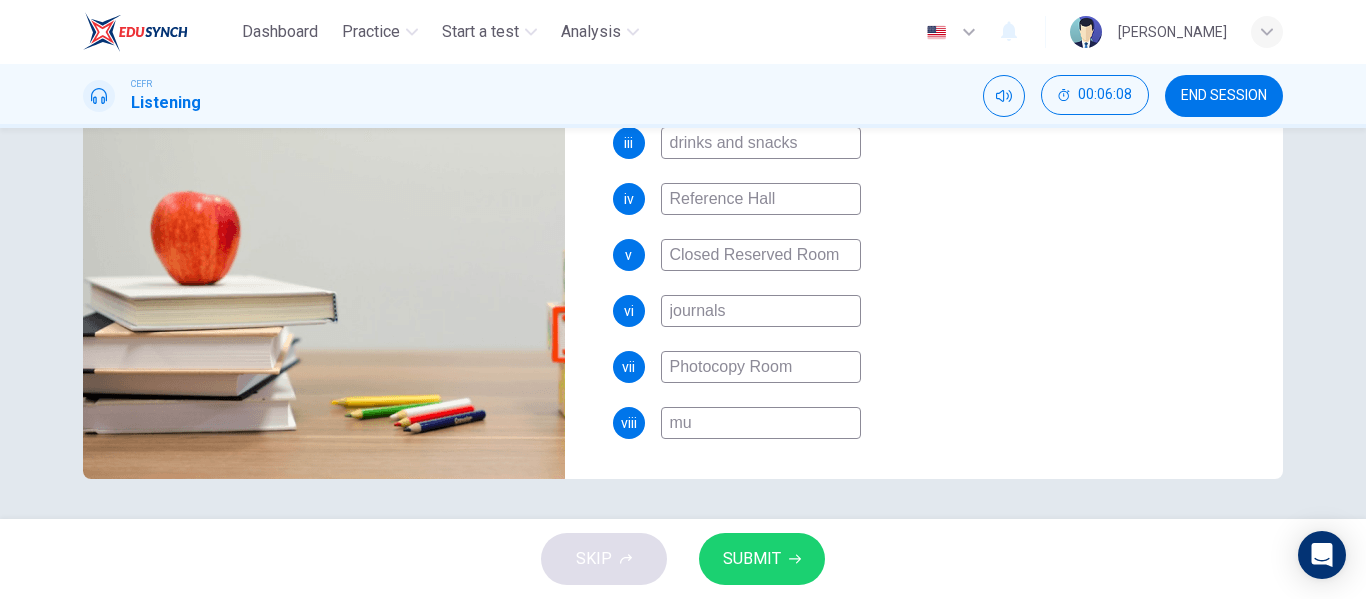 type on "mul" 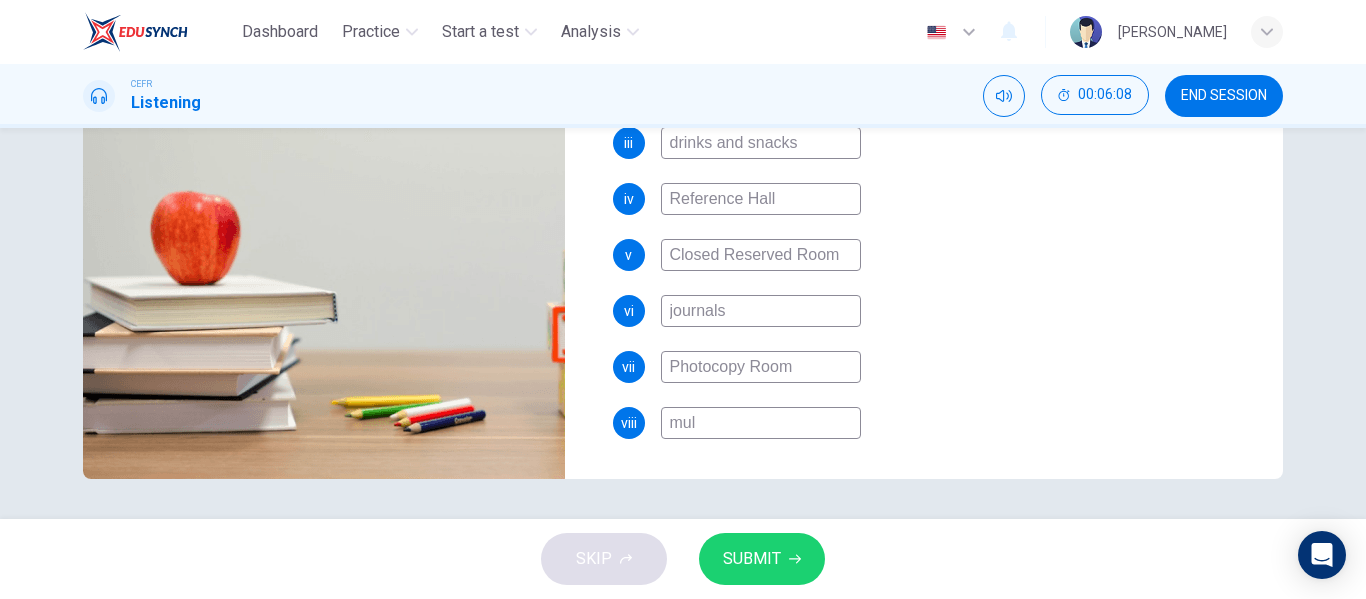 type on "97" 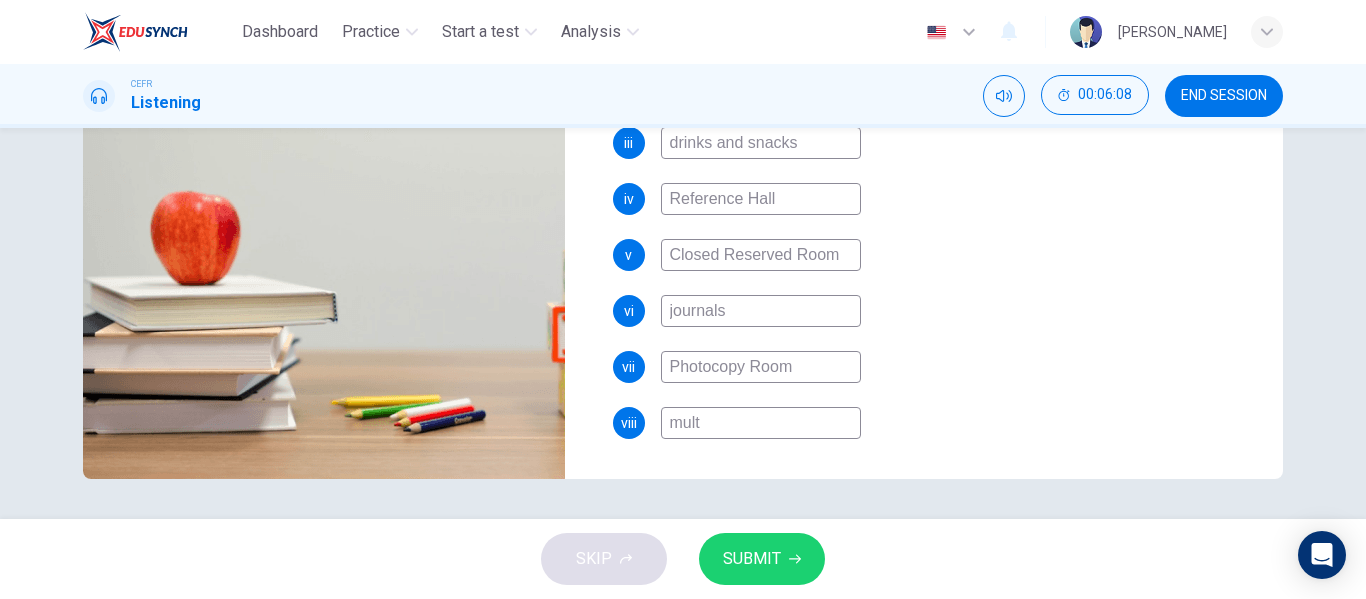 type on "97" 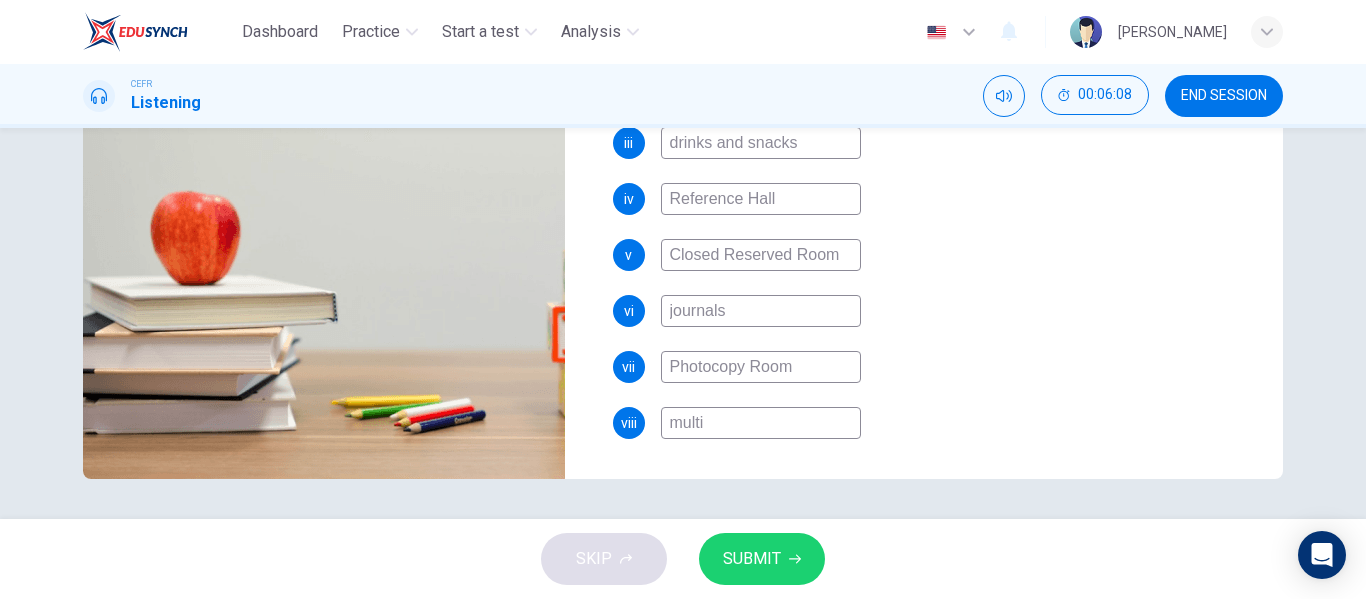 type on "97" 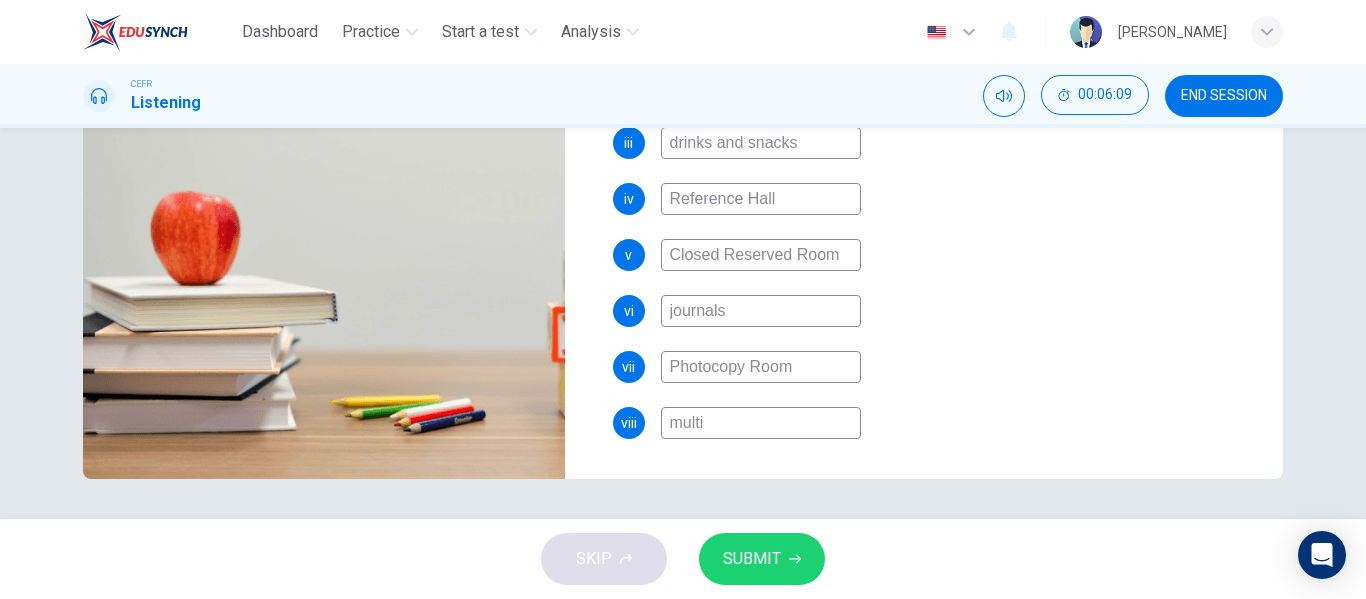 type on "multim" 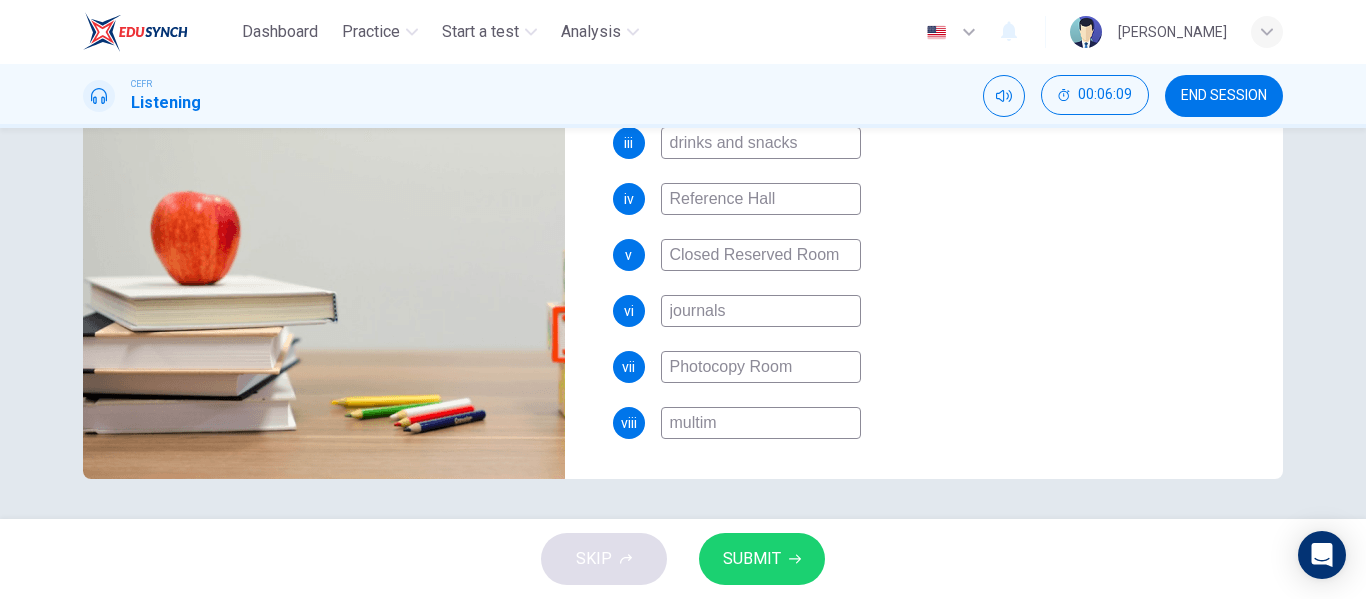 type on "97" 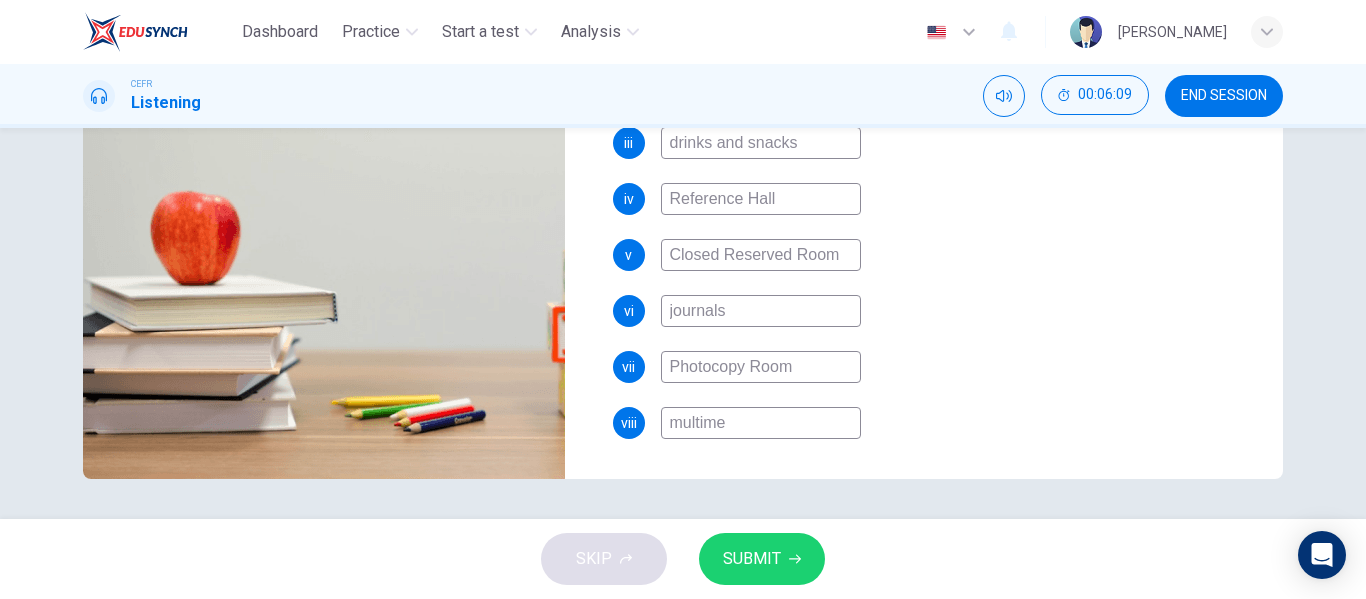 type on "97" 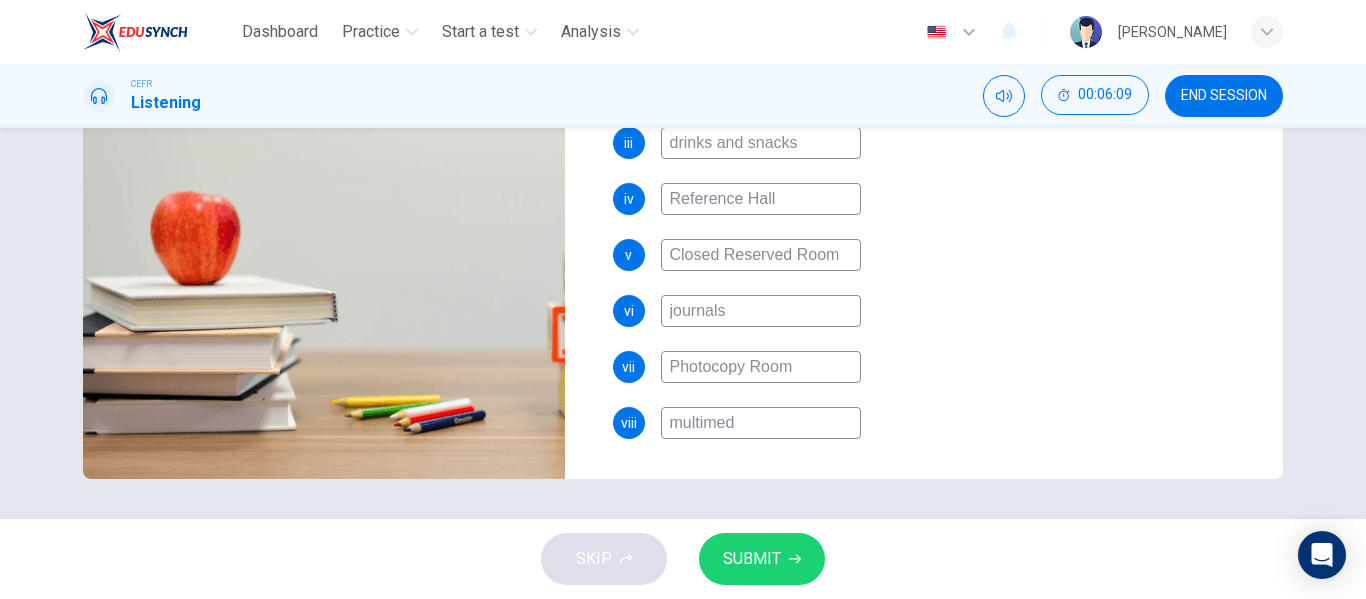 type on "98" 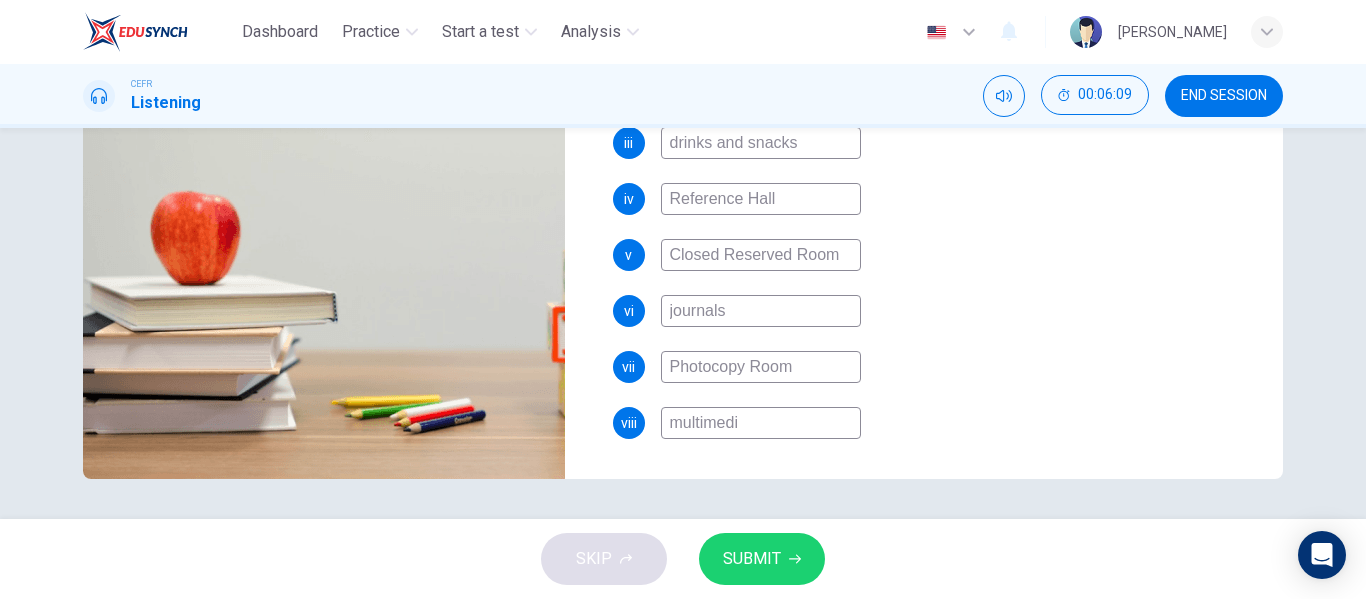 type on "98" 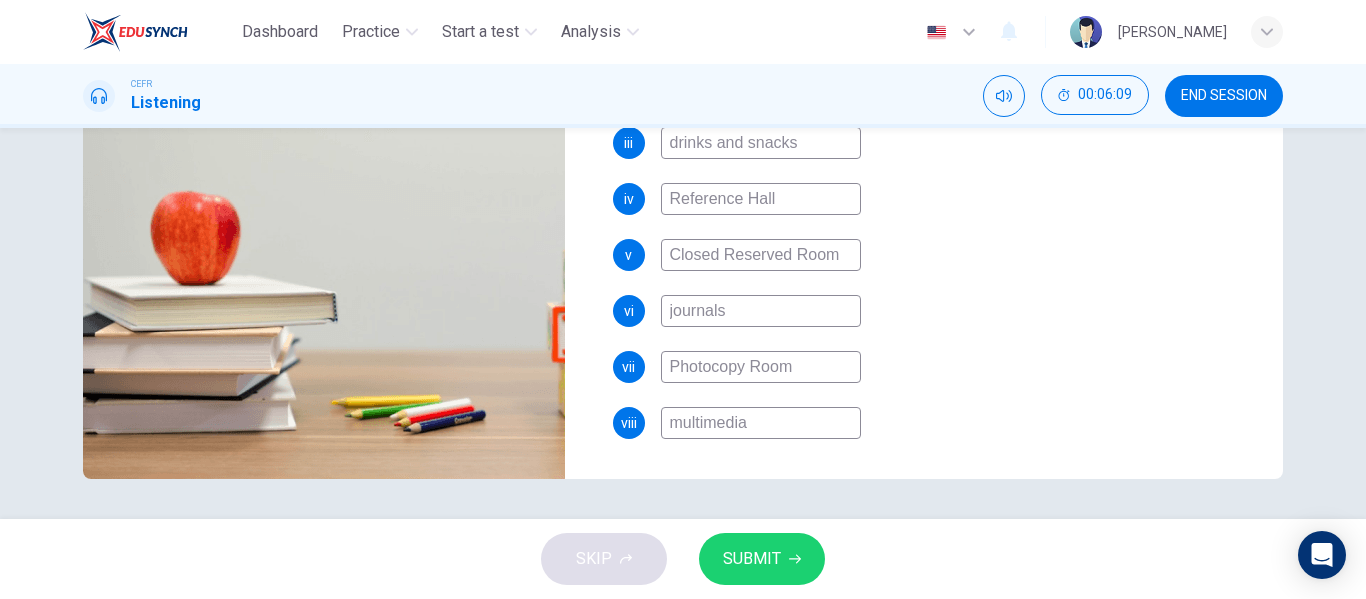 type on "98" 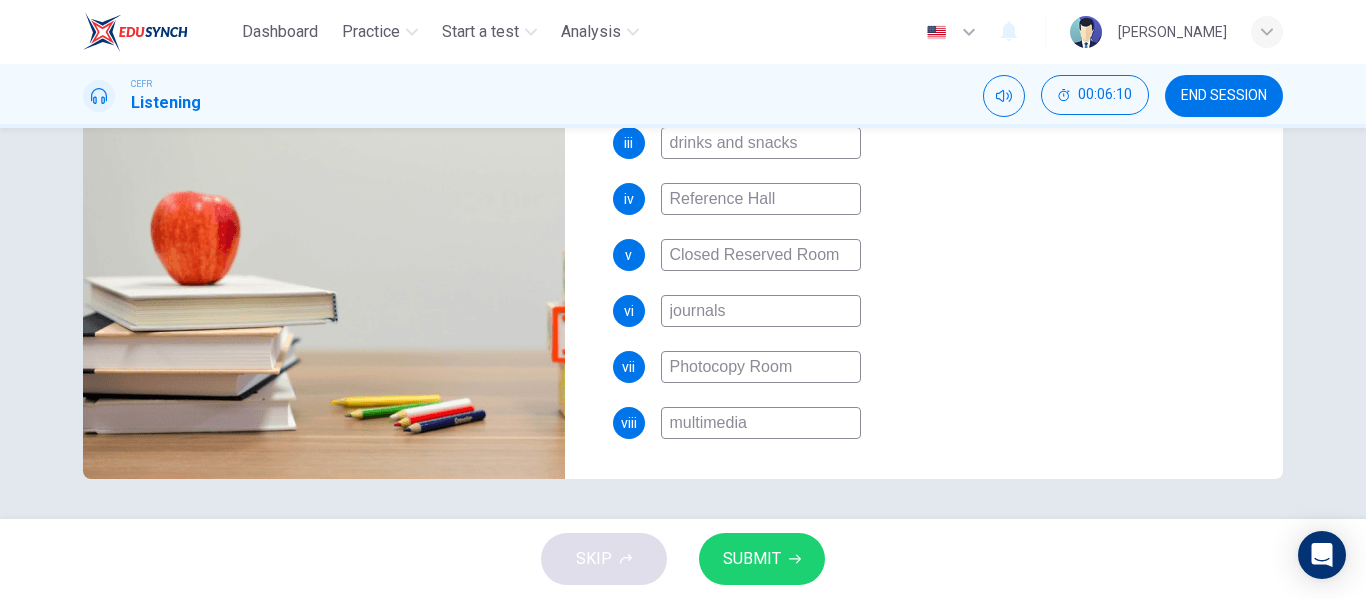 type on "multimedia" 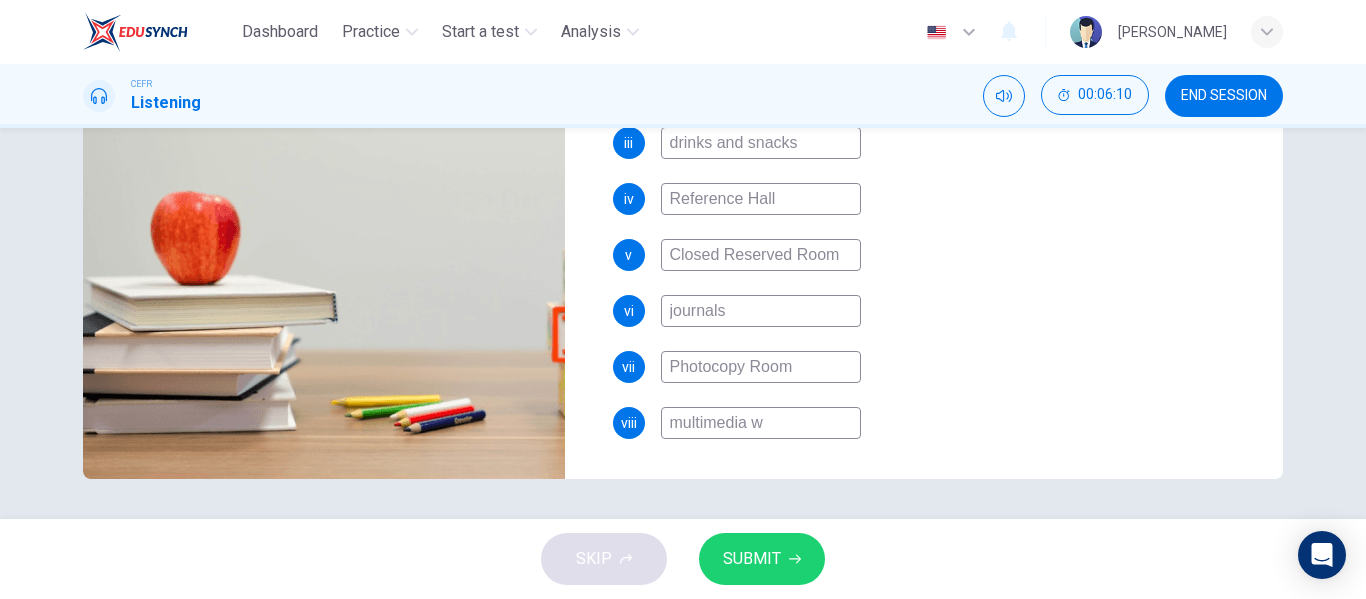 type on "98" 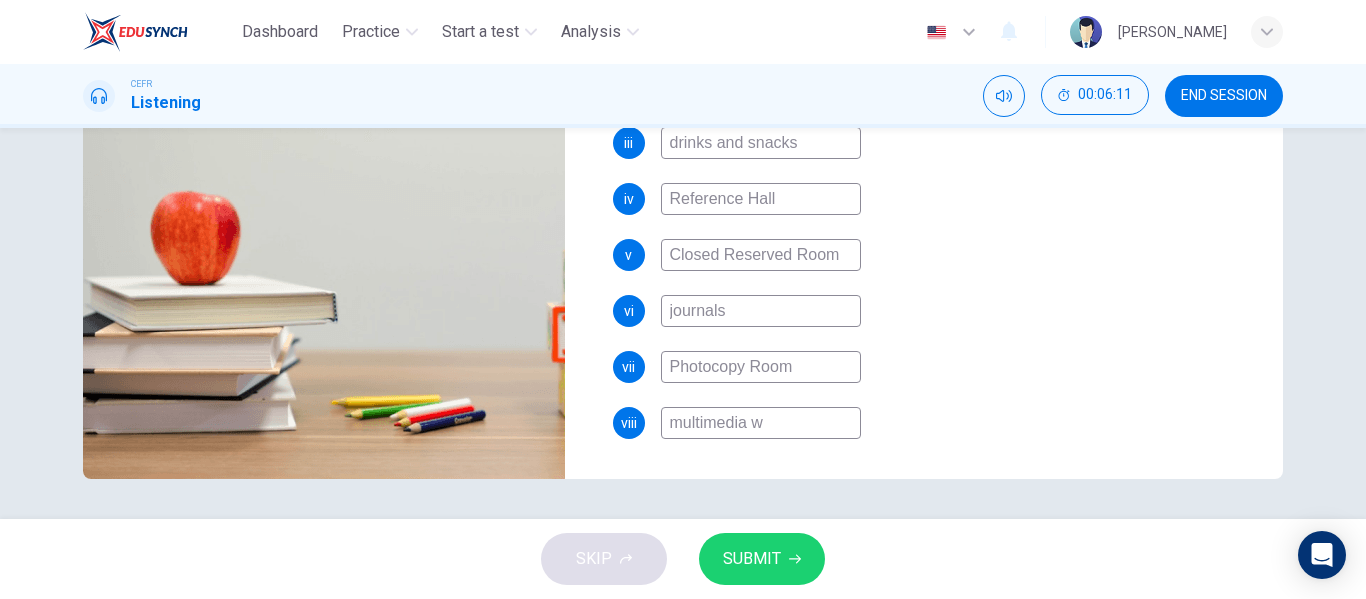 type on "multimedia wq" 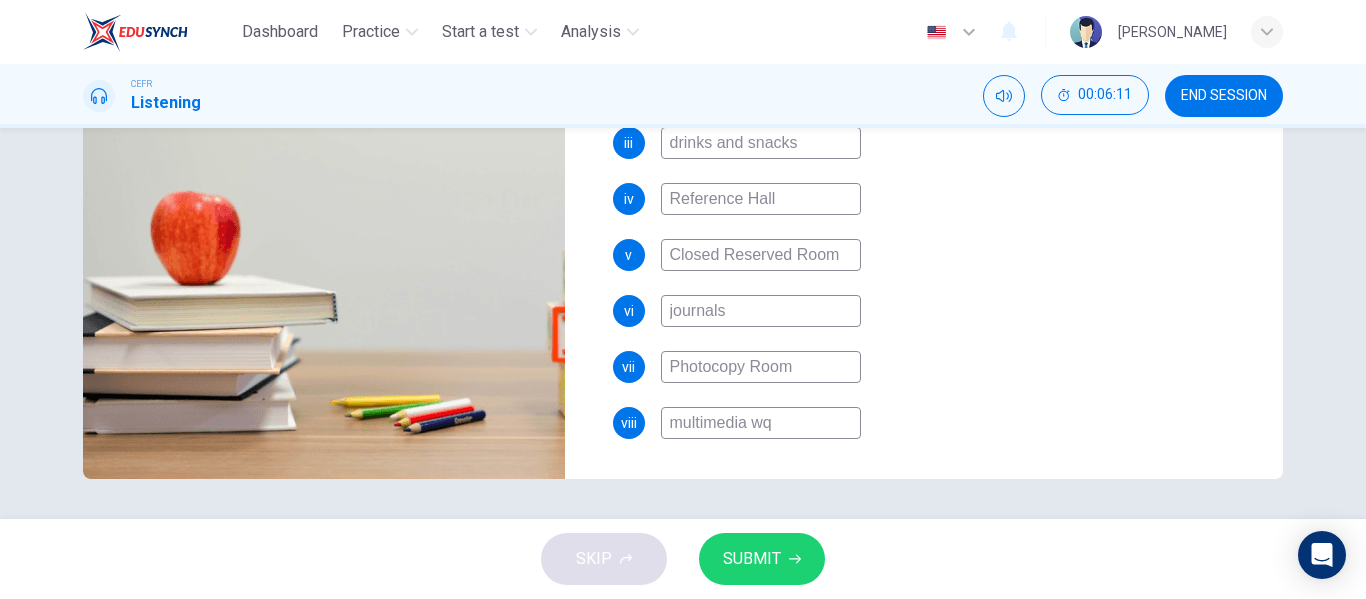 type on "multimedia wqu" 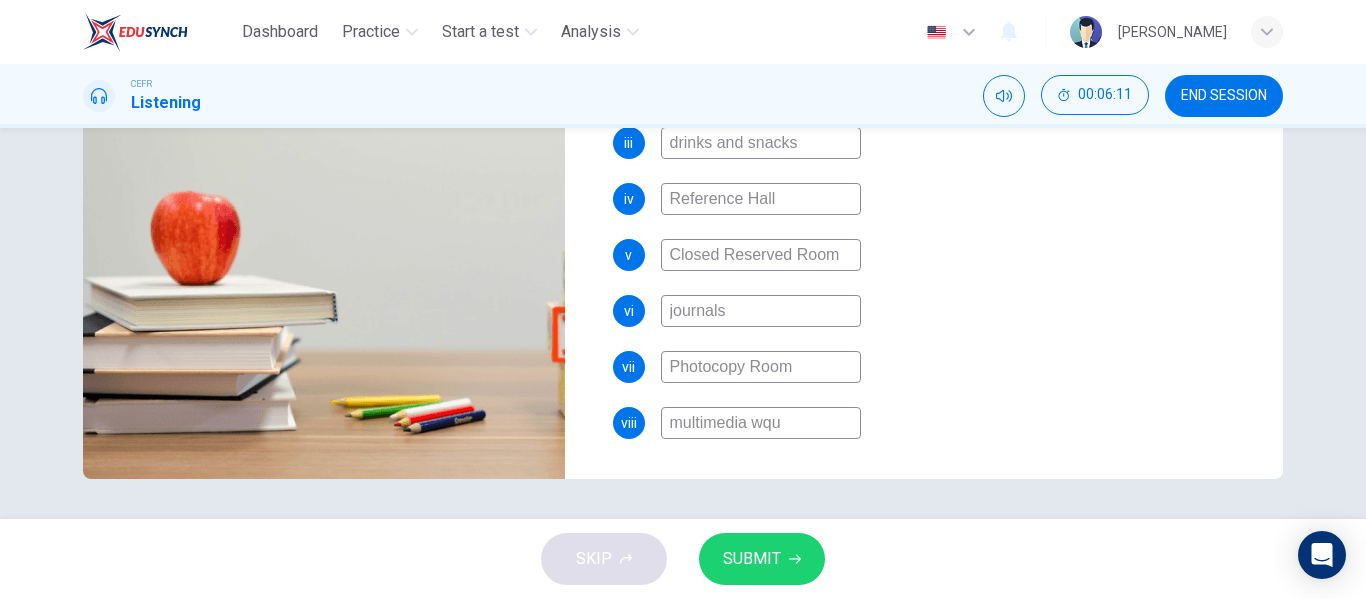 type on "98" 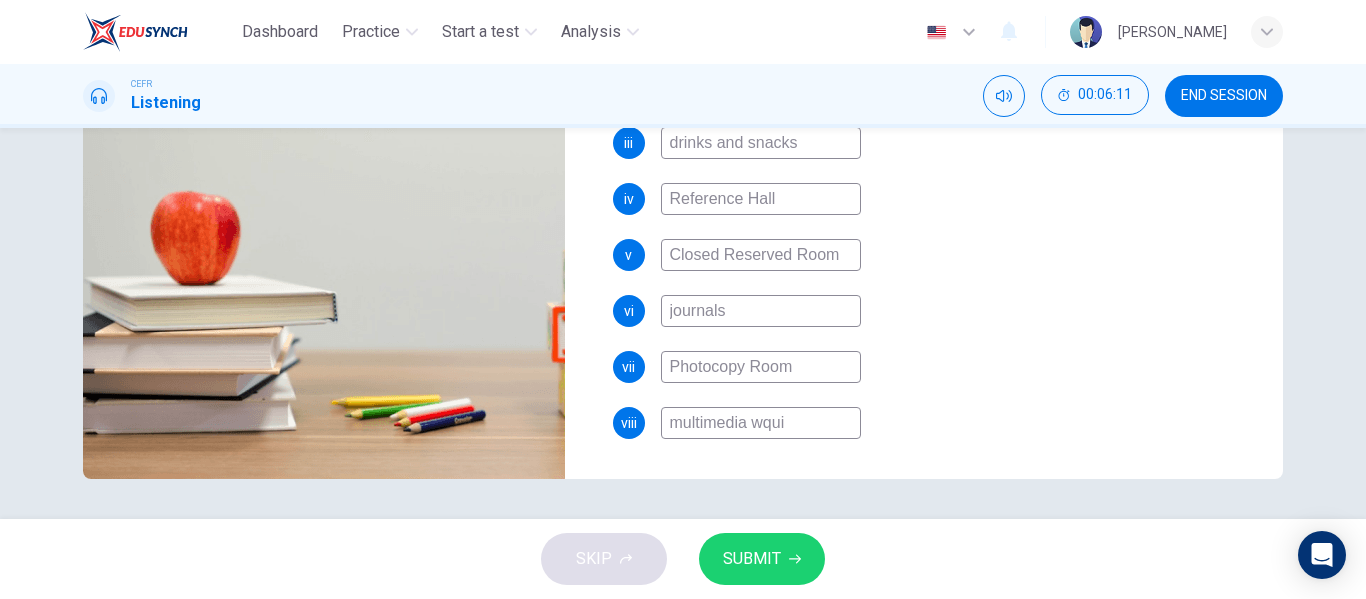 type on "98" 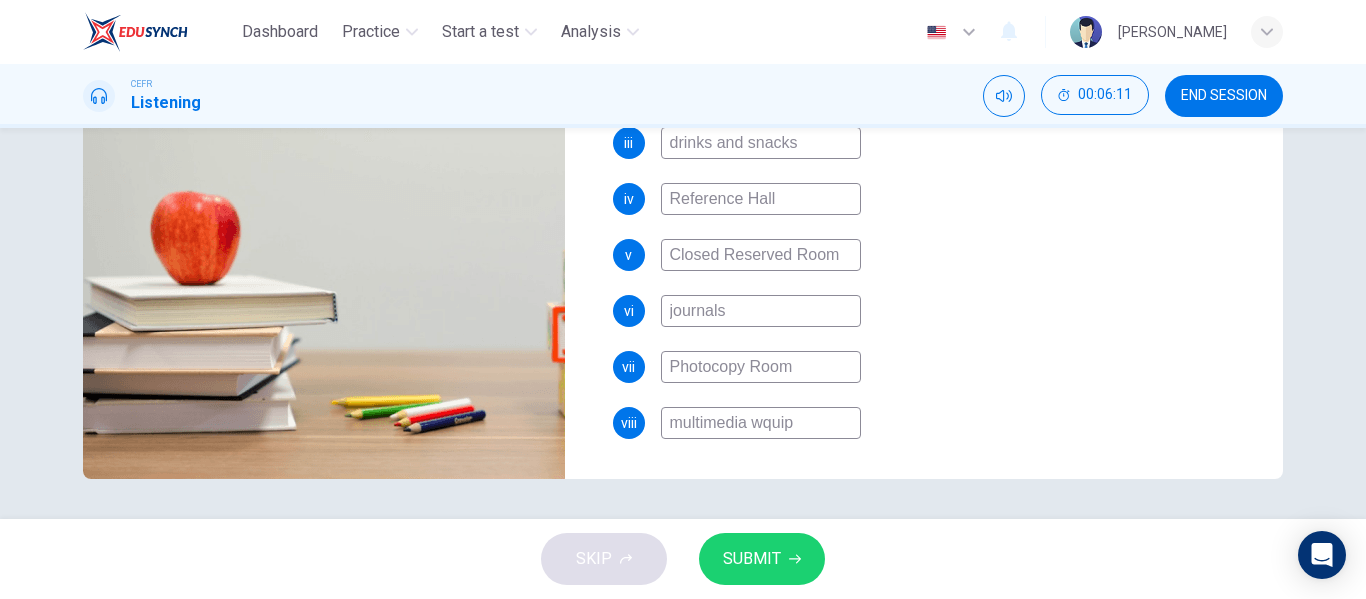 type on "98" 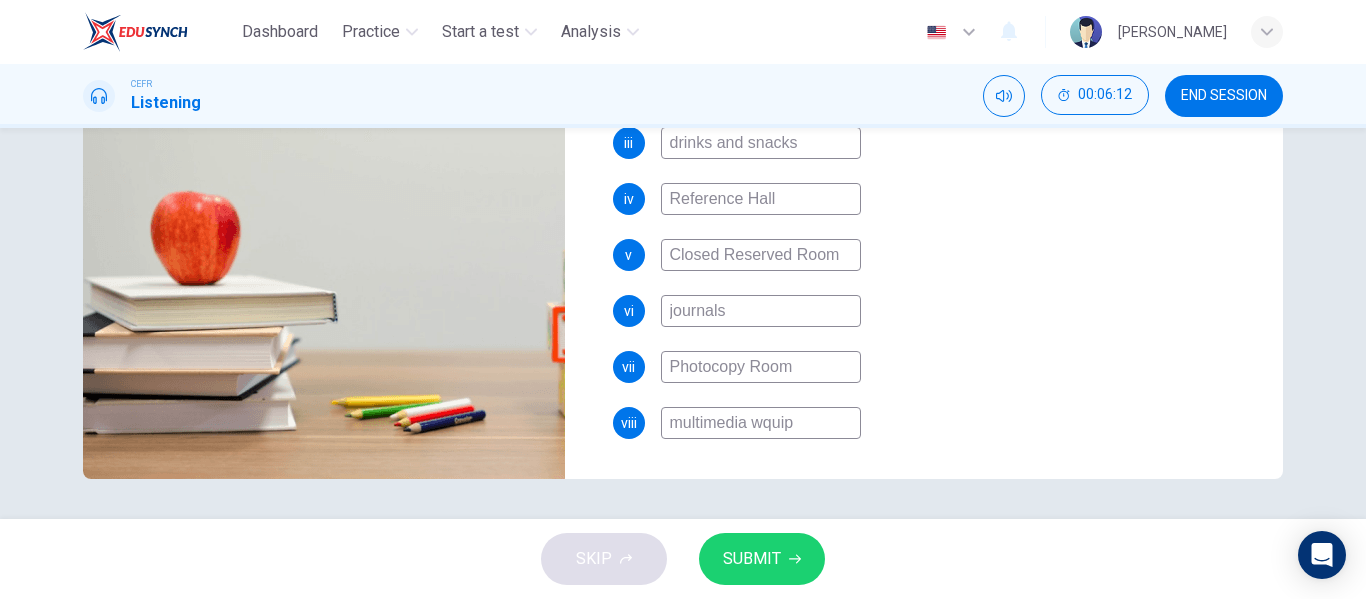 type on "multimedia wquipm" 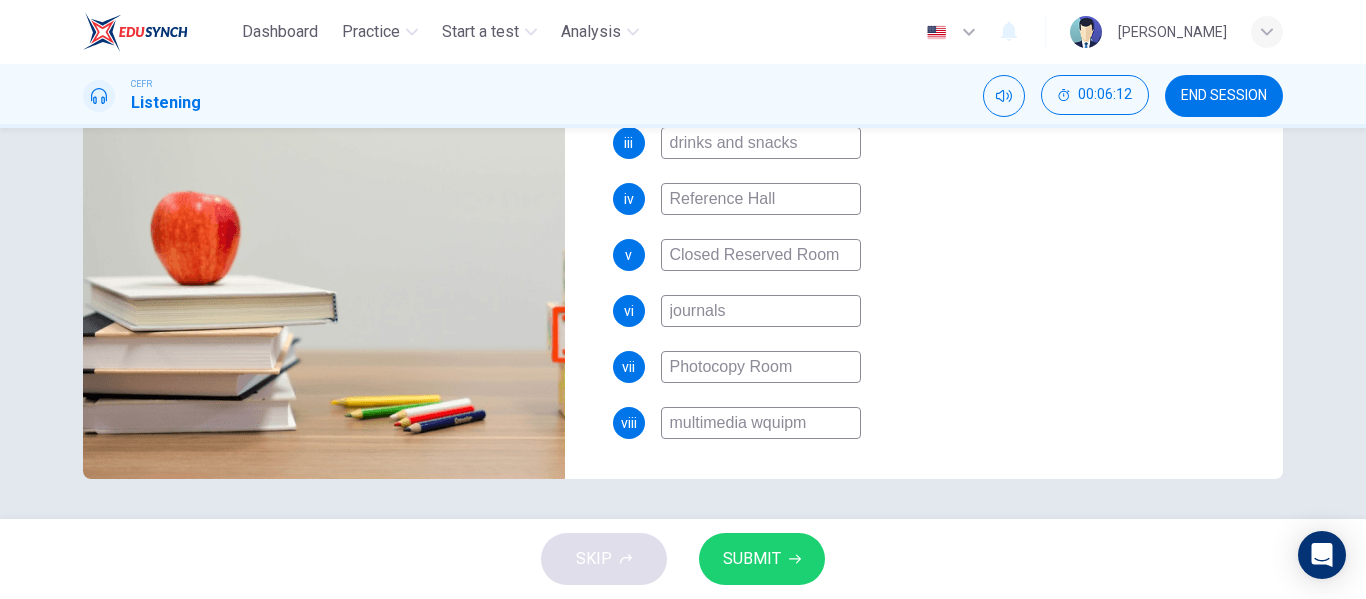 type on "98" 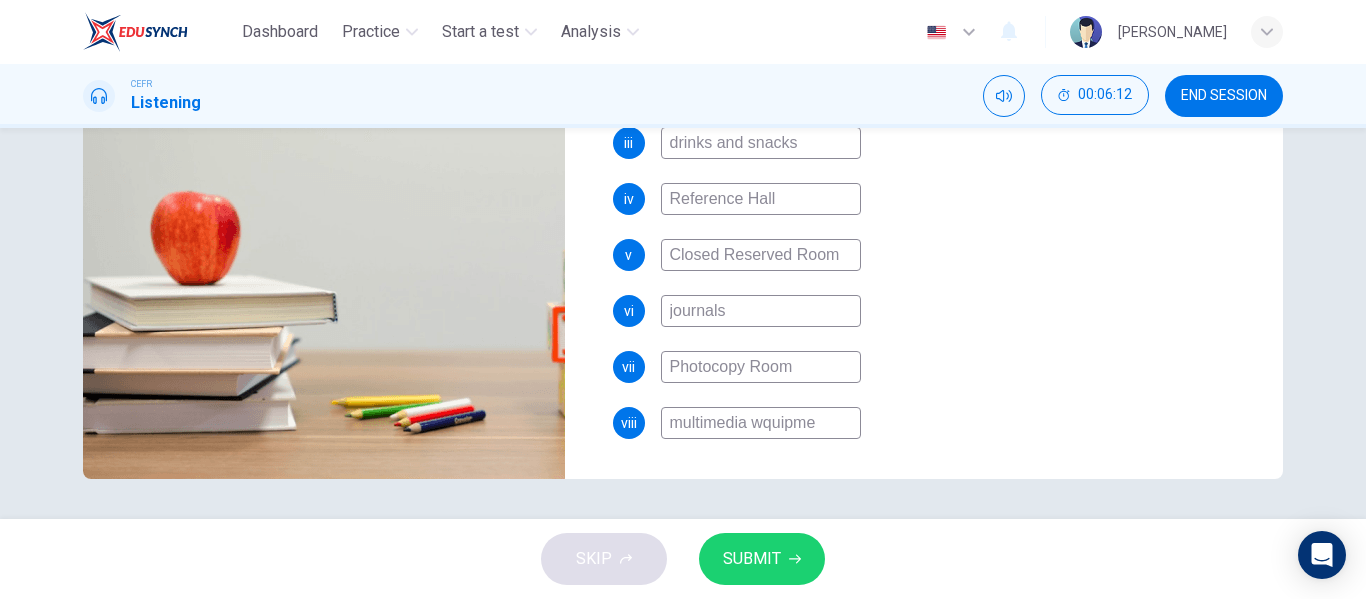 type on "99" 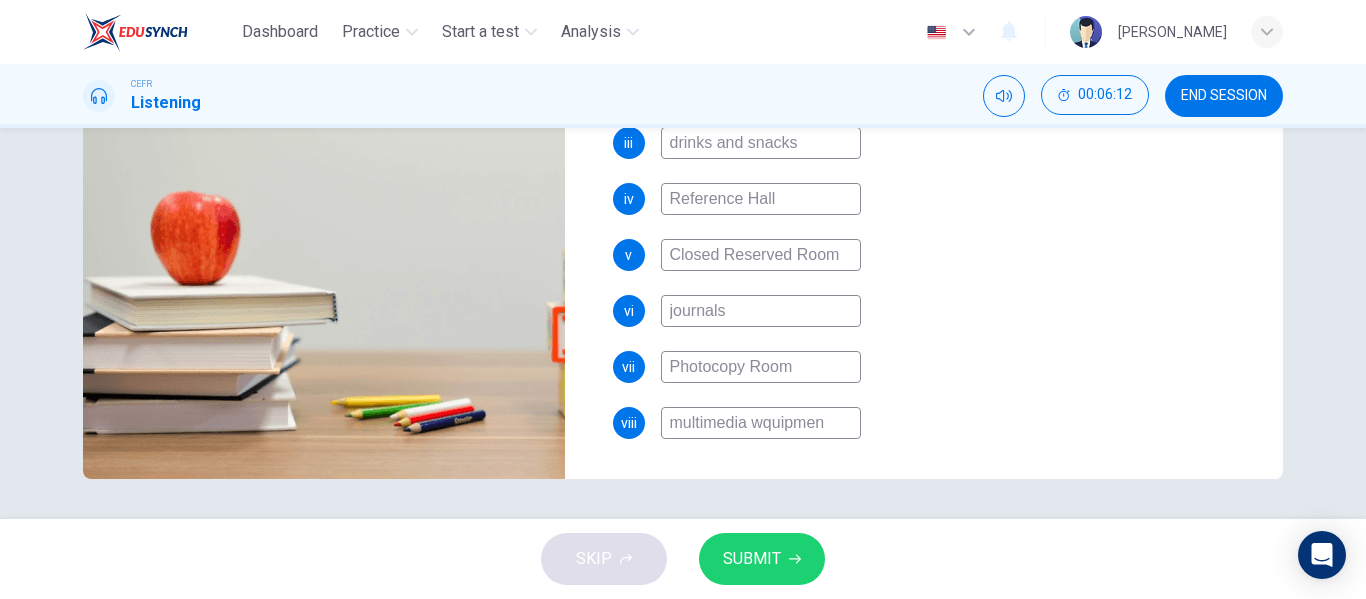 type on "99" 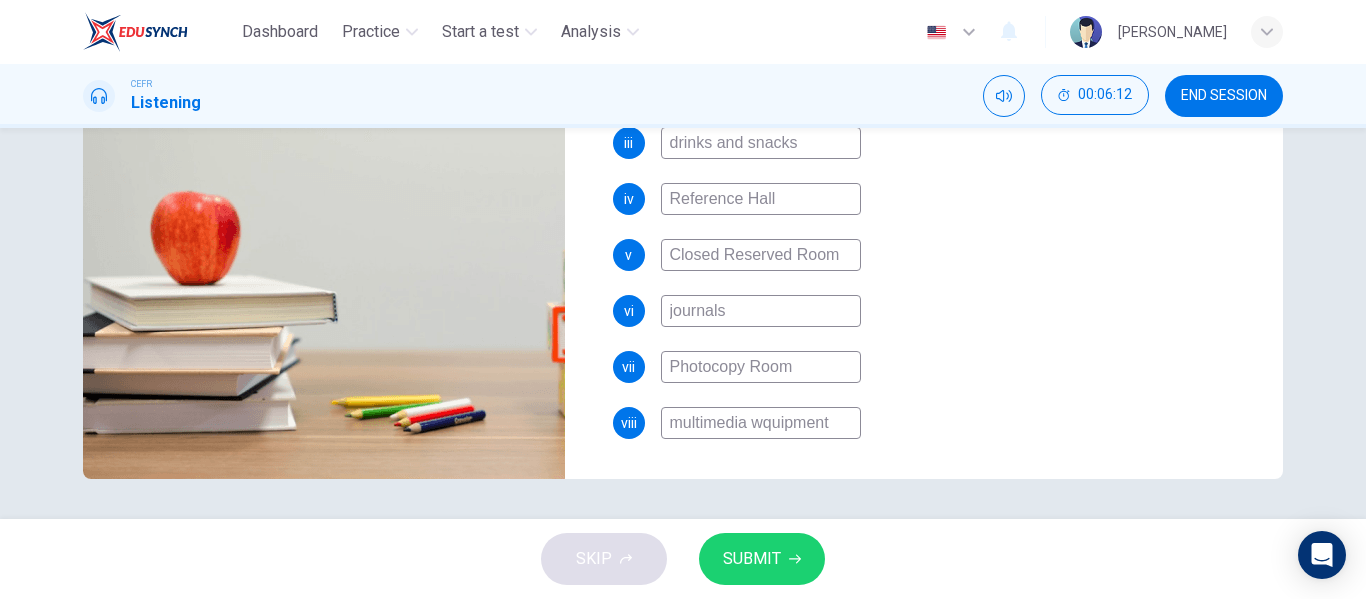 type on "99" 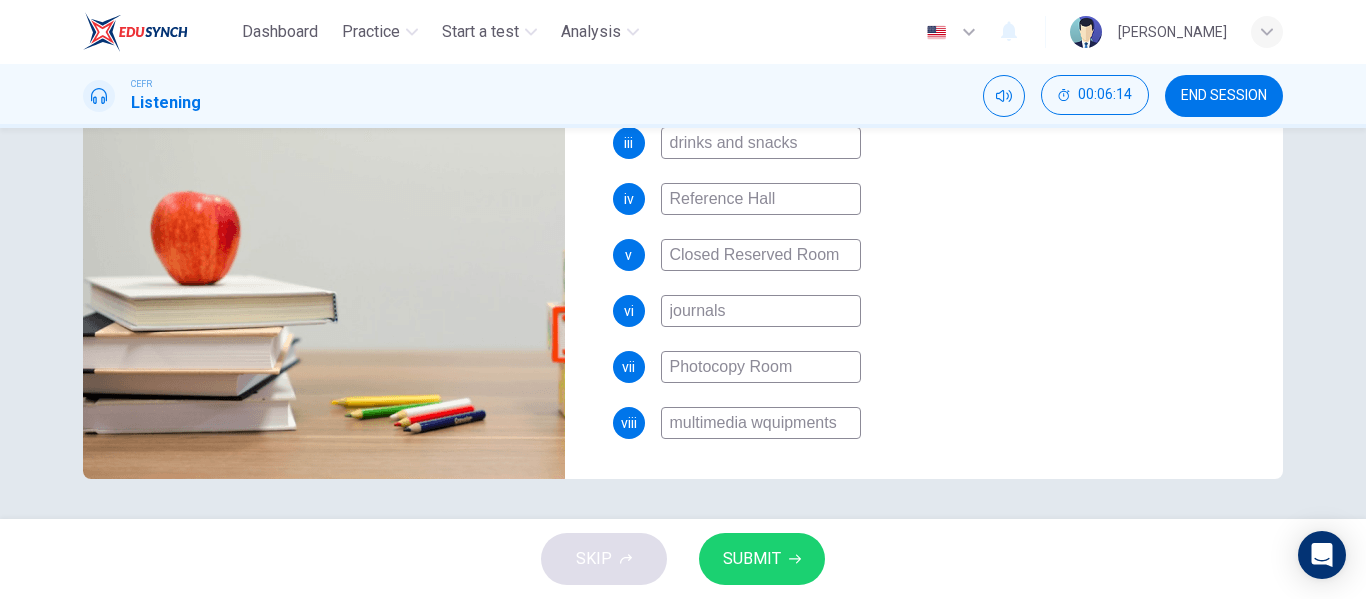 type on "99" 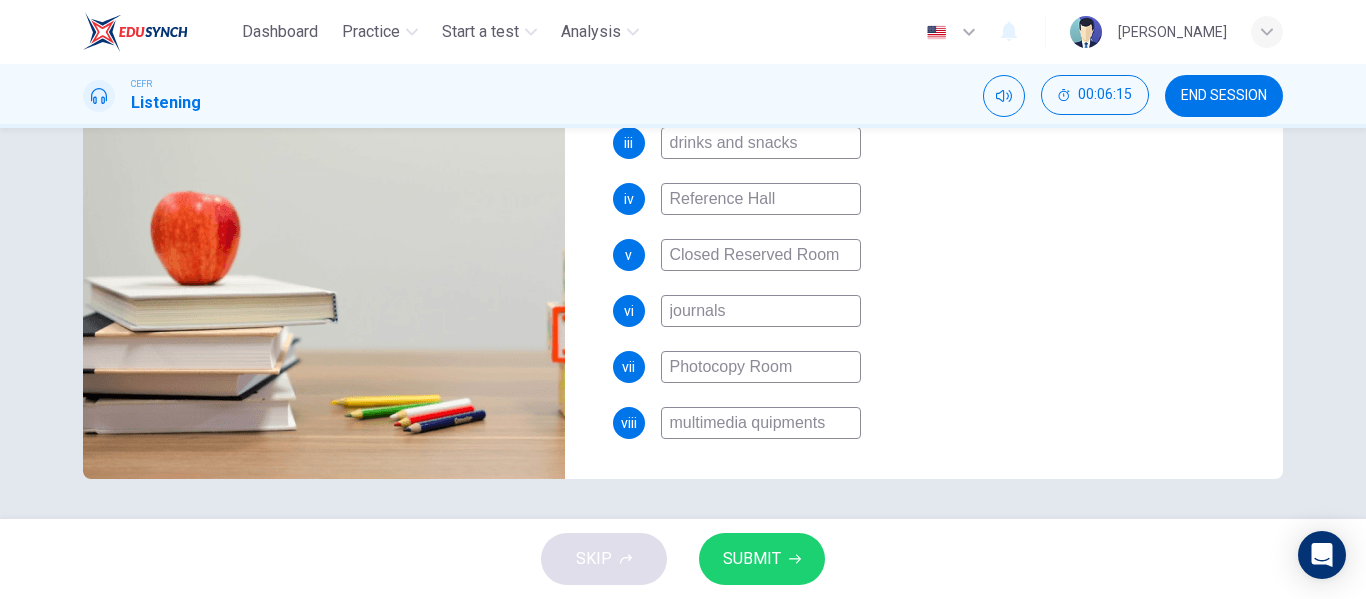 type on "100" 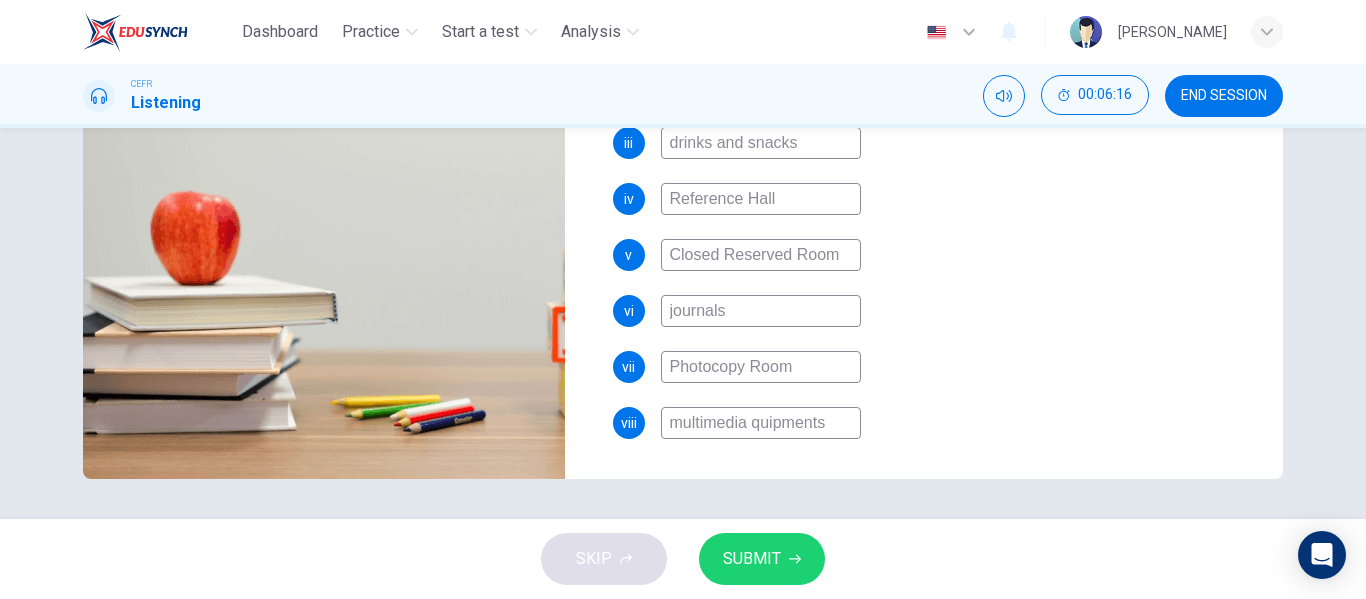 type on "multimedia equipments" 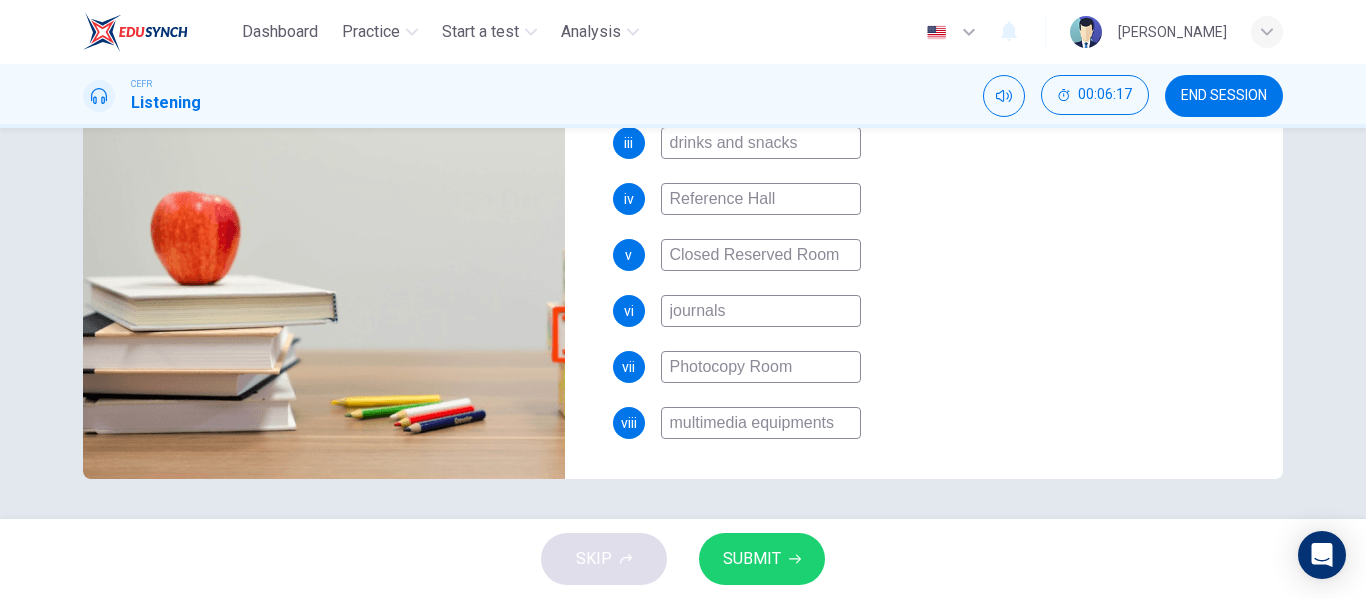 type on "0" 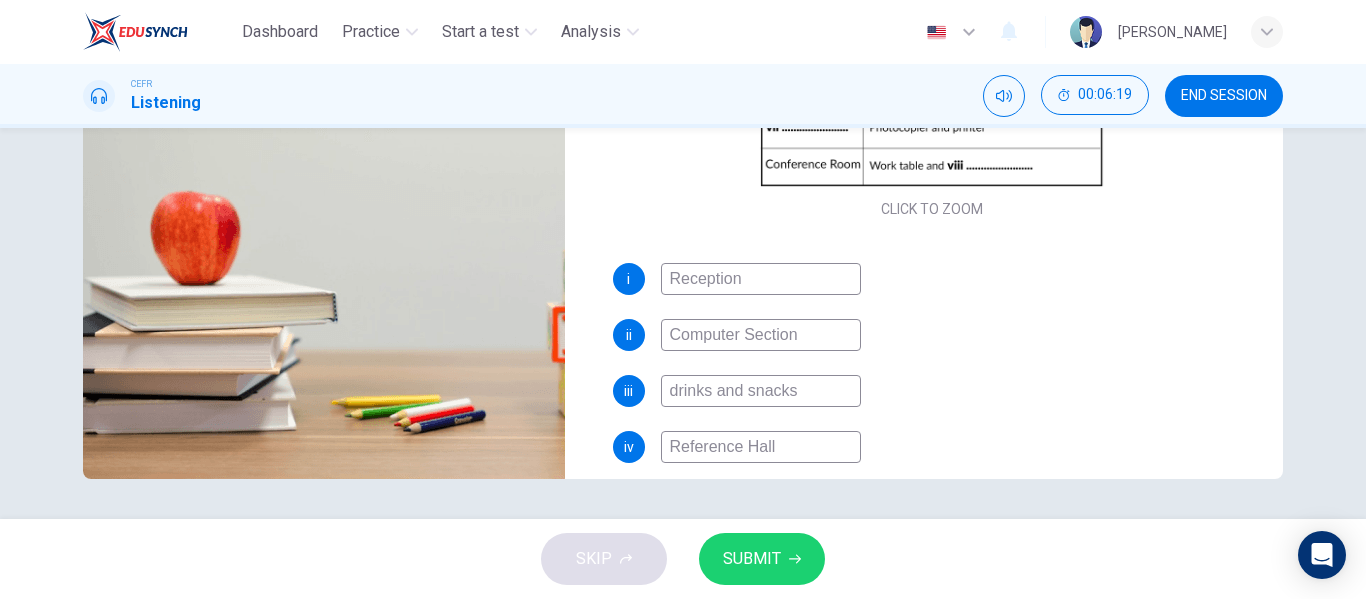 scroll, scrollTop: 143, scrollLeft: 0, axis: vertical 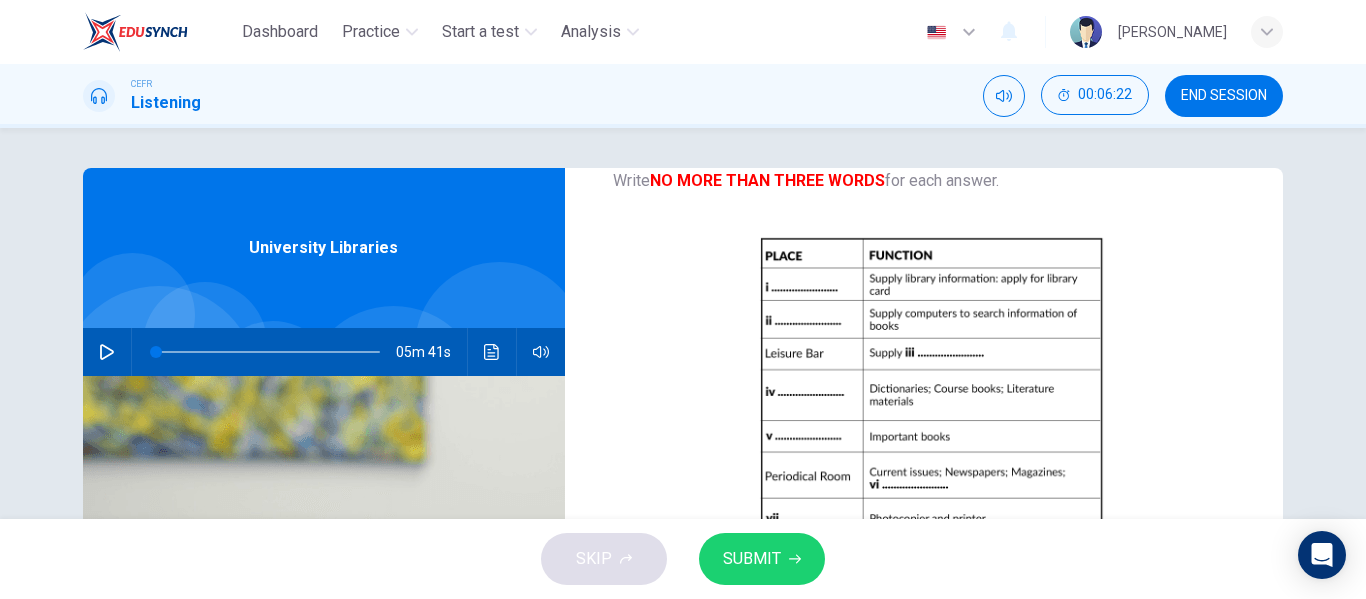 type on "multimedia equipment" 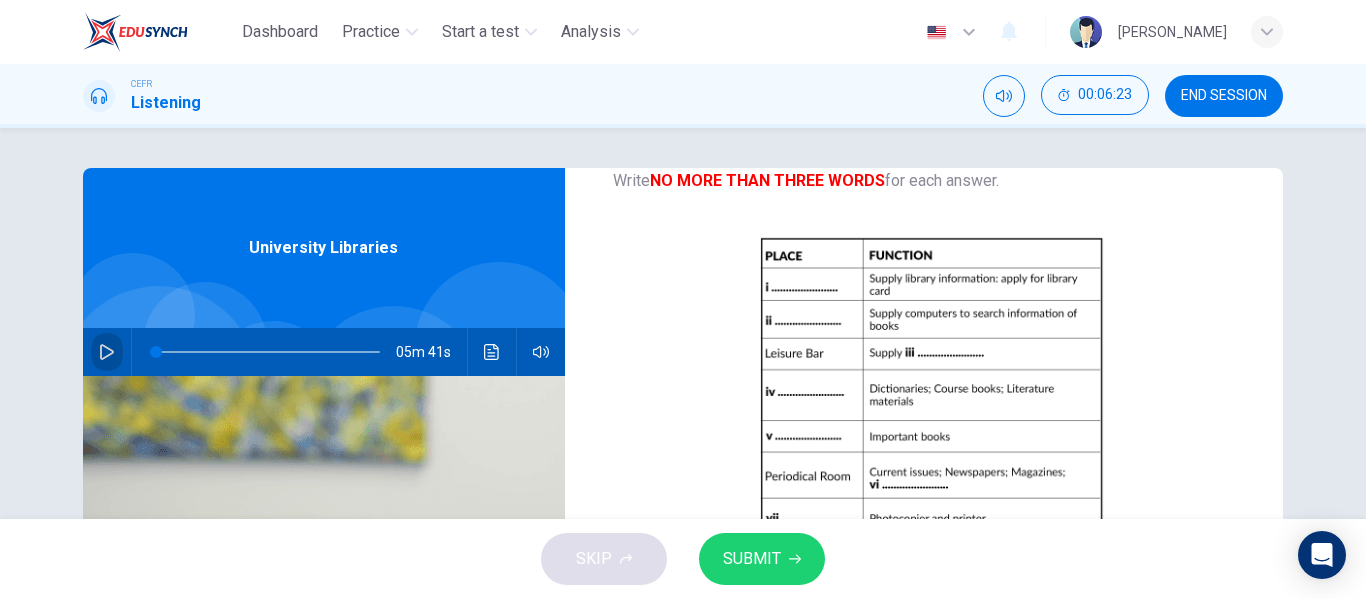 click 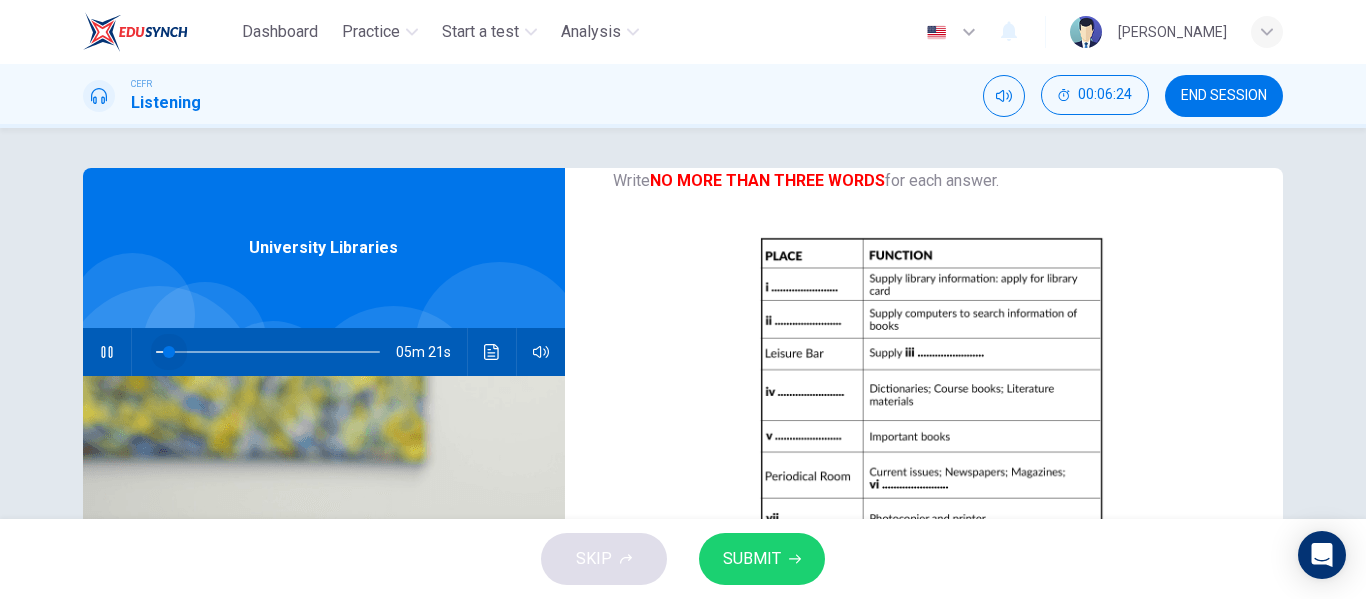 click at bounding box center [169, 352] 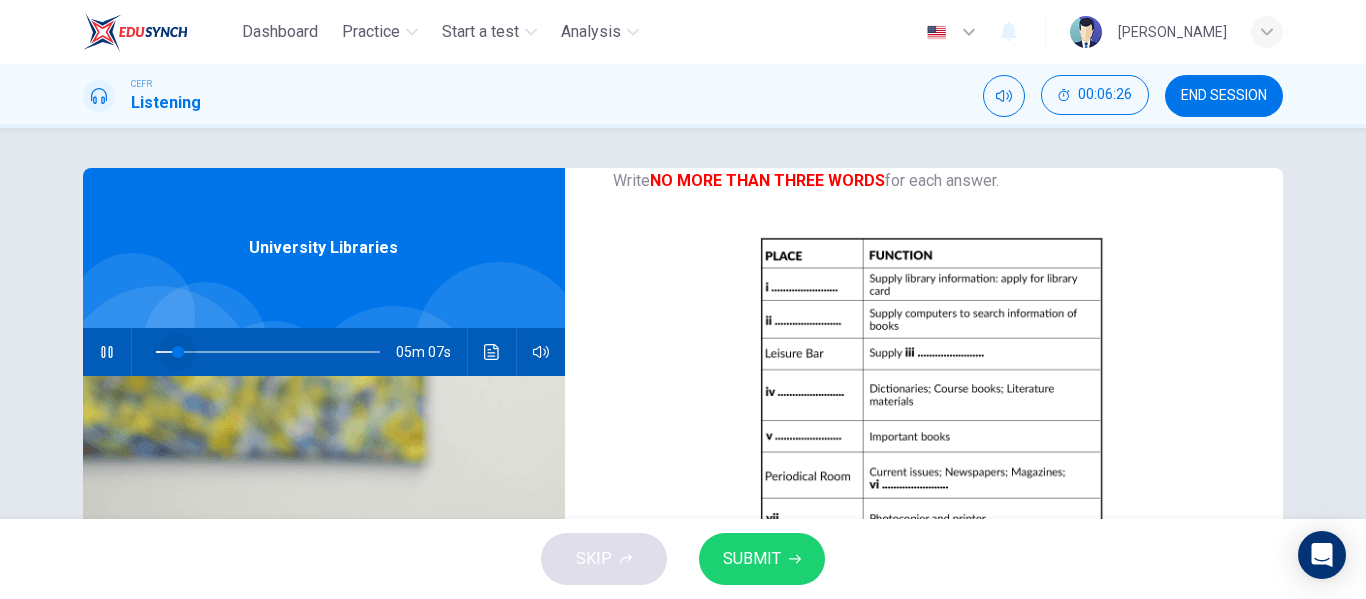 click at bounding box center (178, 352) 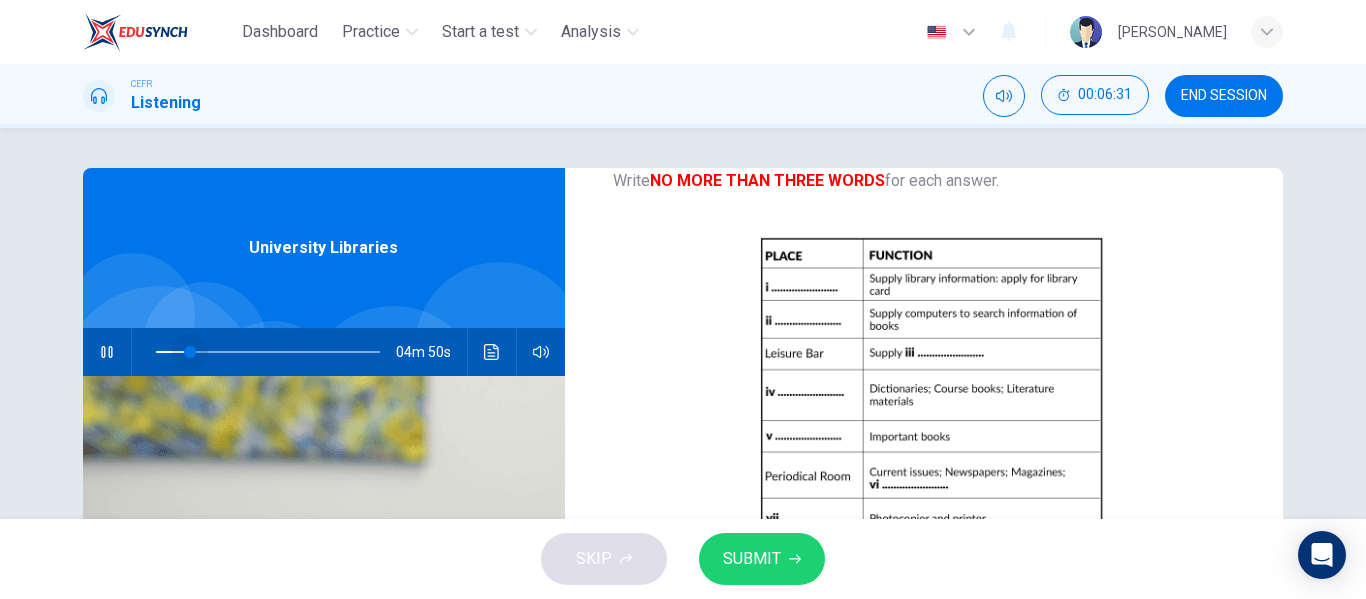 click at bounding box center [190, 352] 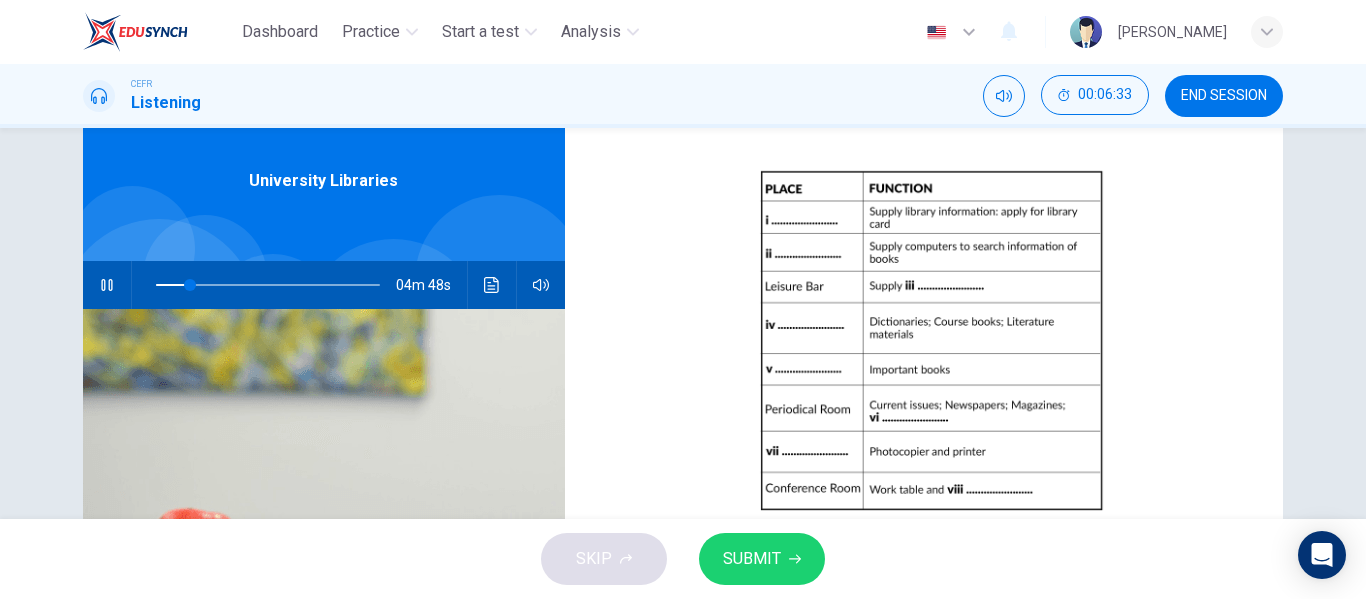 scroll, scrollTop: 69, scrollLeft: 0, axis: vertical 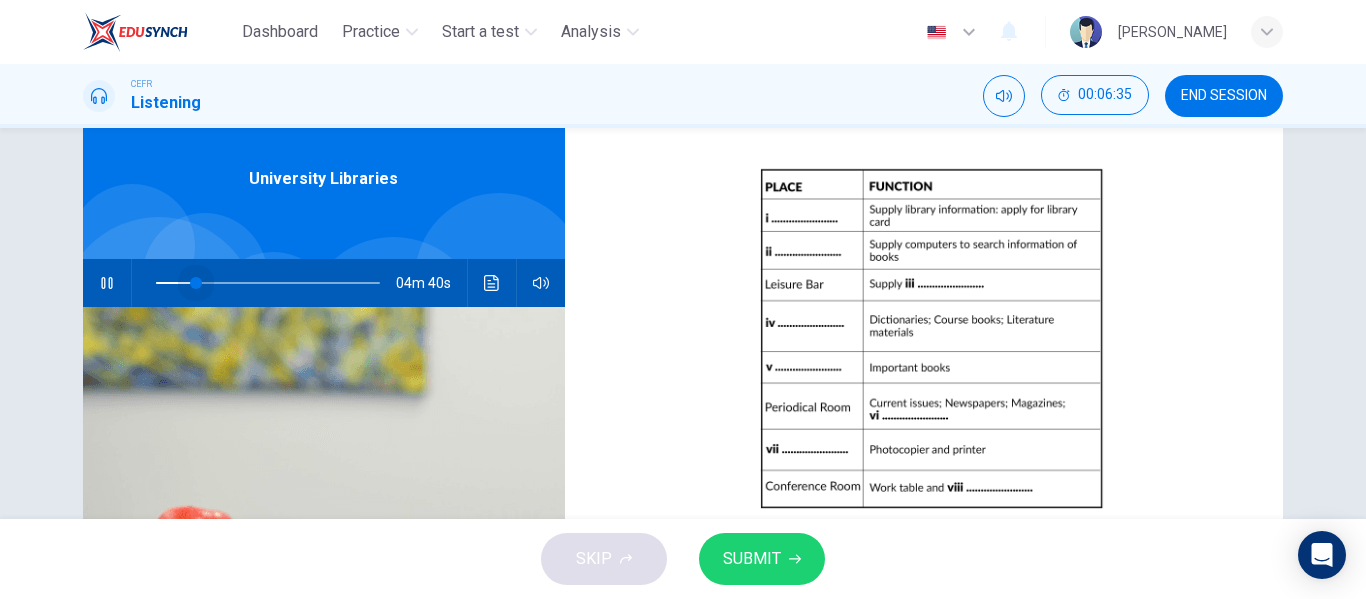 click at bounding box center (196, 283) 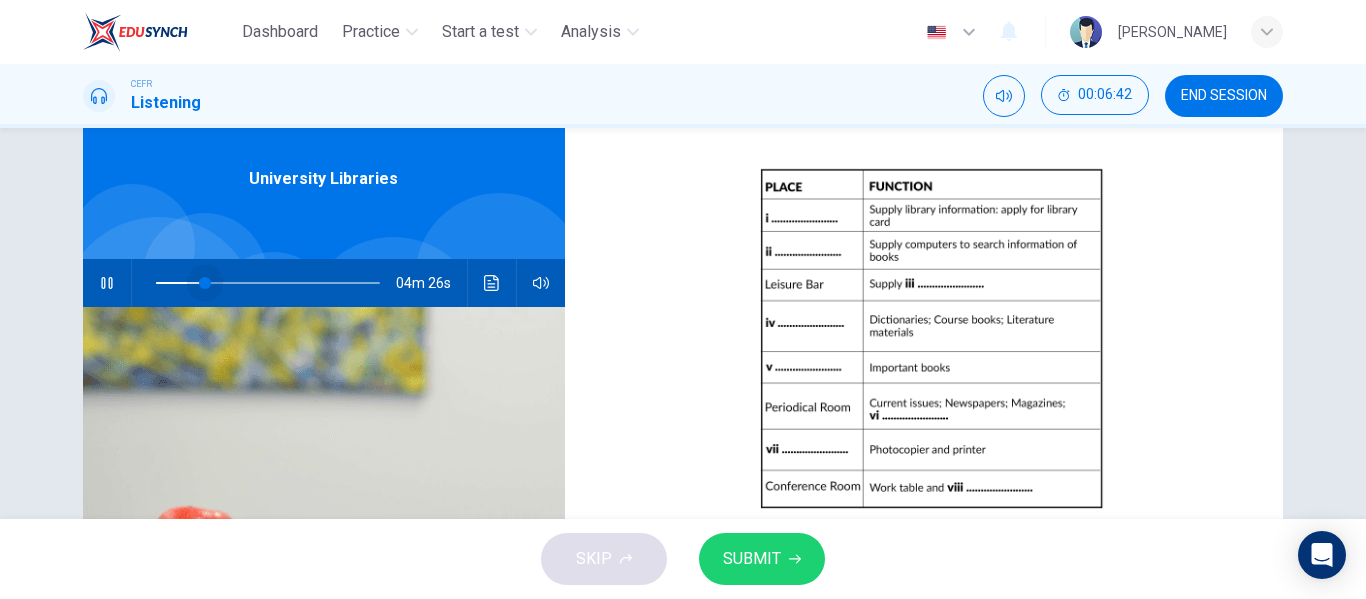 click at bounding box center (205, 283) 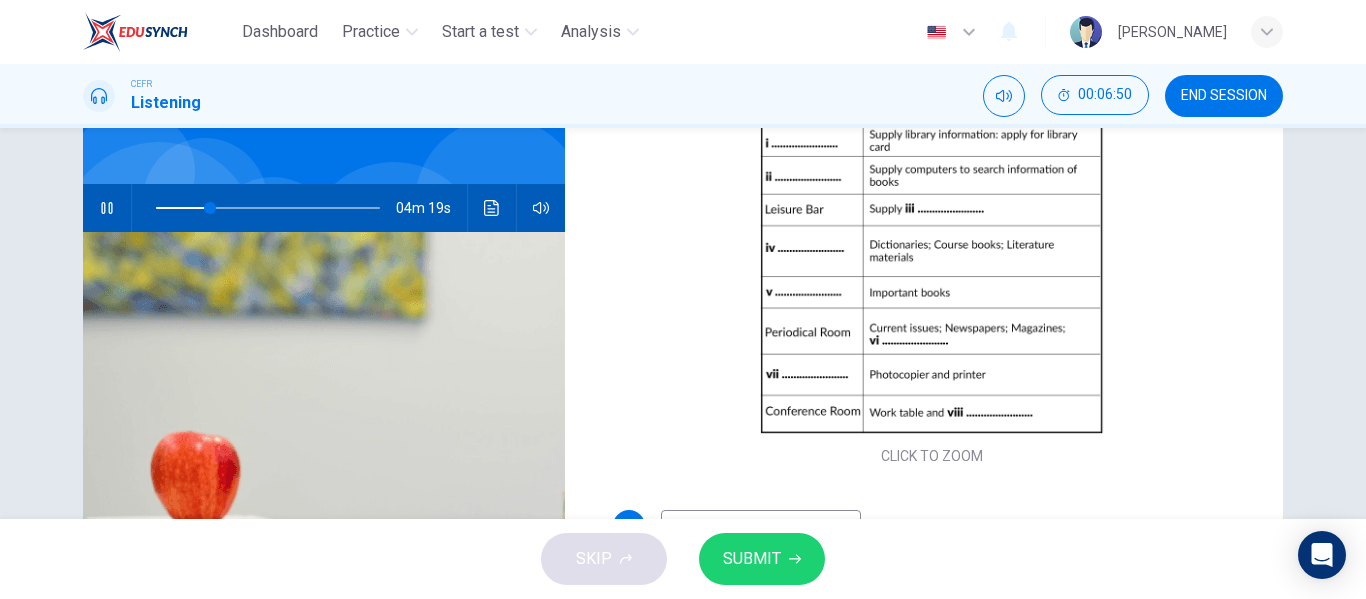 scroll, scrollTop: 143, scrollLeft: 0, axis: vertical 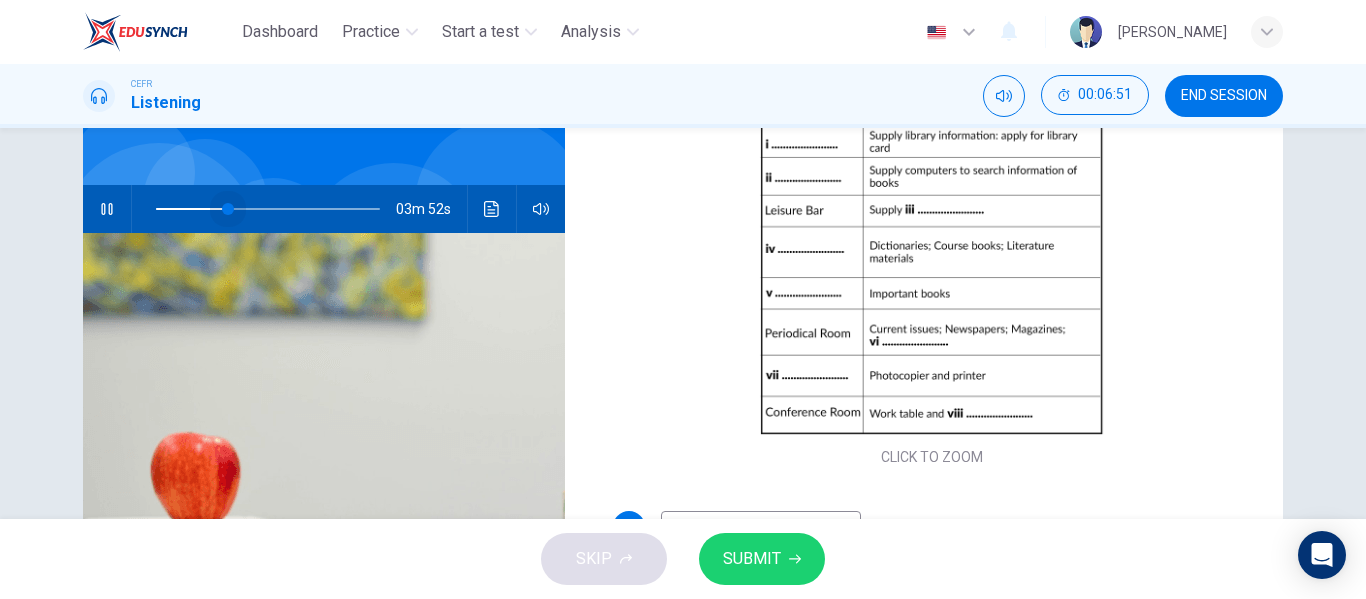 click at bounding box center (228, 209) 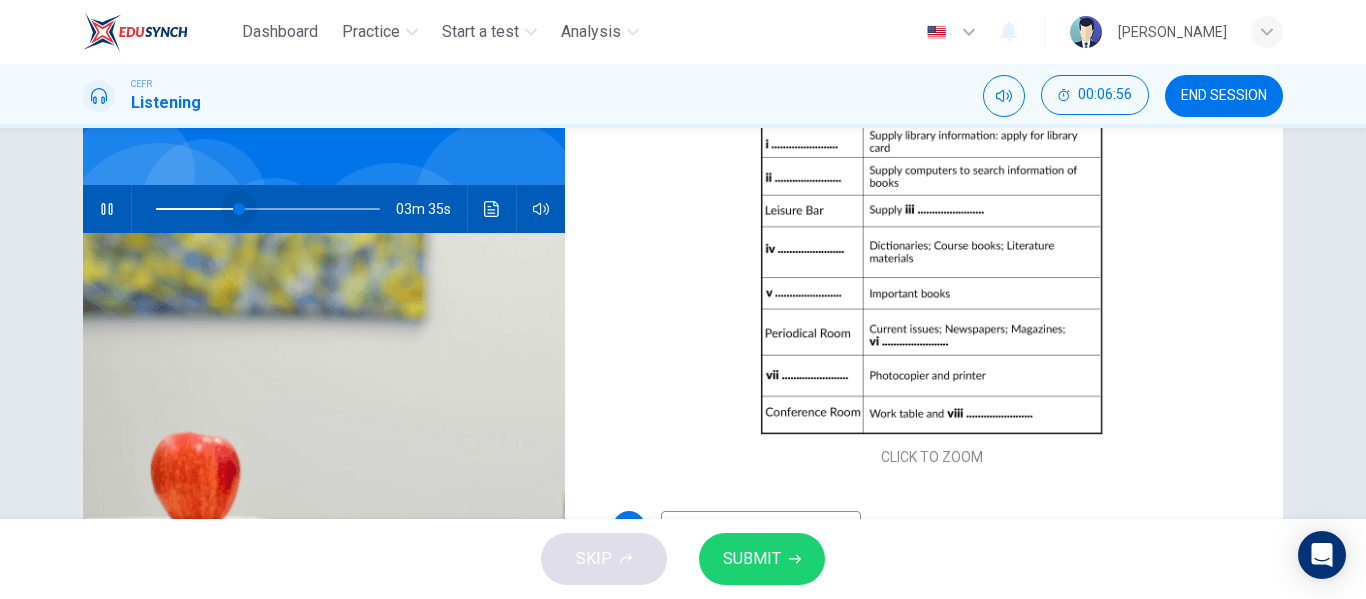 click at bounding box center (239, 209) 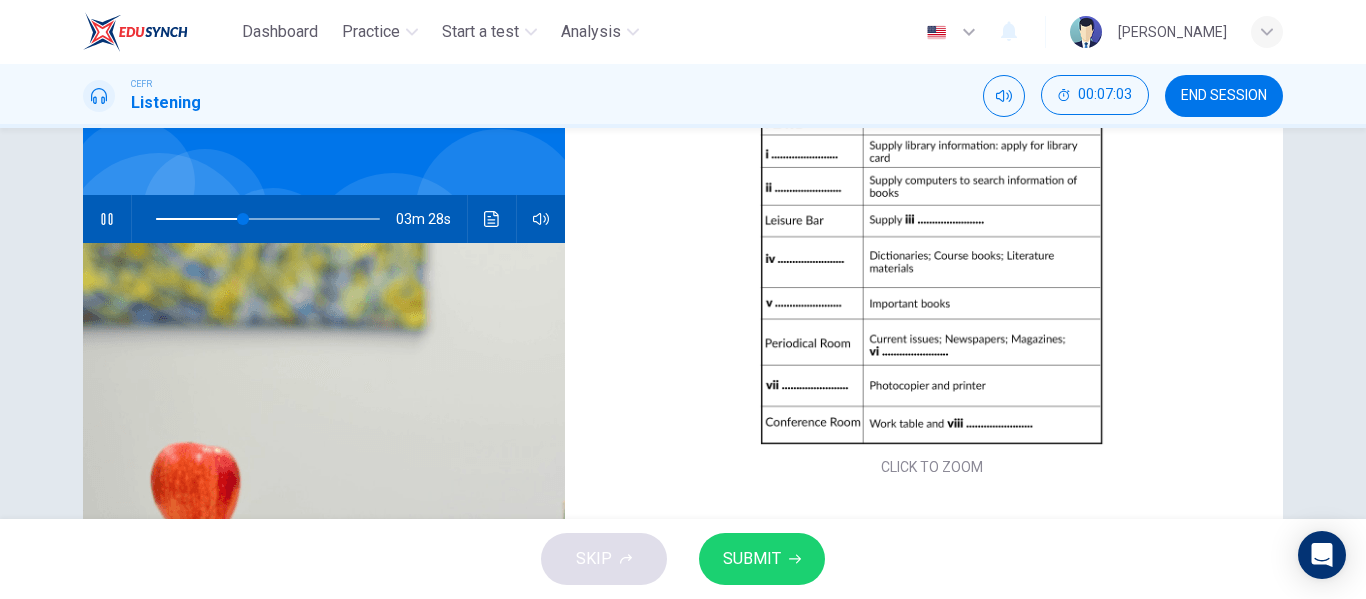 scroll, scrollTop: 384, scrollLeft: 0, axis: vertical 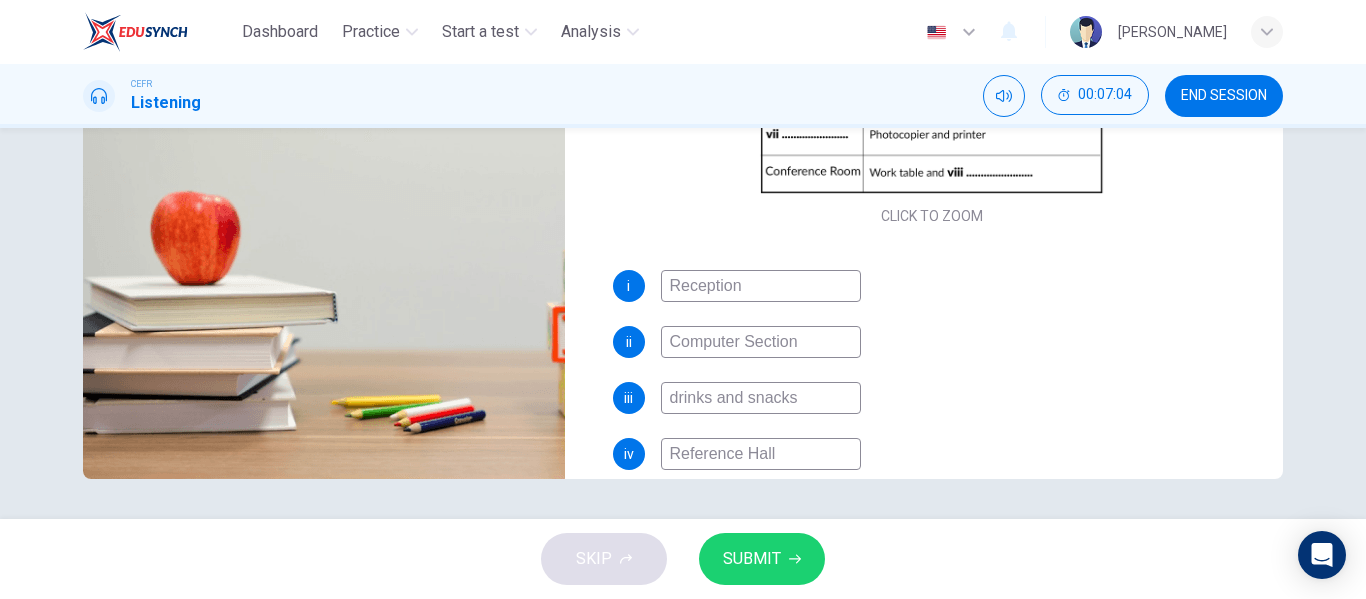 click on "Reference Hall" at bounding box center [761, 454] 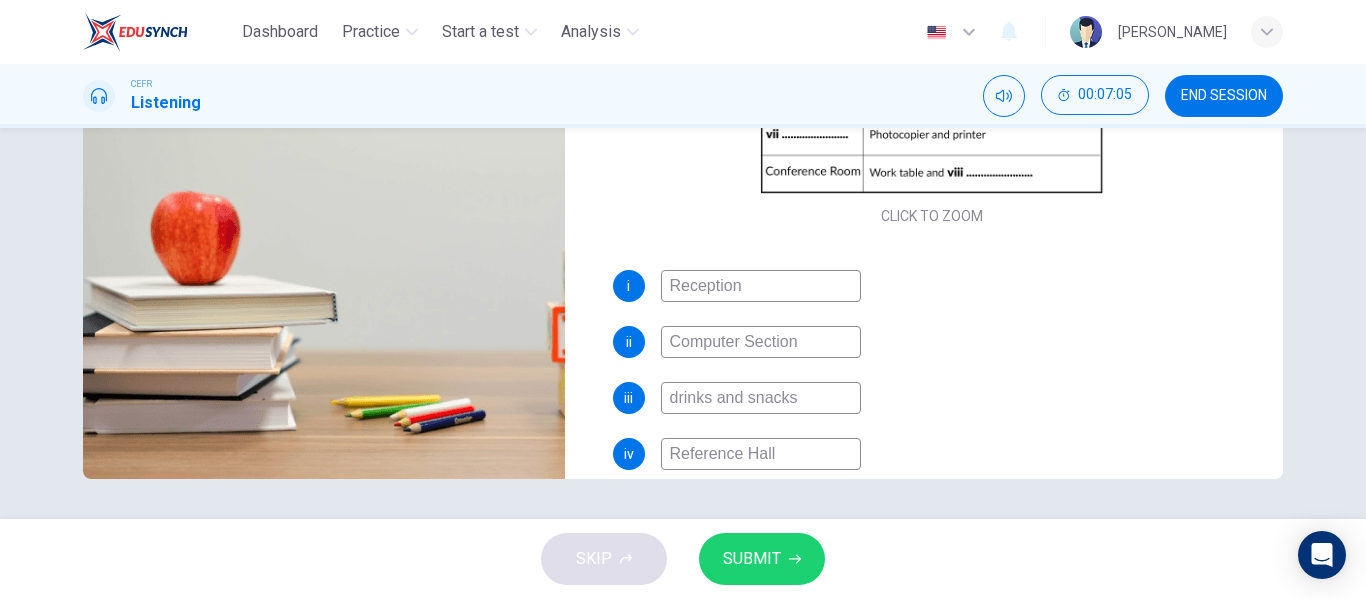 type on "39" 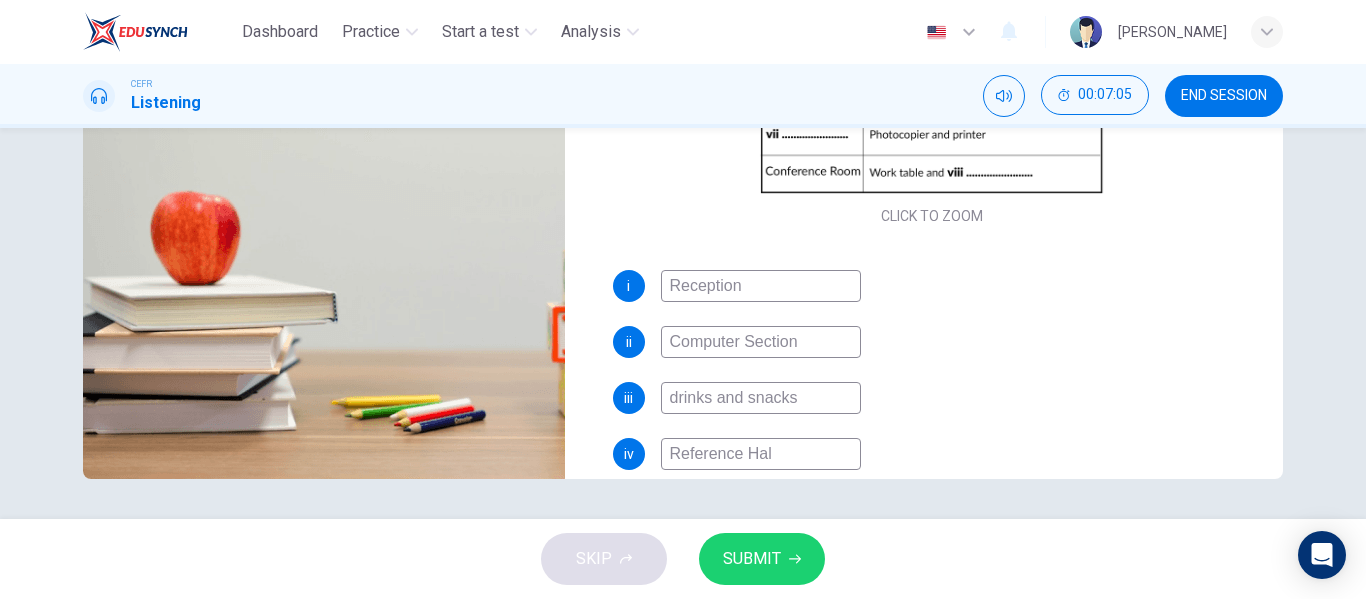 type on "40" 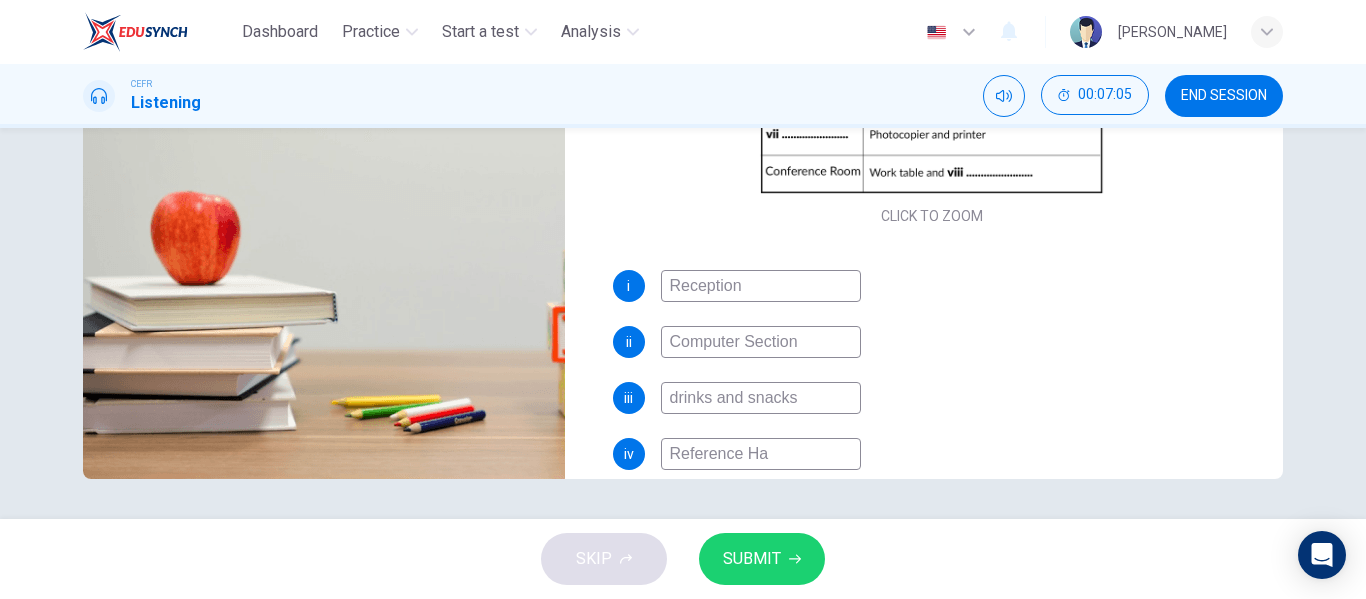 type on "40" 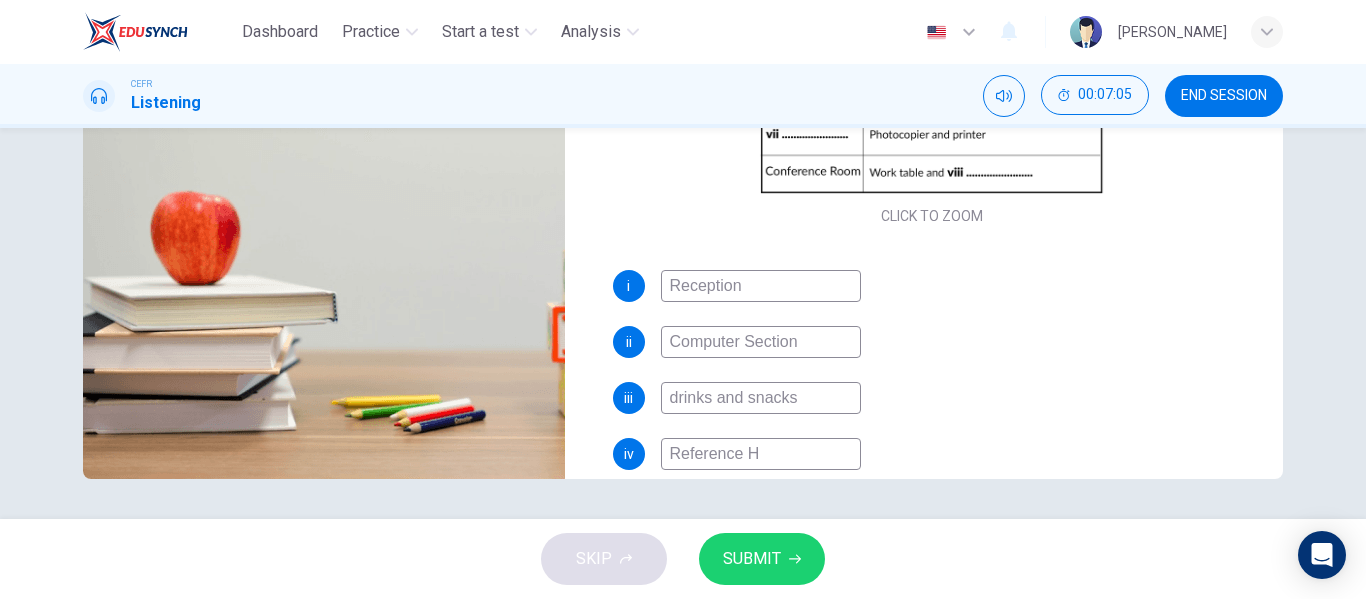 type on "40" 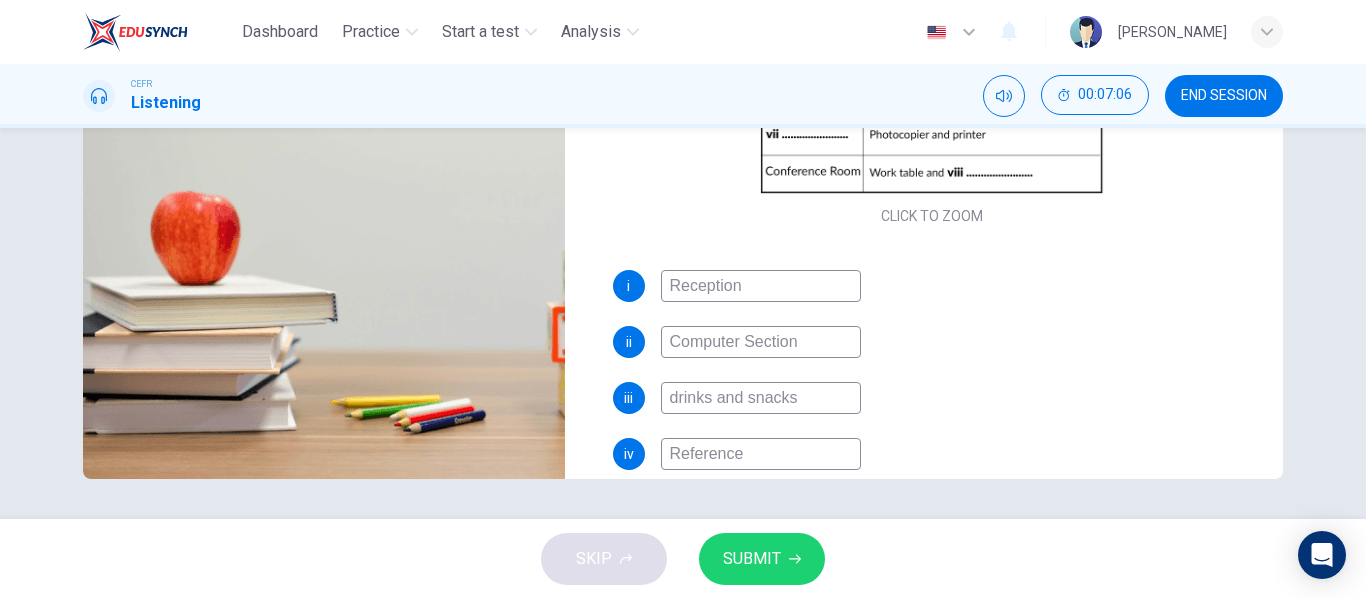 type on "40" 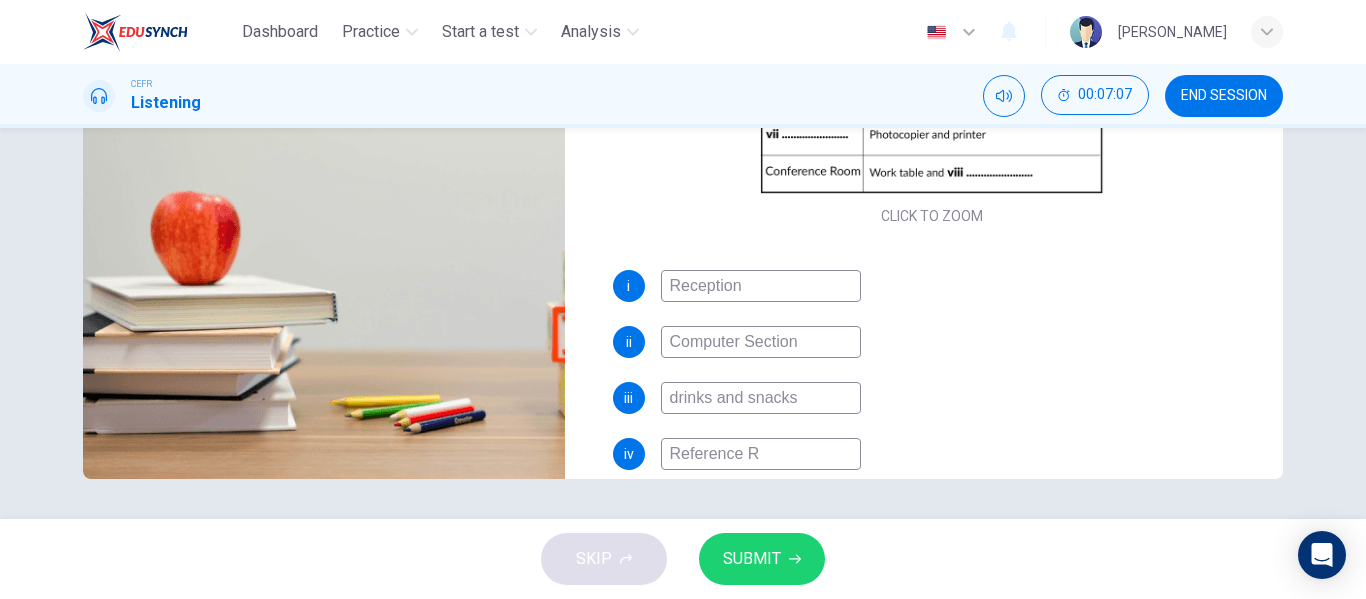 type on "40" 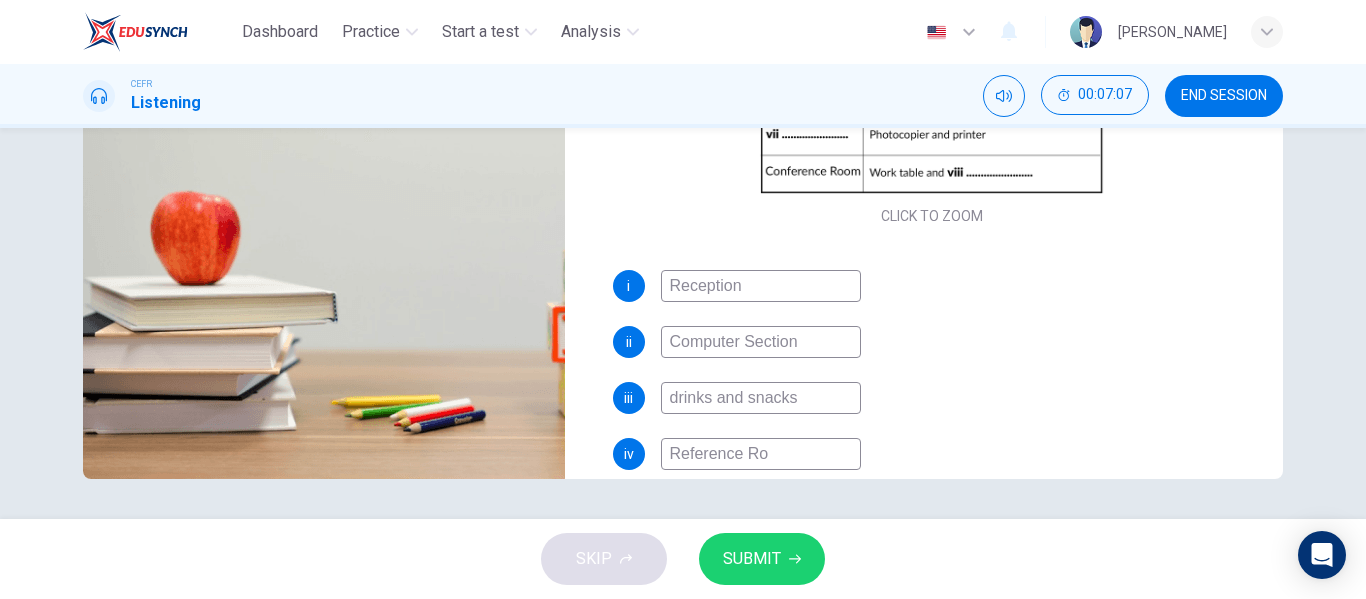 type on "40" 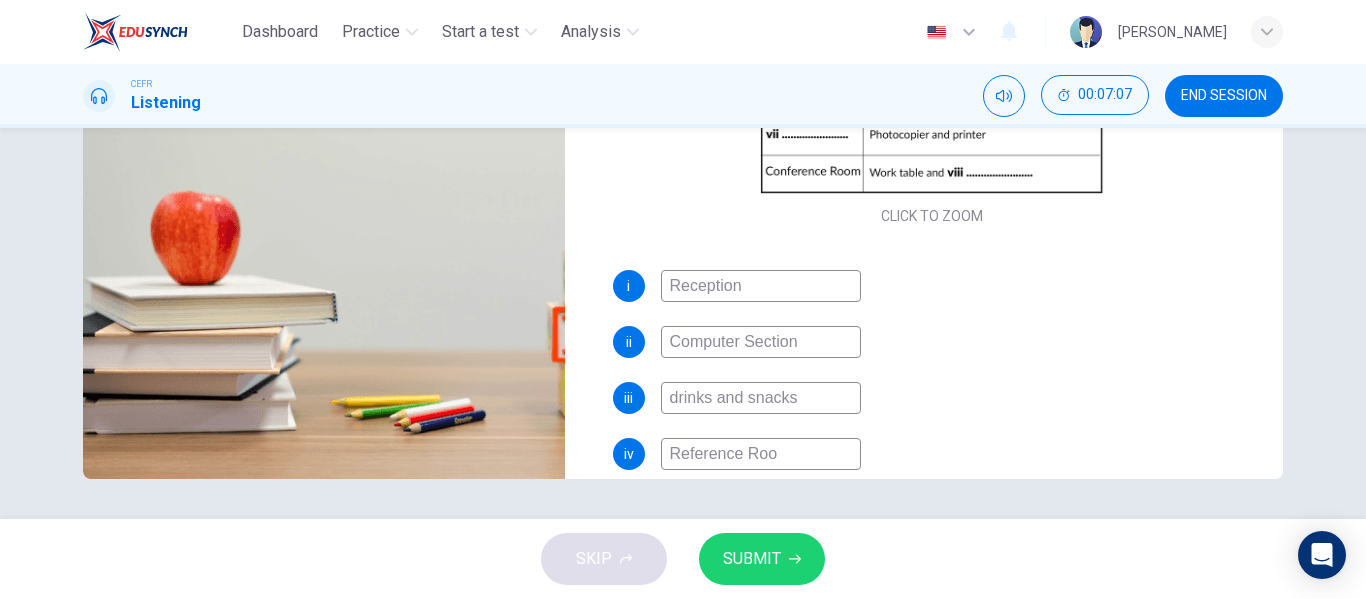 type on "40" 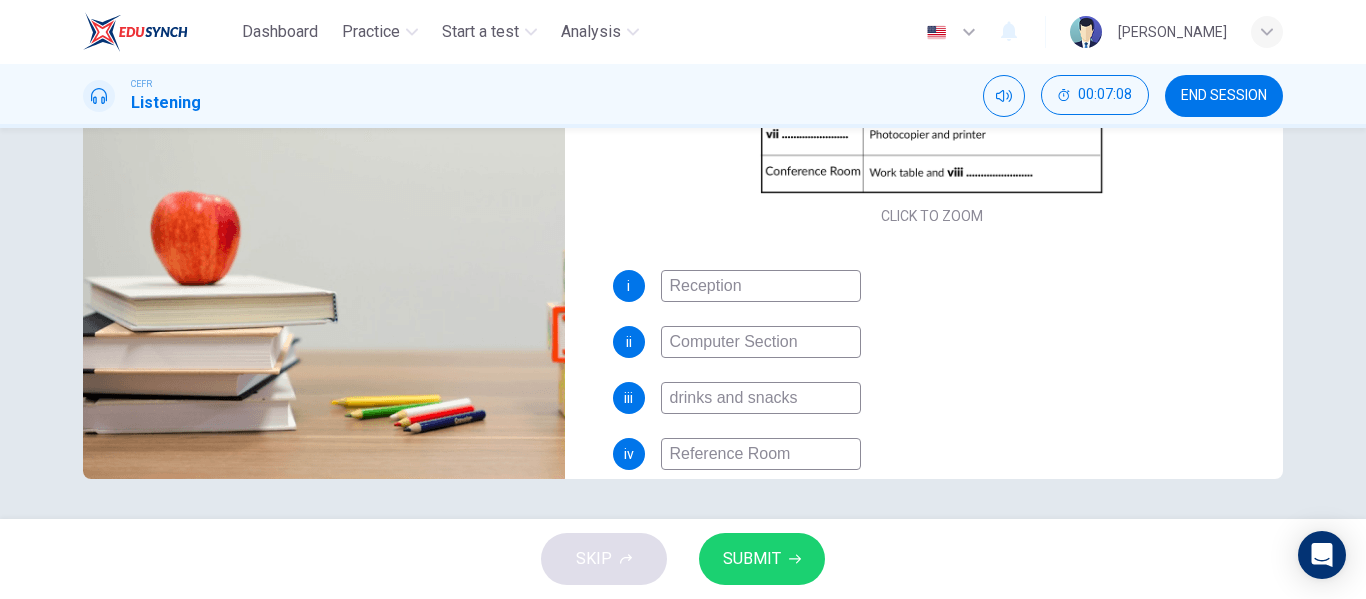 type on "40" 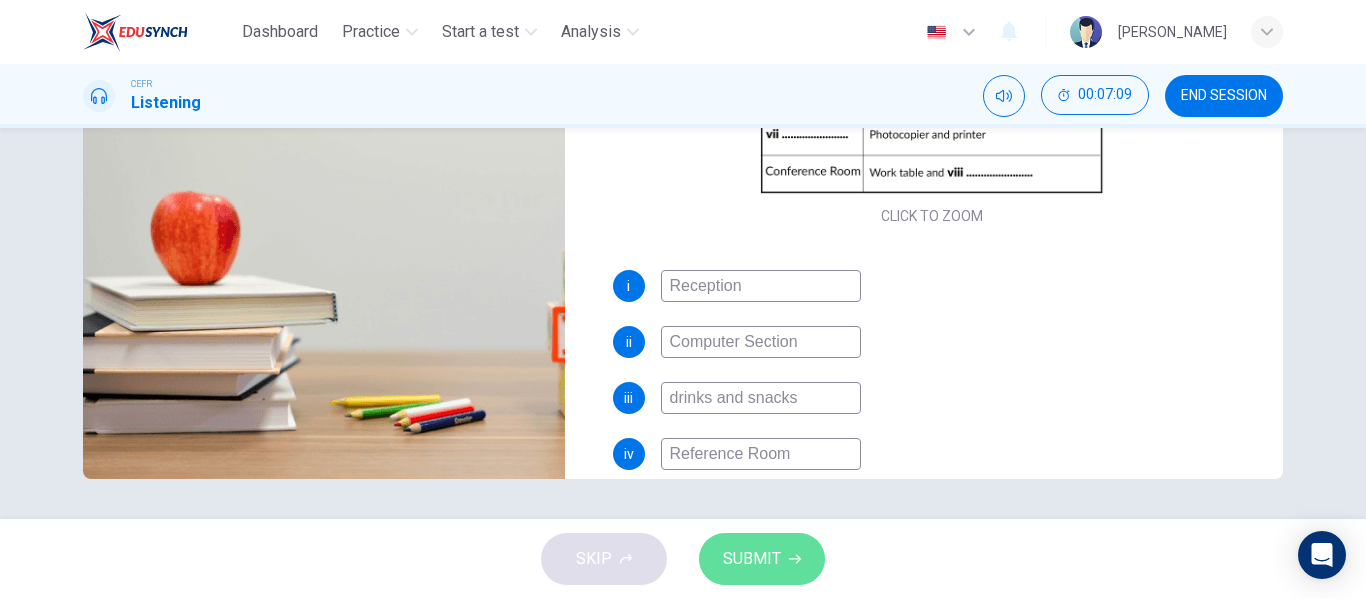 click on "SUBMIT" at bounding box center [762, 559] 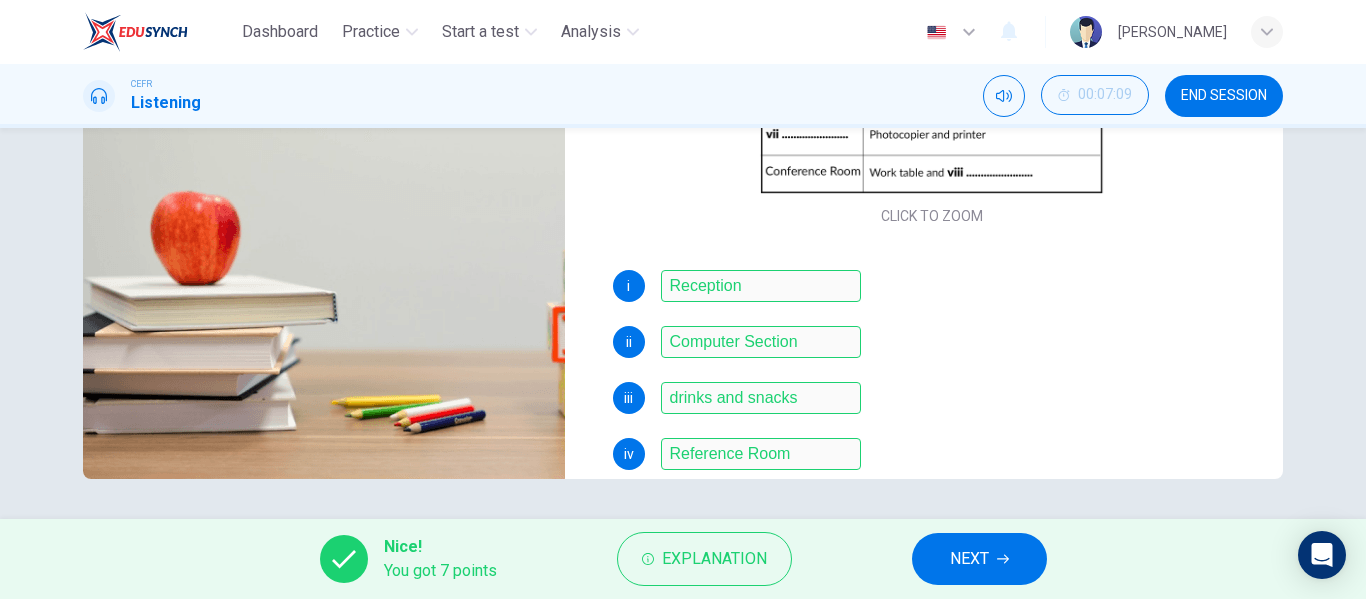 type on "43" 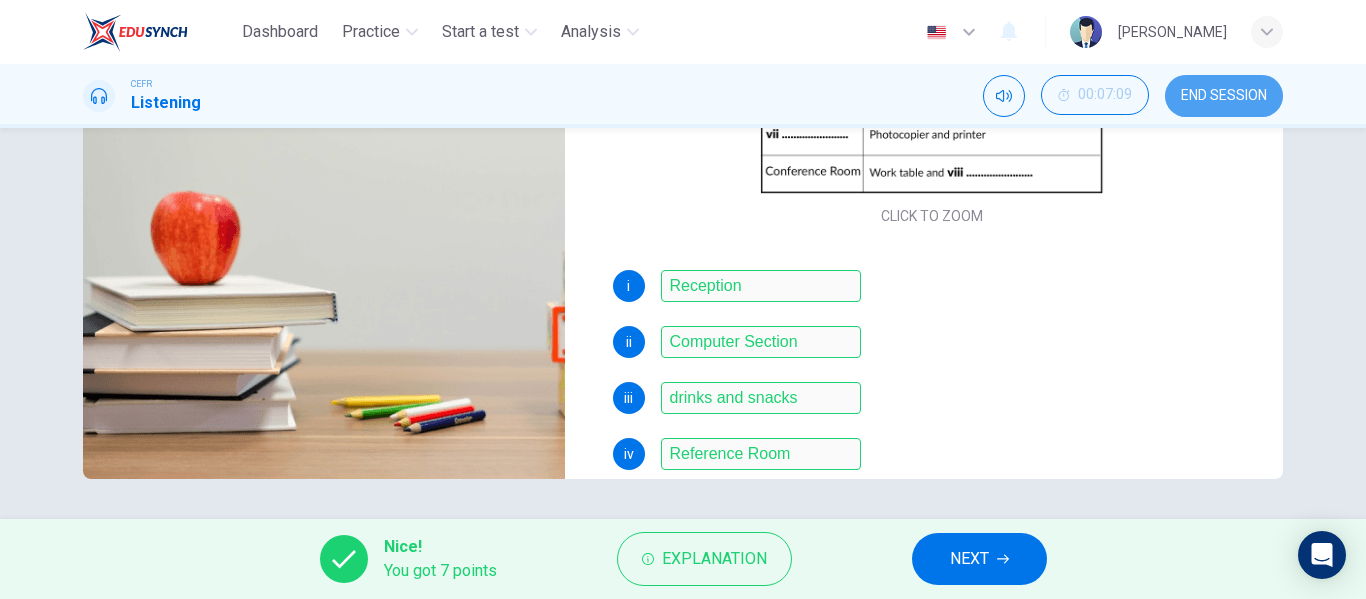 click on "END SESSION" at bounding box center [1224, 96] 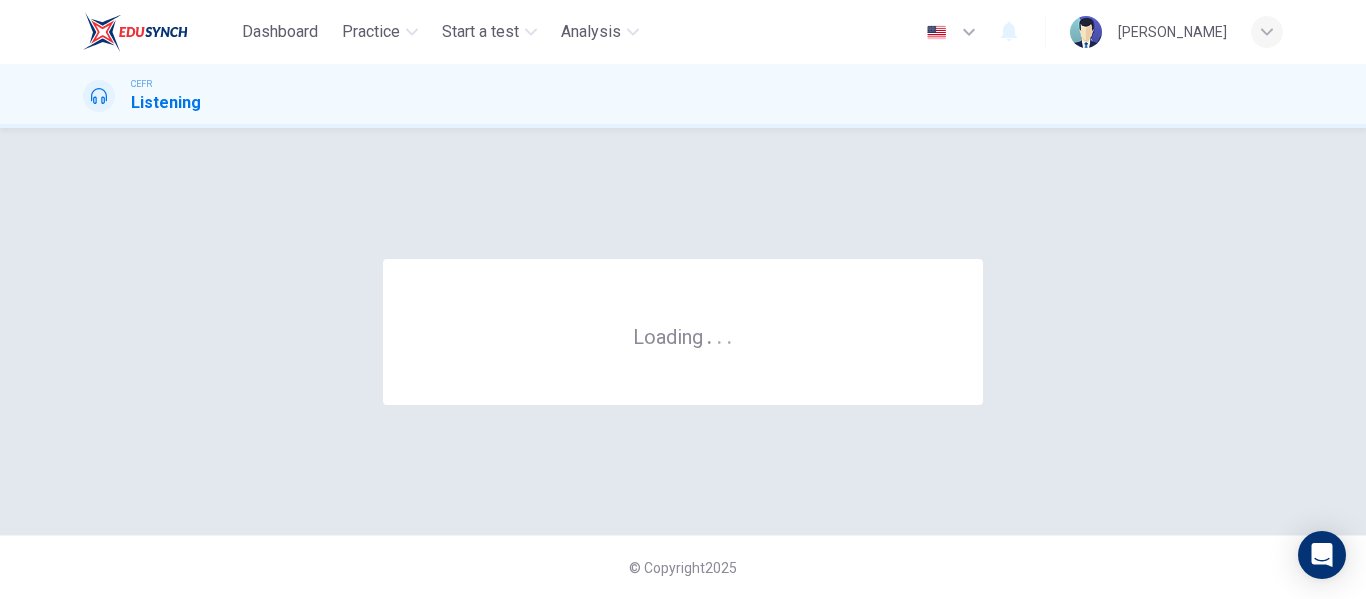 scroll, scrollTop: 0, scrollLeft: 0, axis: both 